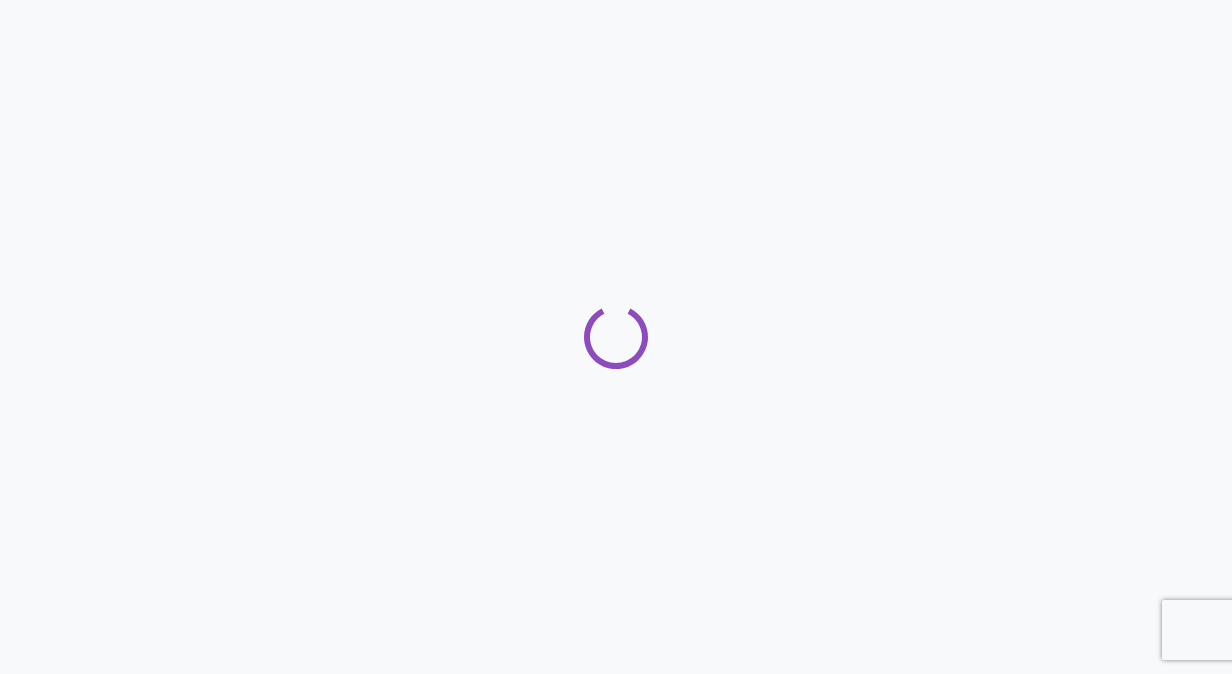 scroll, scrollTop: 0, scrollLeft: 0, axis: both 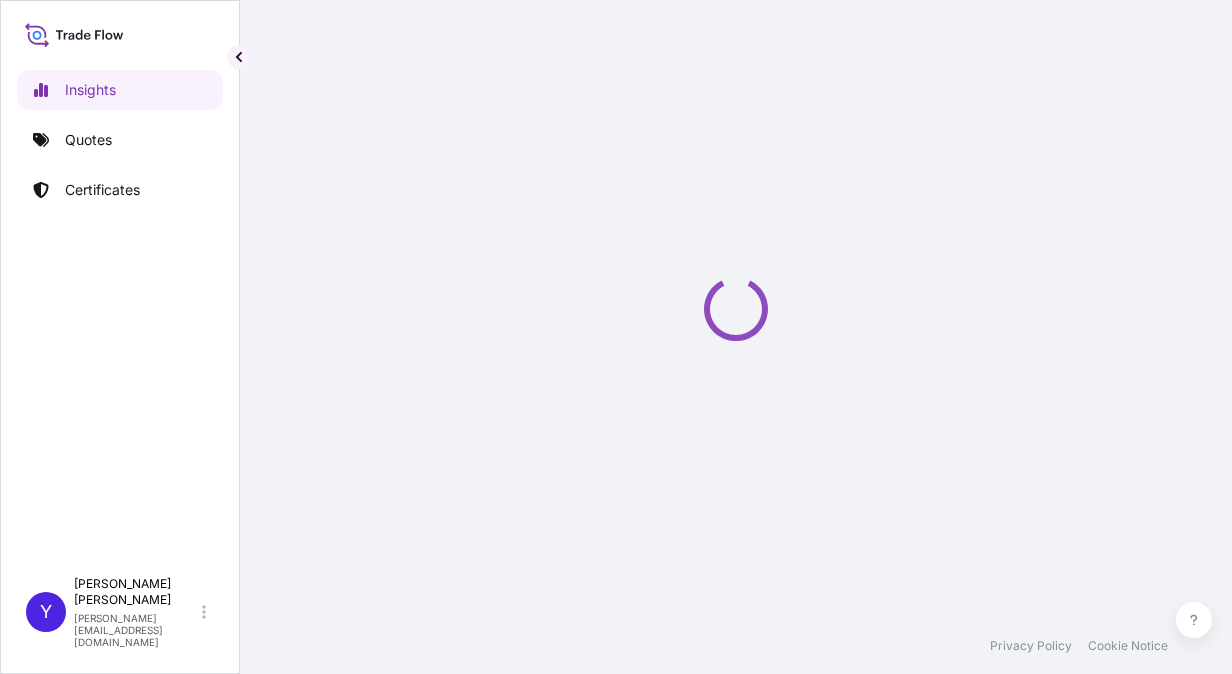 select on "2025" 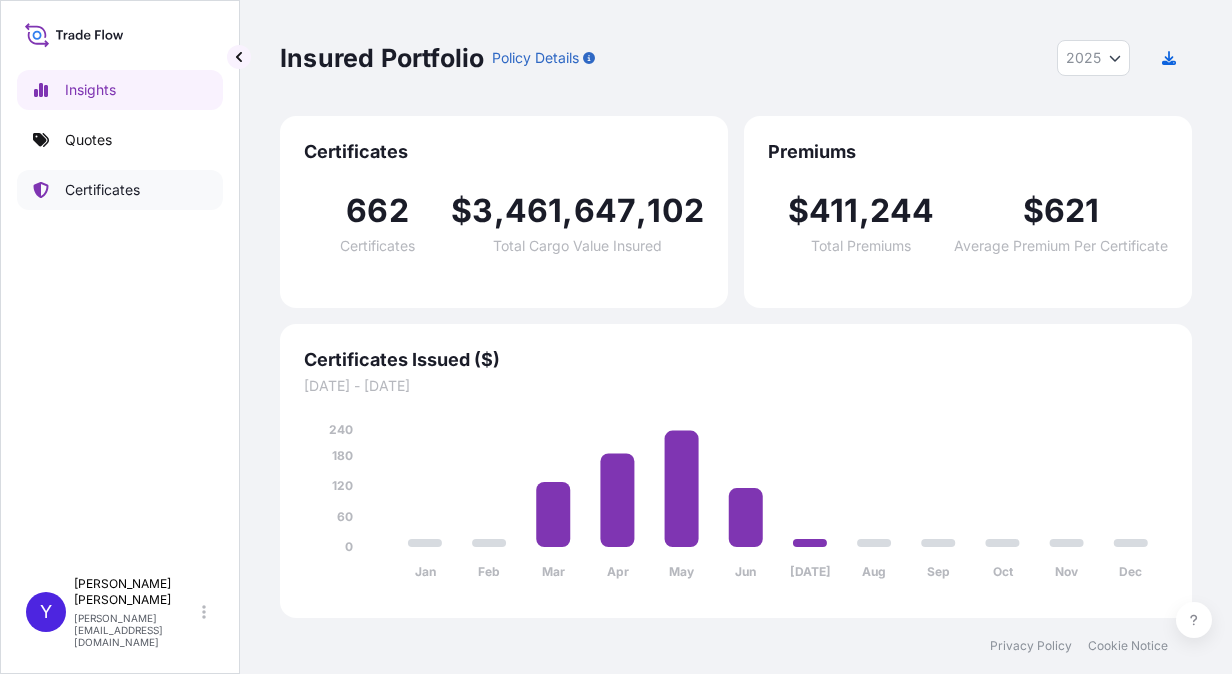 click on "Certificates" at bounding box center (120, 190) 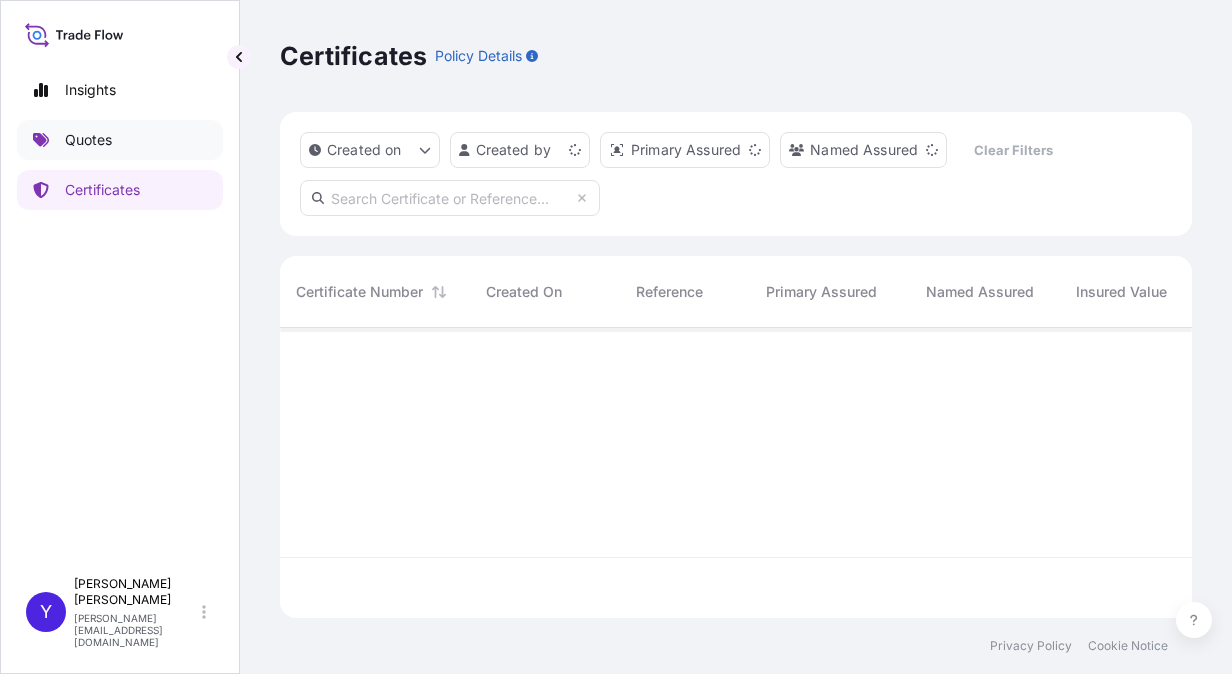 scroll, scrollTop: 16, scrollLeft: 16, axis: both 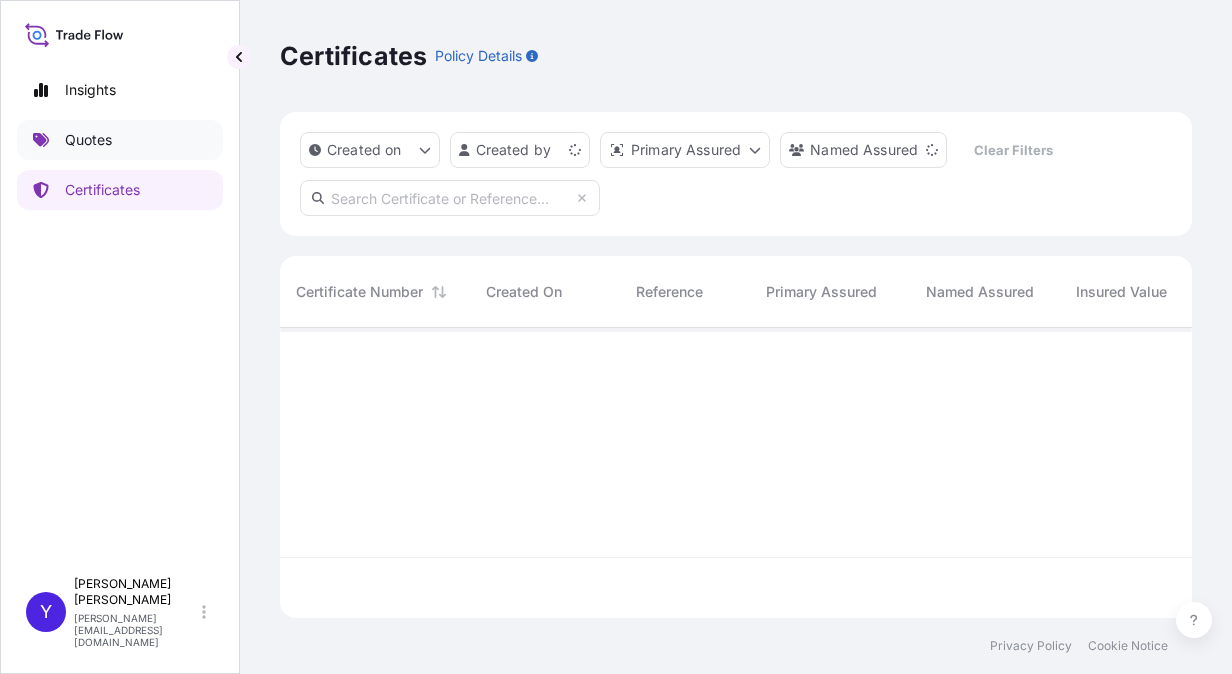 click on "Quotes" at bounding box center [120, 140] 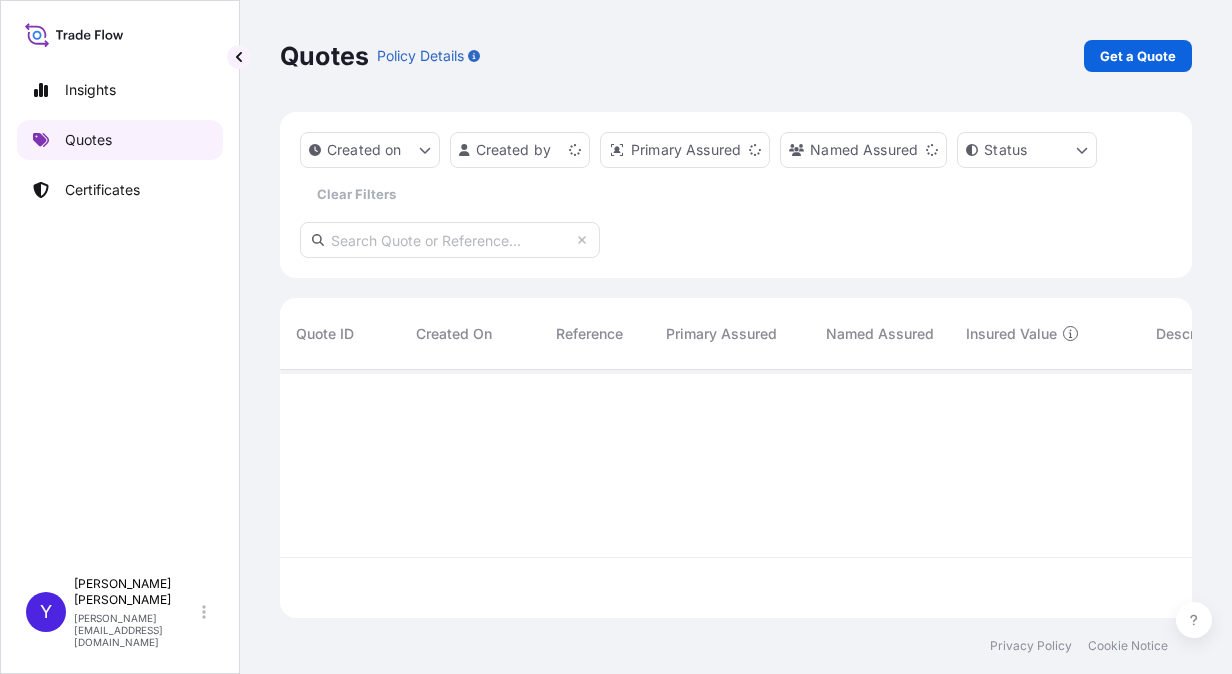 scroll, scrollTop: 16, scrollLeft: 16, axis: both 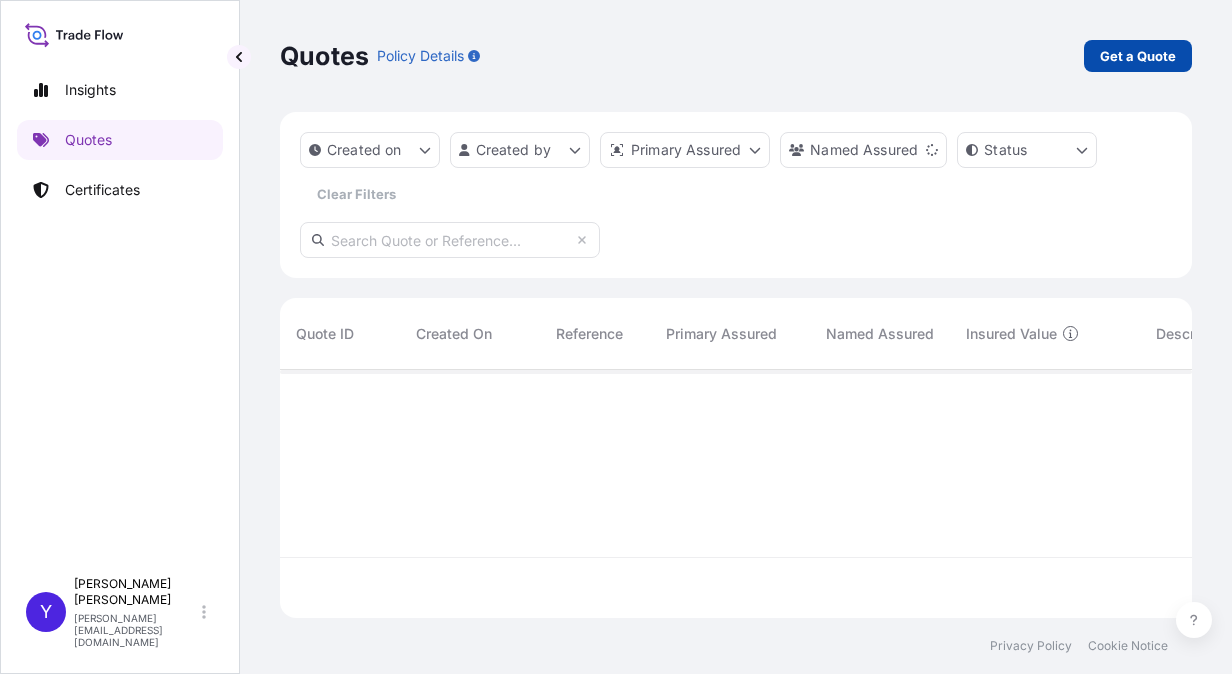 click on "Get a Quote" at bounding box center [1138, 56] 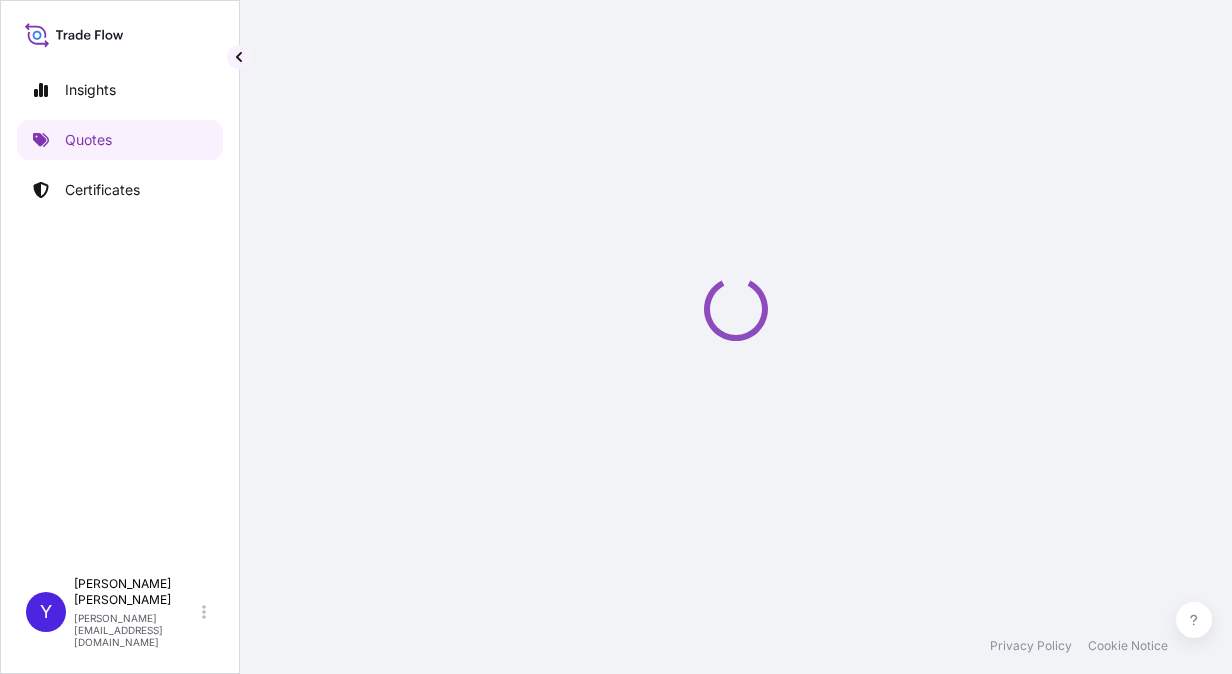 select on "Sea" 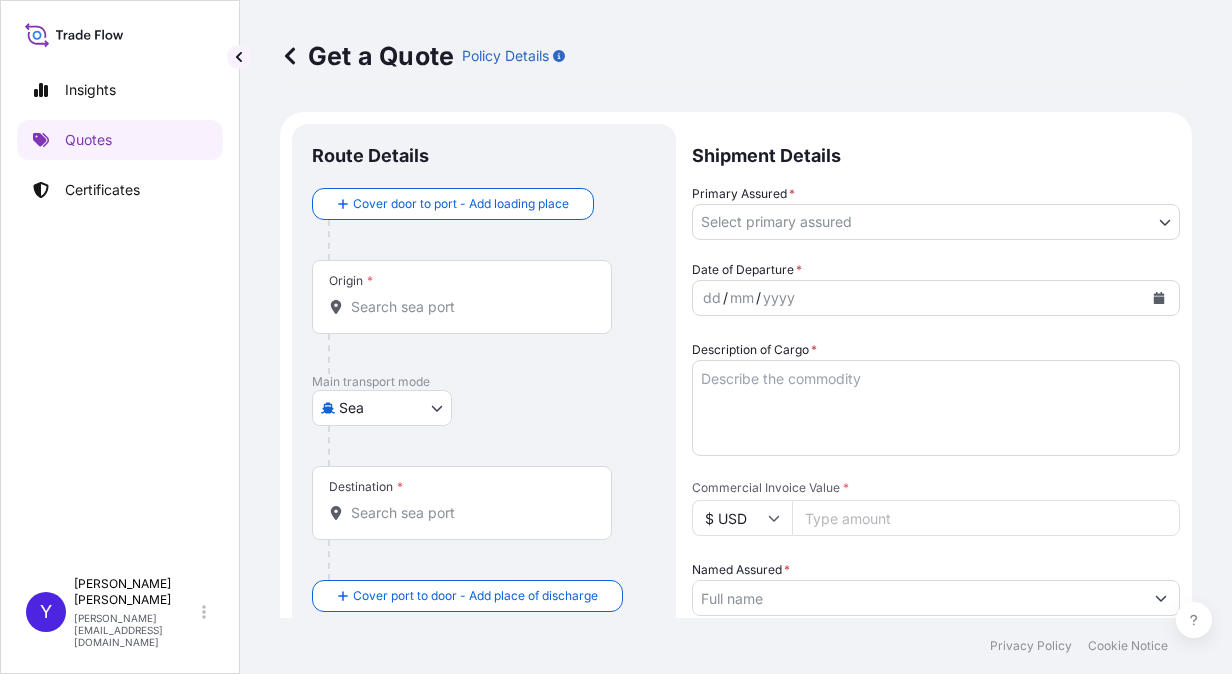 scroll, scrollTop: 32, scrollLeft: 0, axis: vertical 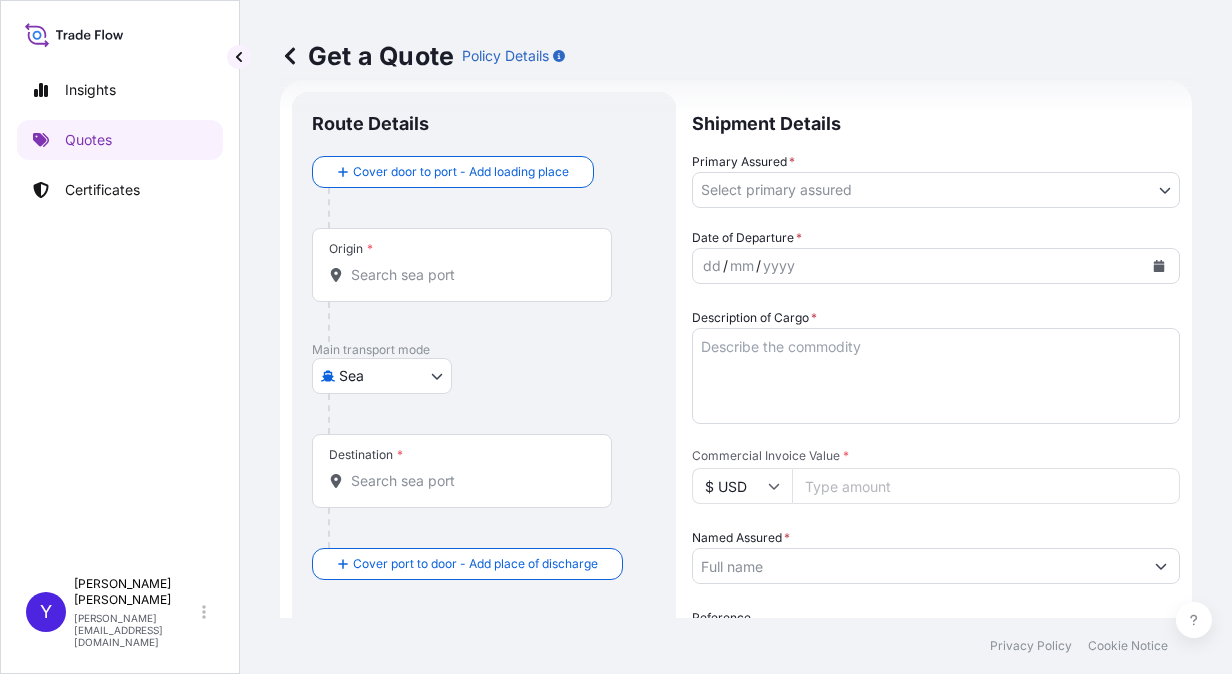 click on "Origin *" at bounding box center [462, 265] 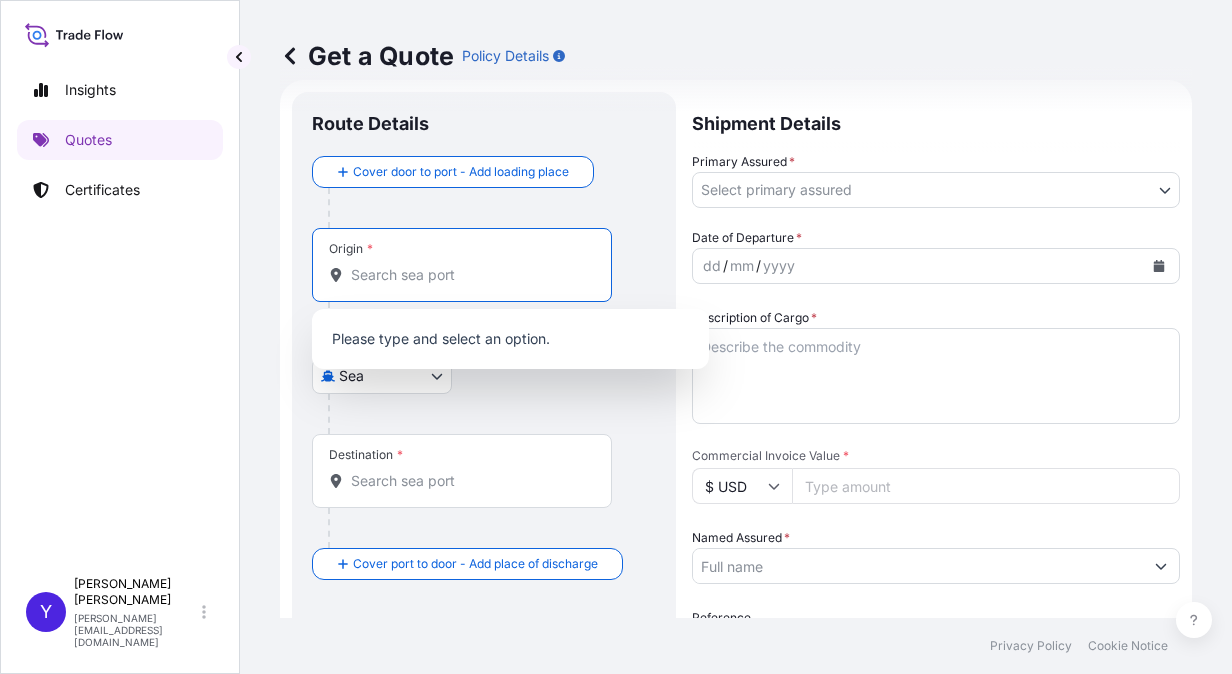 paste on "[GEOGRAPHIC_DATA]" 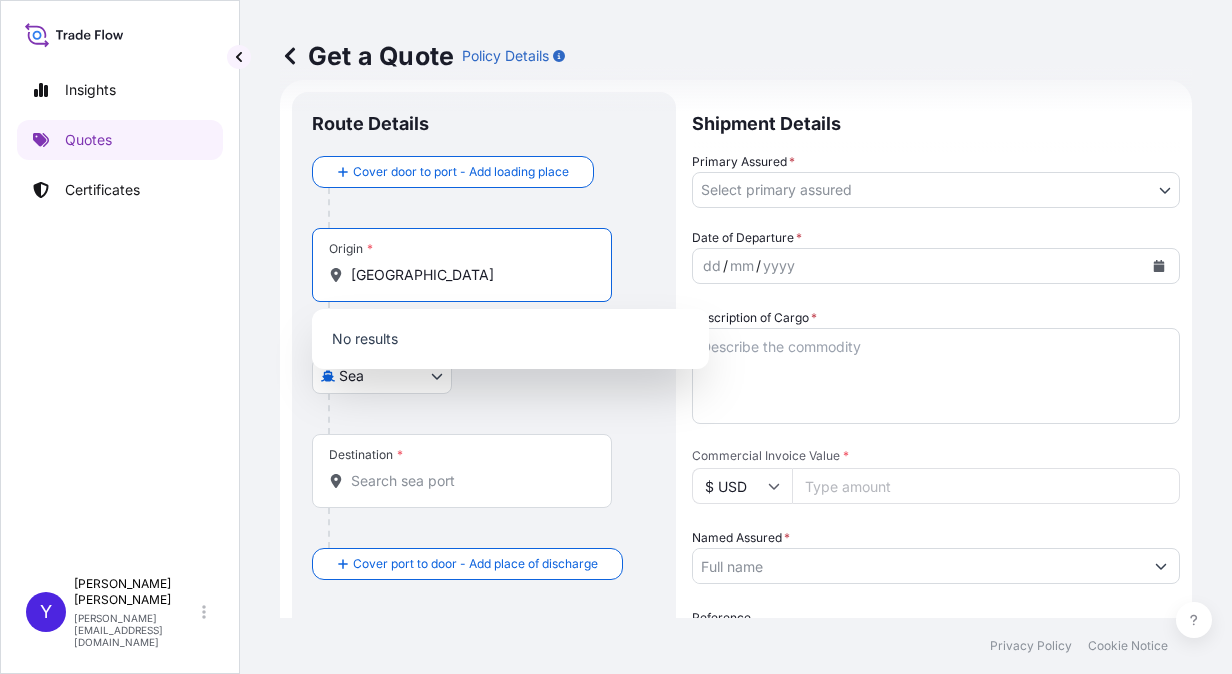 type on "[GEOGRAPHIC_DATA]" 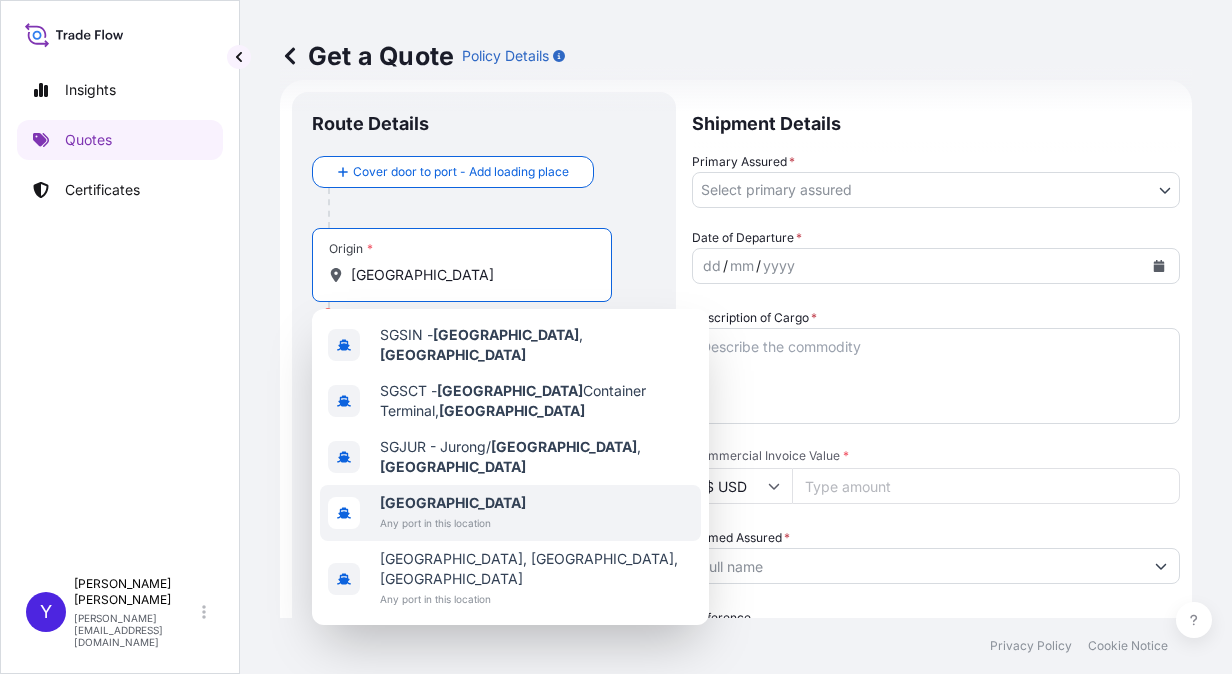 click on "[GEOGRAPHIC_DATA]" at bounding box center [453, 502] 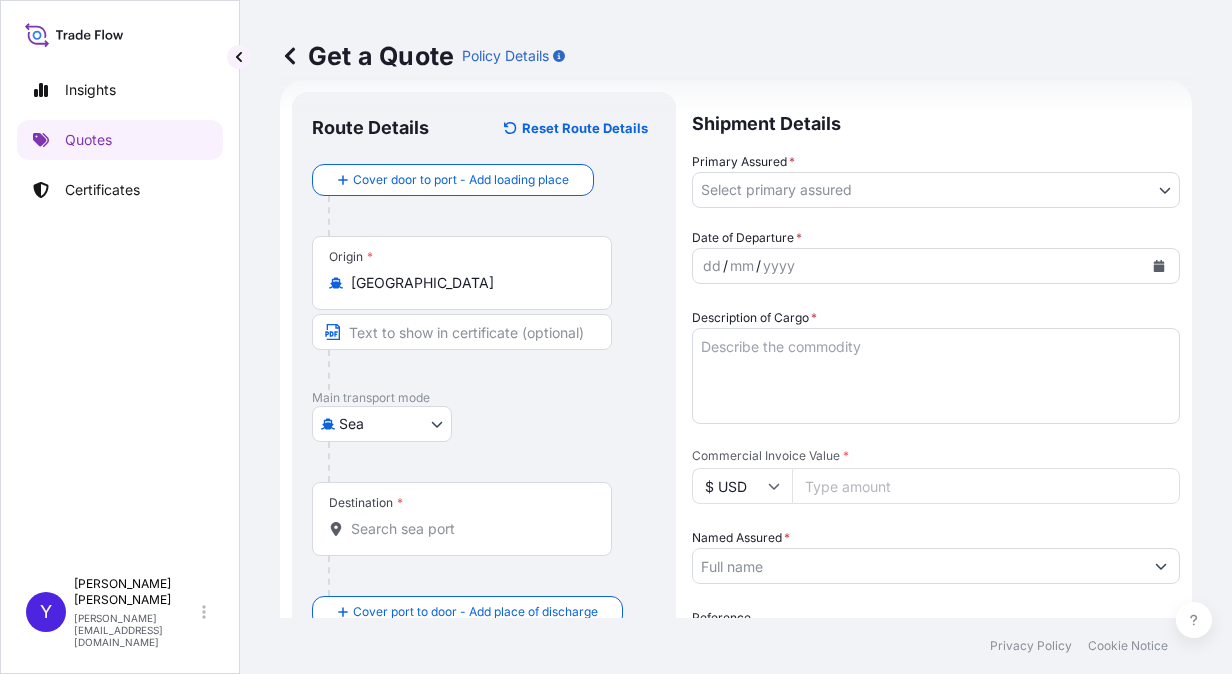 click on "Origin * [GEOGRAPHIC_DATA]" at bounding box center (484, 313) 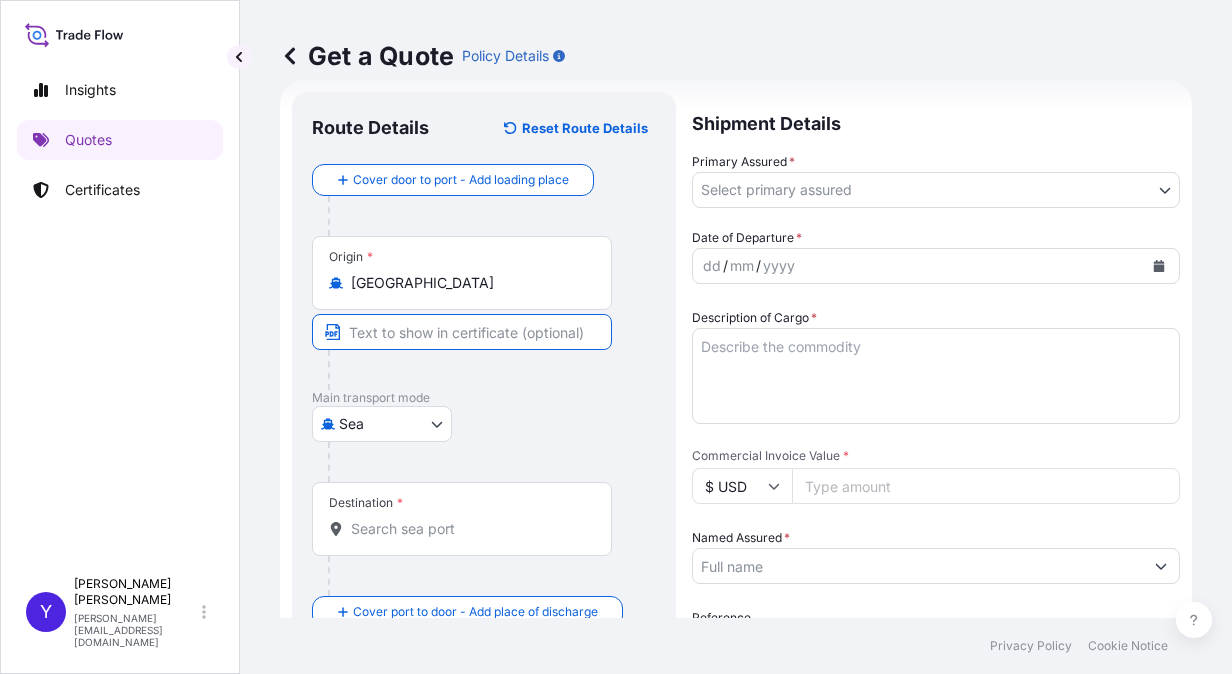 click at bounding box center (462, 332) 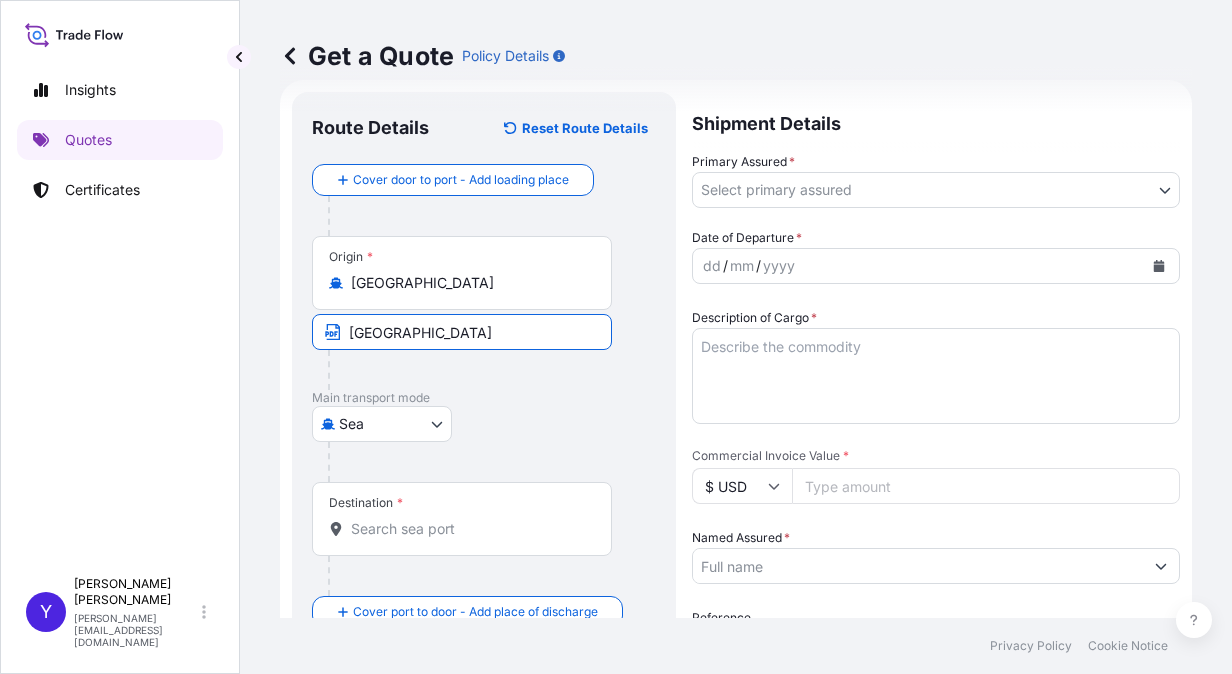 type on "[GEOGRAPHIC_DATA]" 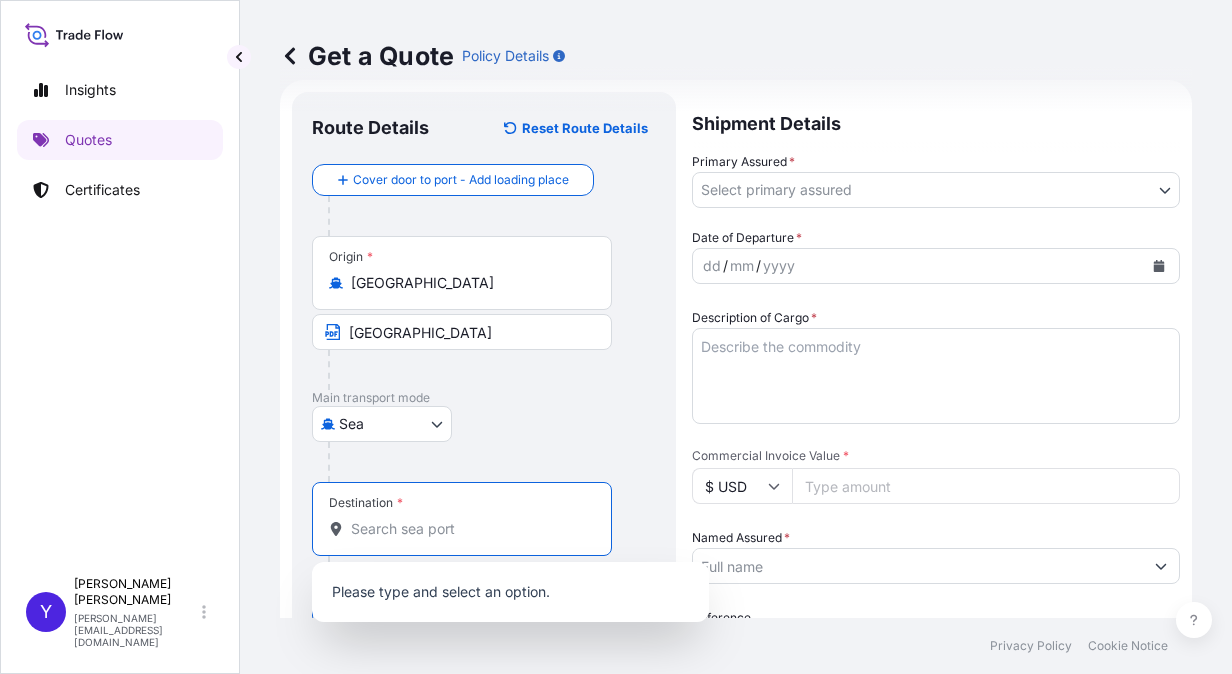 click on "Destination *" at bounding box center (469, 529) 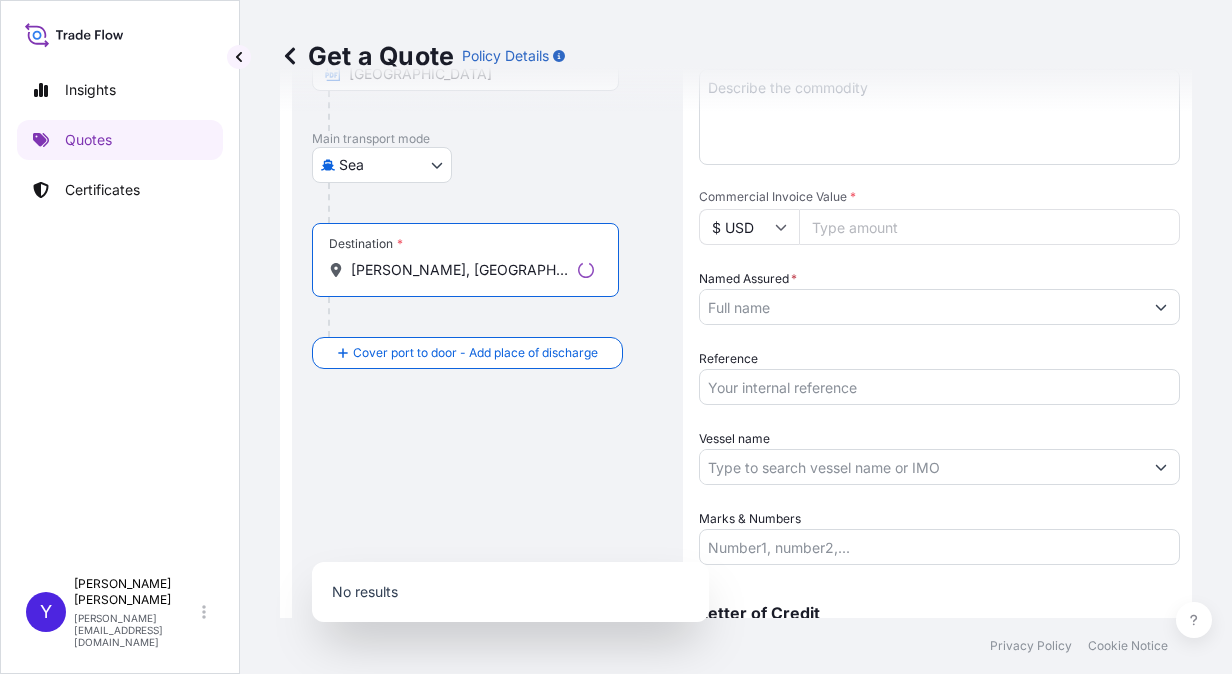 scroll, scrollTop: 302, scrollLeft: 0, axis: vertical 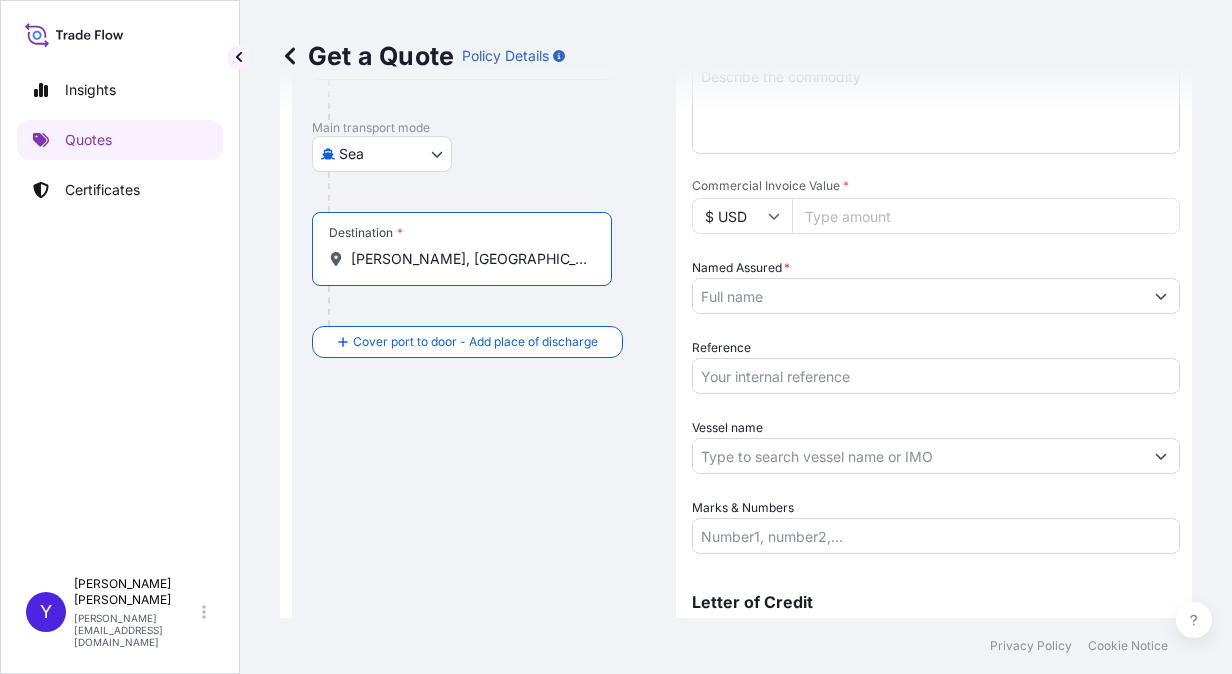 click on "[PERSON_NAME], [GEOGRAPHIC_DATA]" at bounding box center [469, 259] 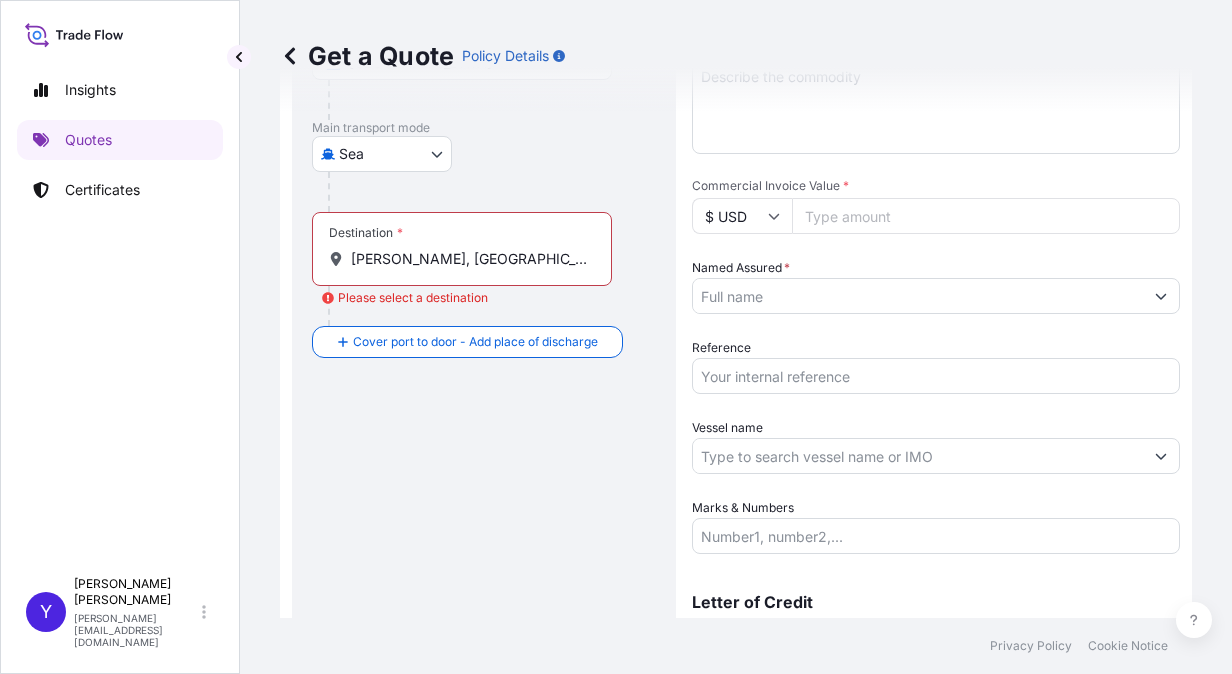click on "Destination * [GEOGRAPHIC_DATA], [GEOGRAPHIC_DATA] Please select a destination" at bounding box center (484, 269) 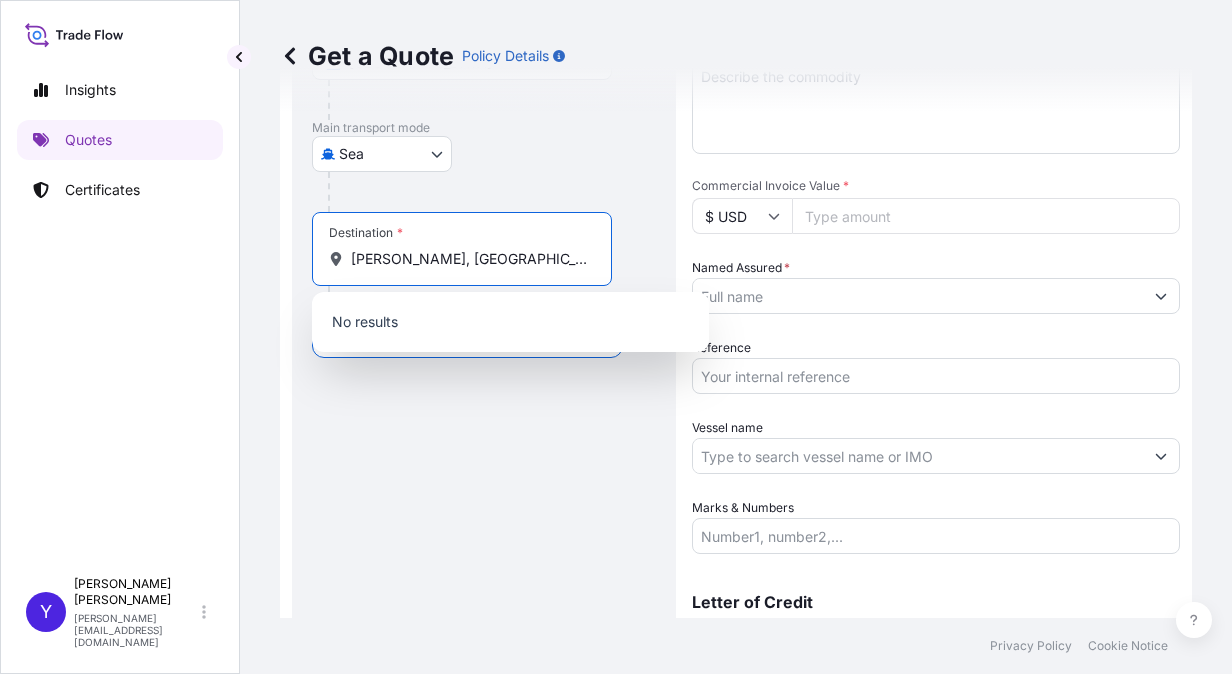 click on "[PERSON_NAME], [GEOGRAPHIC_DATA]" at bounding box center [469, 259] 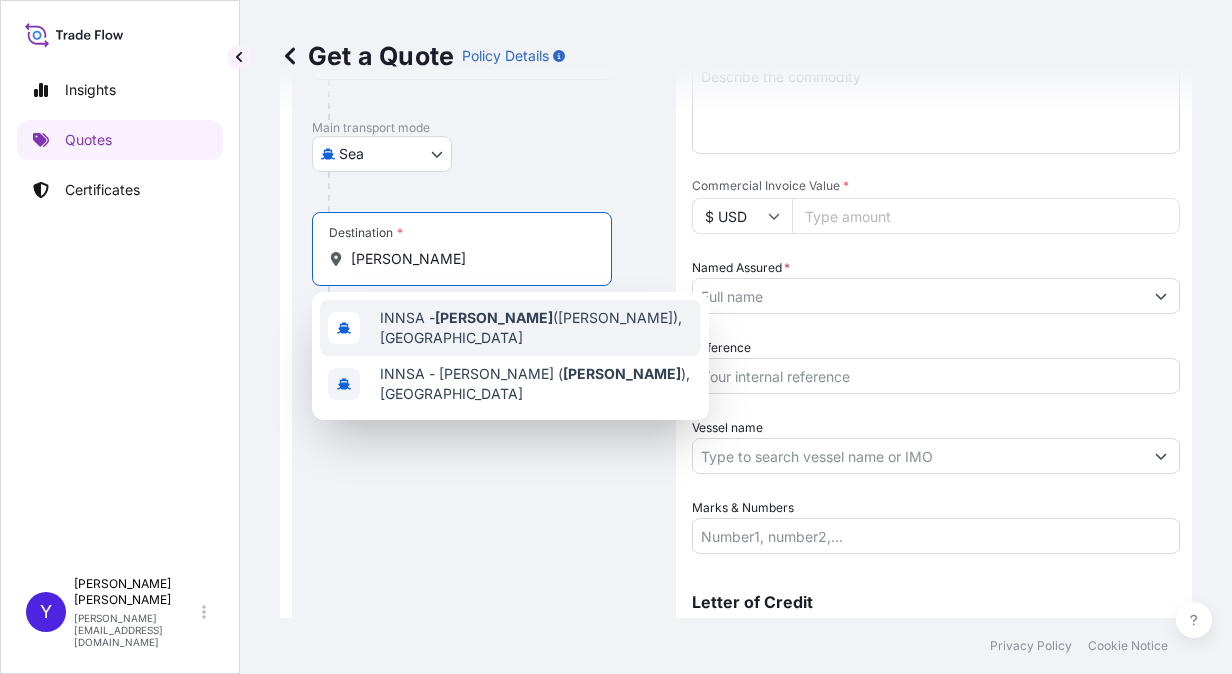 click on "INNSA -  [GEOGRAPHIC_DATA]  ([PERSON_NAME]), [GEOGRAPHIC_DATA]" at bounding box center (536, 328) 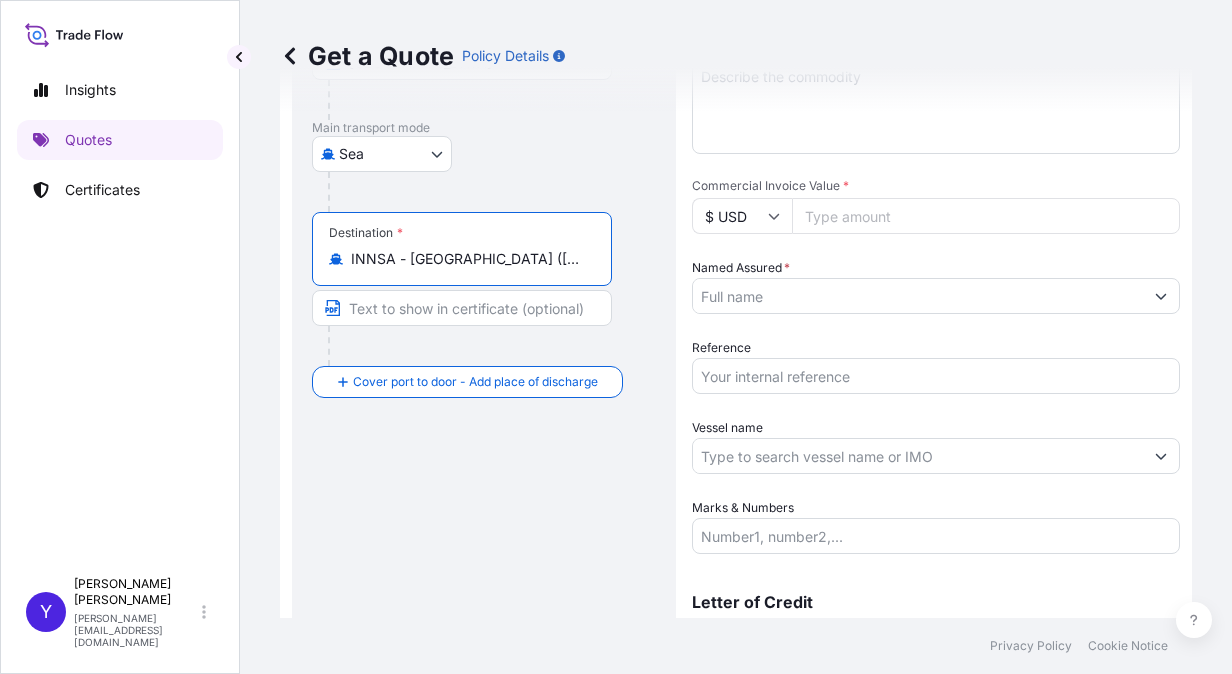type on "INNSA - [GEOGRAPHIC_DATA] ([PERSON_NAME]), [GEOGRAPHIC_DATA]" 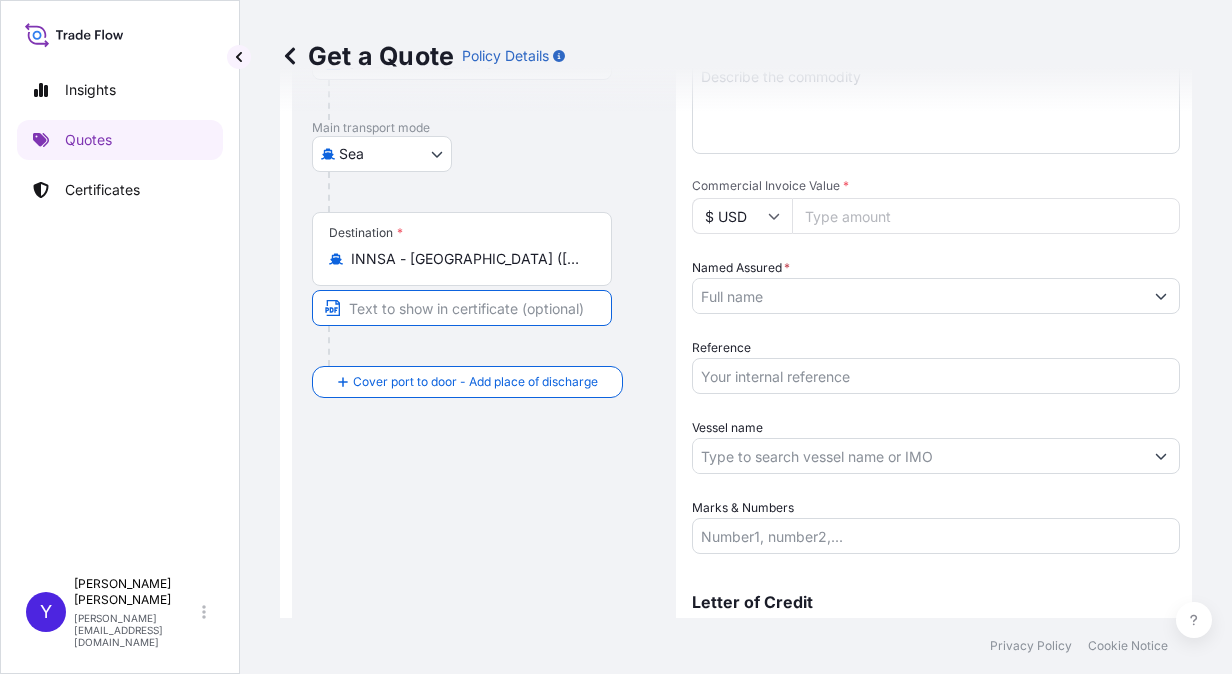 paste on "[PERSON_NAME], [GEOGRAPHIC_DATA]" 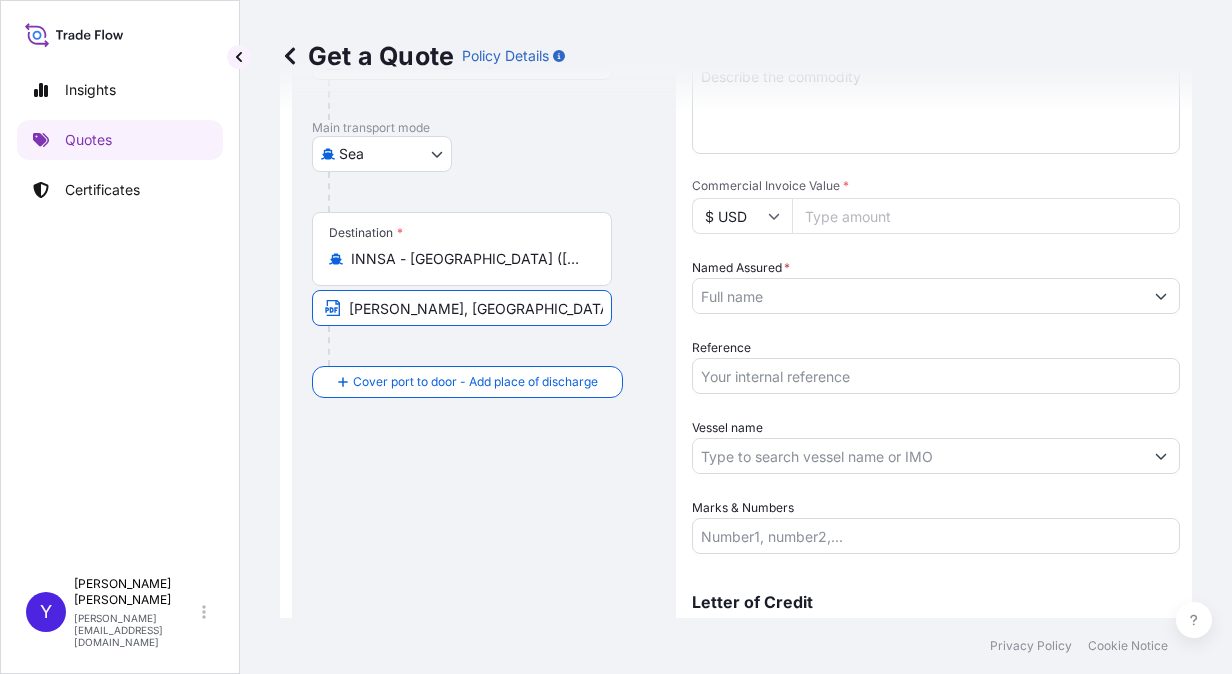 type on "[PERSON_NAME], [GEOGRAPHIC_DATA]" 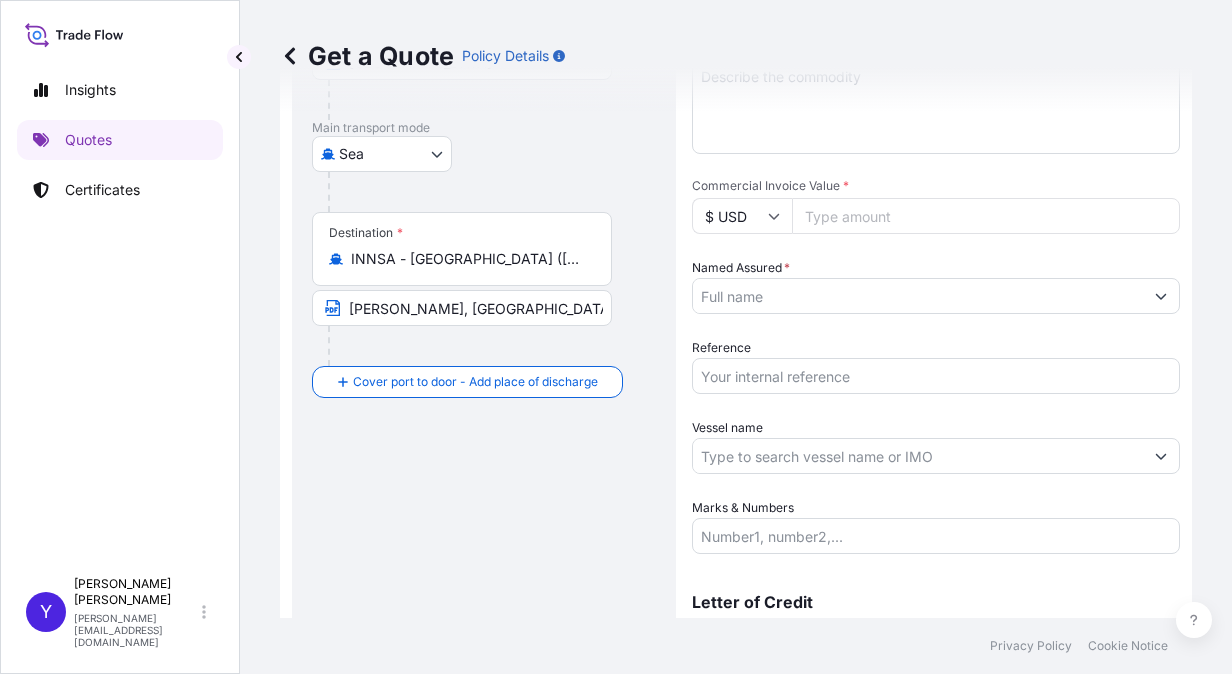 click on "Route Details Reset Route Details   Cover door to port - Add loading place Place of loading Road / [GEOGRAPHIC_DATA] / Inland Origin * [GEOGRAPHIC_DATA] [GEOGRAPHIC_DATA] Main transport mode [GEOGRAPHIC_DATA] Mail / [GEOGRAPHIC_DATA] Destination * INNSA - [GEOGRAPHIC_DATA] ([PERSON_NAME]), [GEOGRAPHIC_DATA] [GEOGRAPHIC_DATA], [GEOGRAPHIC_DATA] Cover port to door - Add place of discharge Road / [GEOGRAPHIC_DATA] / Inland Place of Discharge" at bounding box center [484, 262] 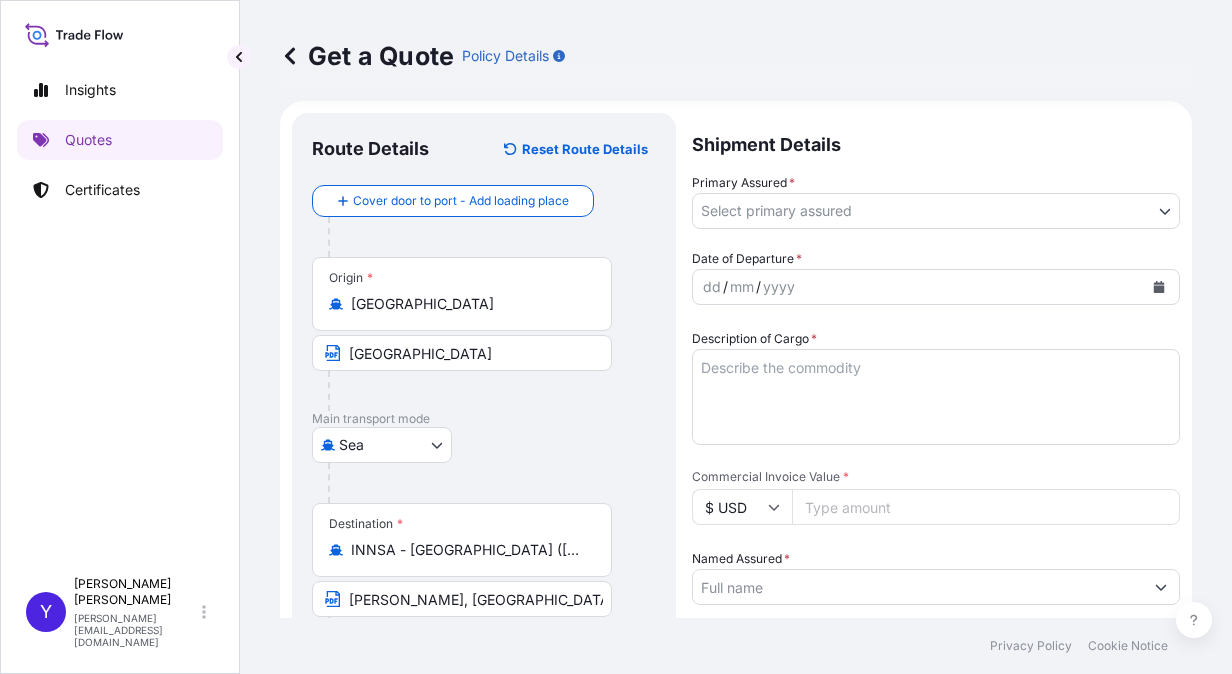 scroll, scrollTop: 0, scrollLeft: 0, axis: both 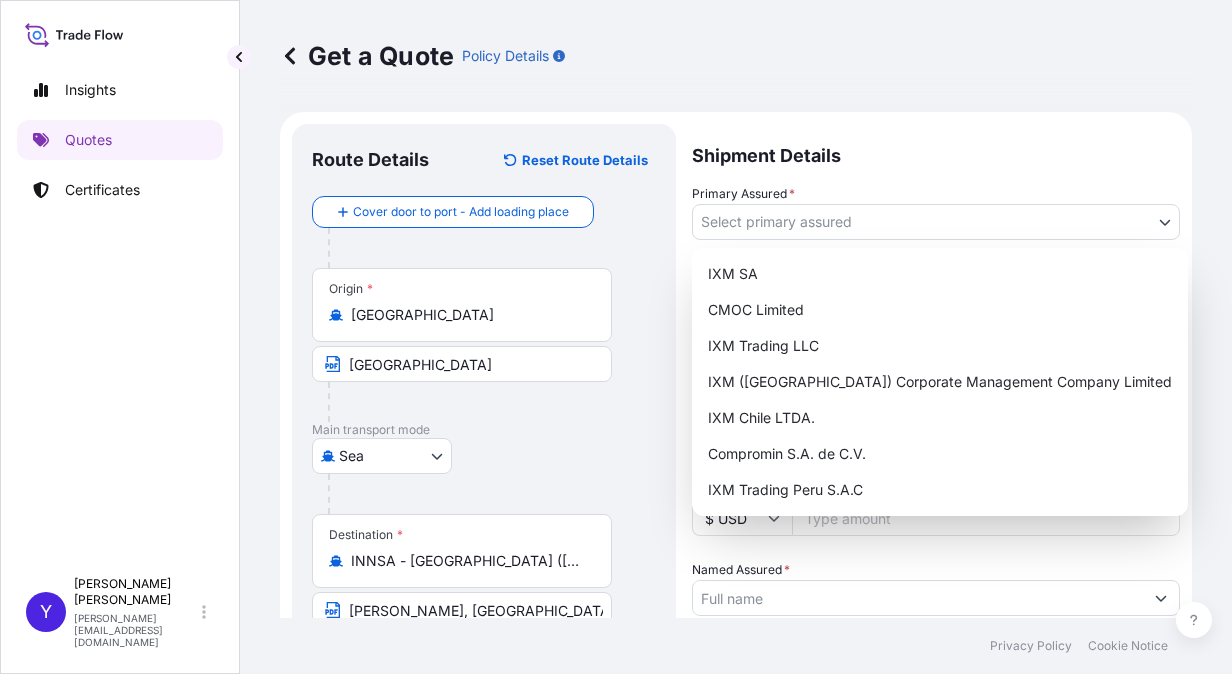 click on "Insights Quotes Certificates Y [PERSON_NAME] [PERSON_NAME][EMAIL_ADDRESS][DOMAIN_NAME] Get a Quote Policy Details Route Details Reset Route Details   Cover door to port - Add loading place Place of loading Road / [GEOGRAPHIC_DATA] / Inland Origin * [GEOGRAPHIC_DATA] [GEOGRAPHIC_DATA] Main transport mode Sea Air Road Mail / [GEOGRAPHIC_DATA] Destination * INNSA - [GEOGRAPHIC_DATA] ([PERSON_NAME]), [GEOGRAPHIC_DATA] [GEOGRAPHIC_DATA], [GEOGRAPHIC_DATA] Cover port to door - Add place of discharge Road / Inland Road / Inland Place of Discharge Shipment Details Primary Assured * Select primary assured IXM SA CMOC Limited IXM Trading LLC IXM ([GEOGRAPHIC_DATA]) Corporate Management Company Limited IXM Chile LTDA. Compromin S.A. de C.V. IXM Trading Peru S.A.C Date of Departure * dd / mm / yyyy Cargo Category * Metals of every type and description including by-products and/or derivatives Description of Cargo * Commercial Invoice Value   * $ USD Named Assured * Packing Category Select a packing category Please select a primary mode of transportation first. Reference Vessel name Marks & Numbers *" at bounding box center [616, 337] 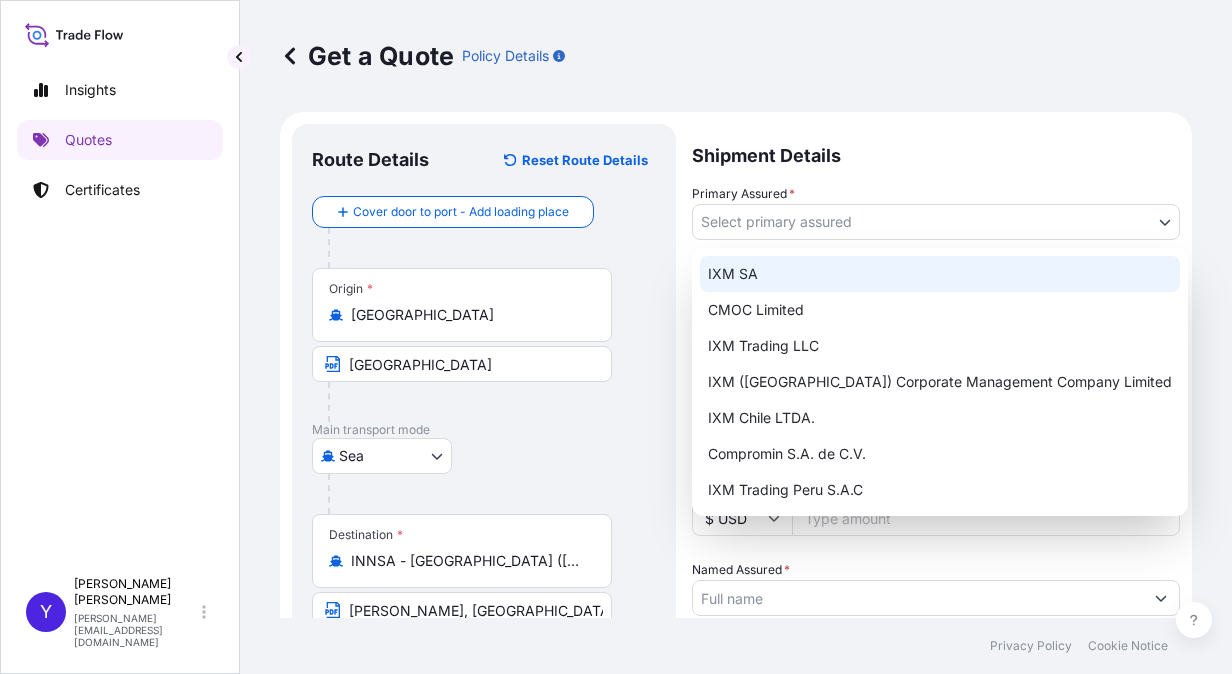 click on "IXM SA" at bounding box center (940, 274) 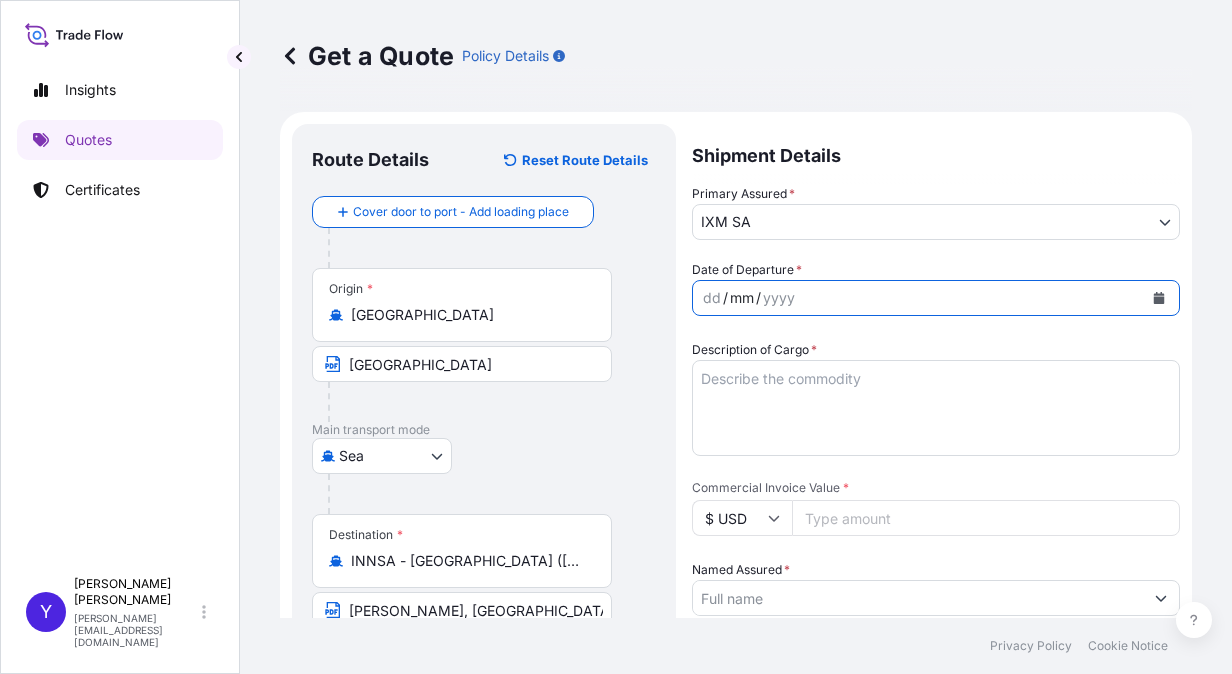 click on "mm" at bounding box center [742, 298] 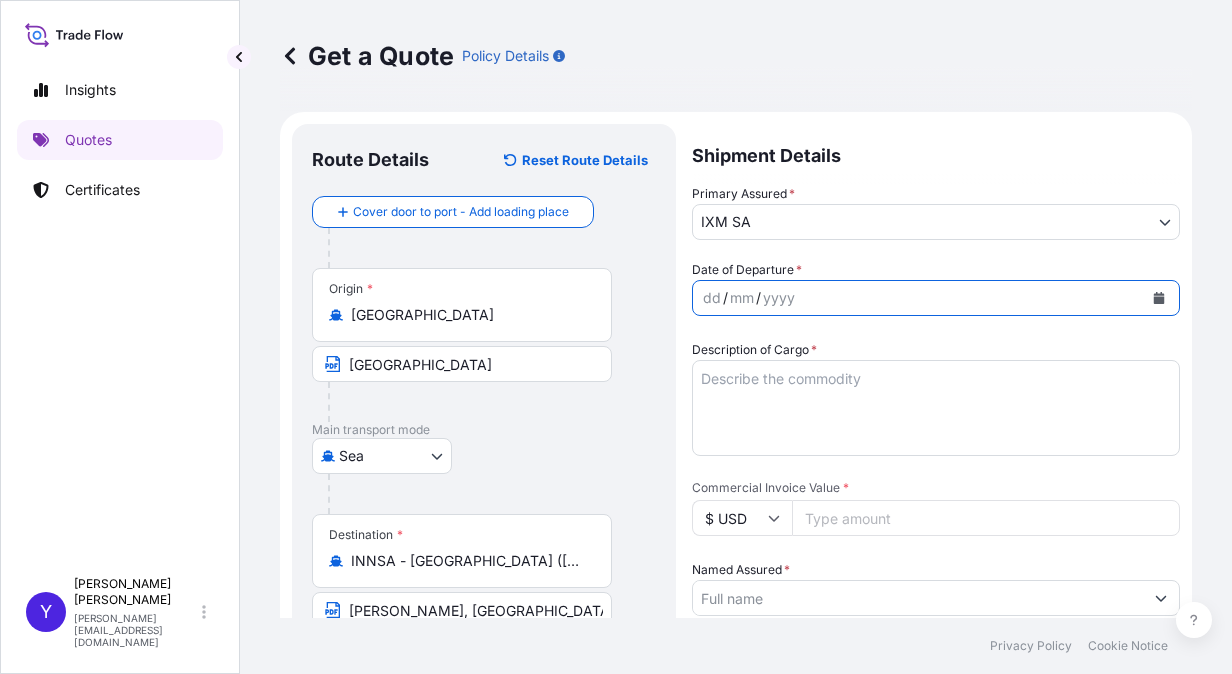 click at bounding box center [1159, 298] 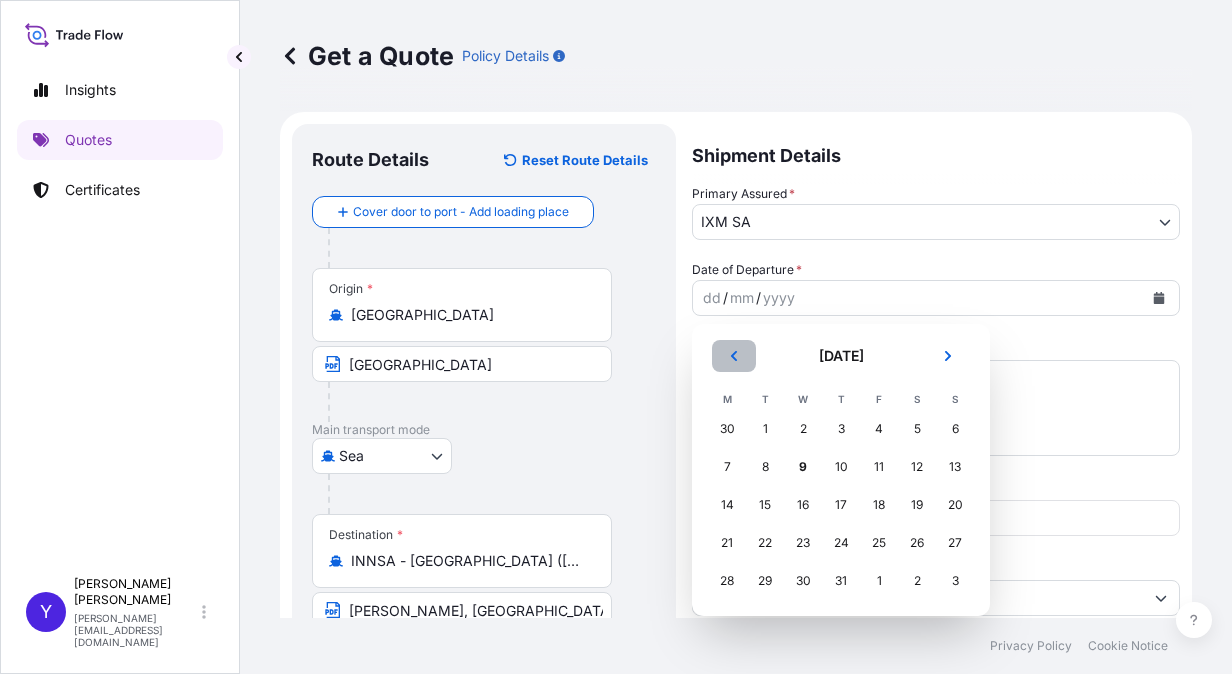 click at bounding box center [734, 356] 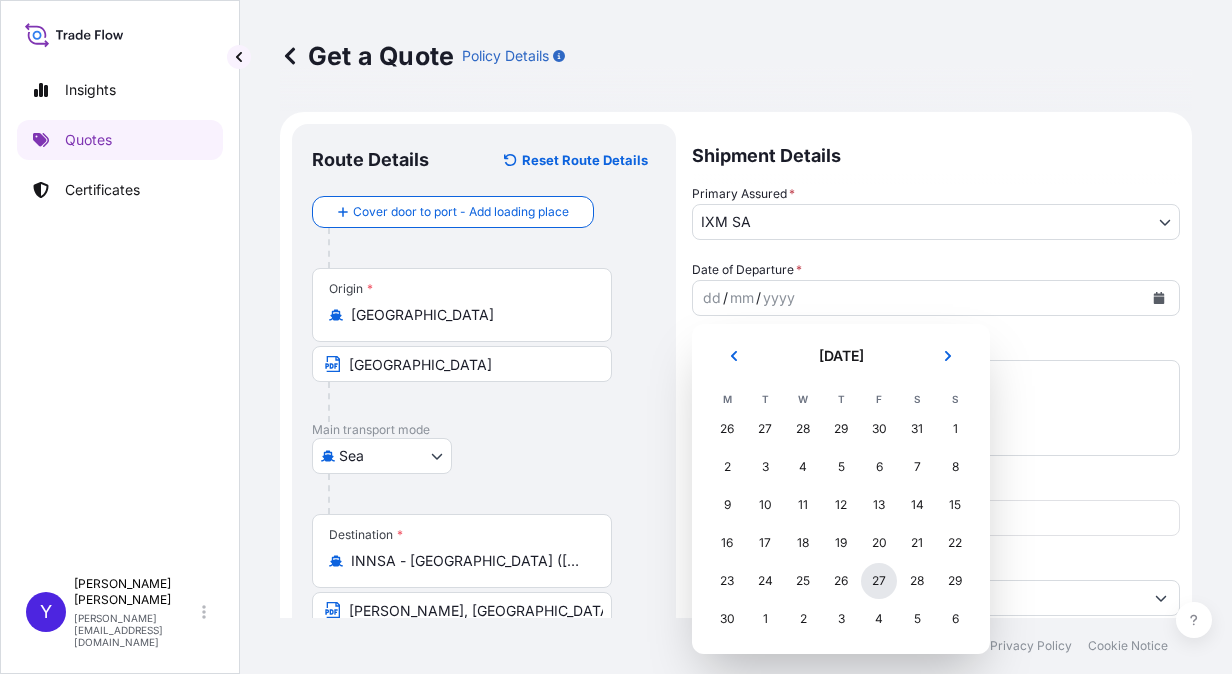 click on "27" at bounding box center [879, 581] 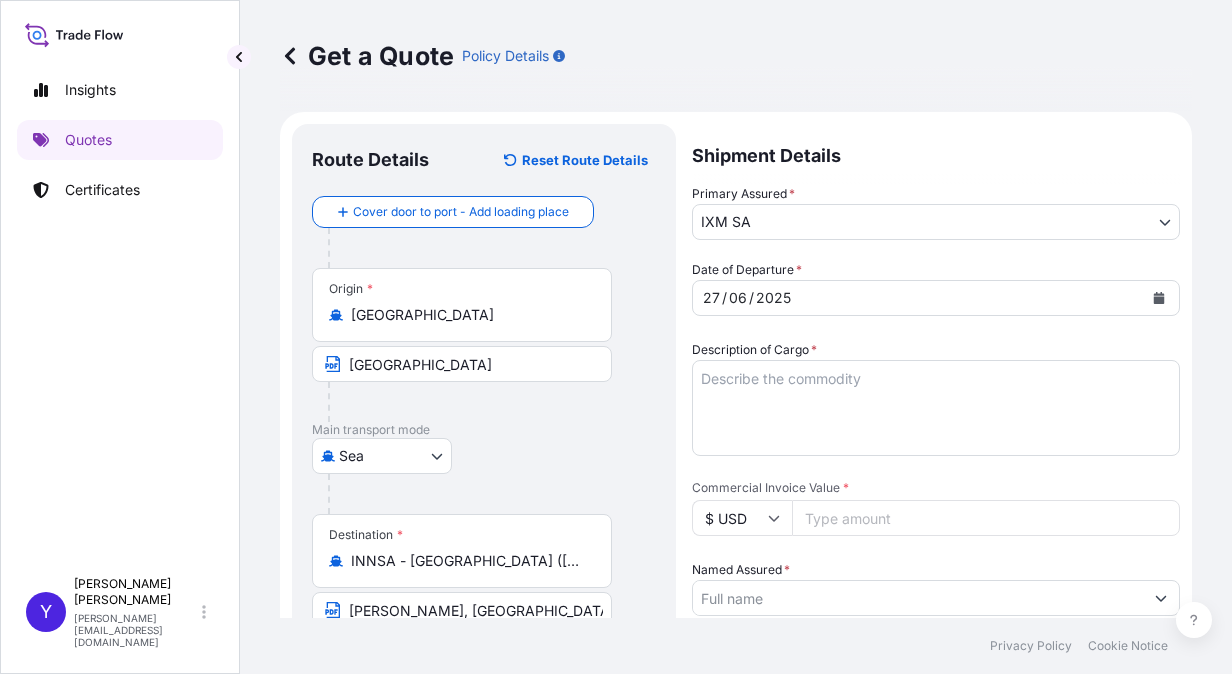 type 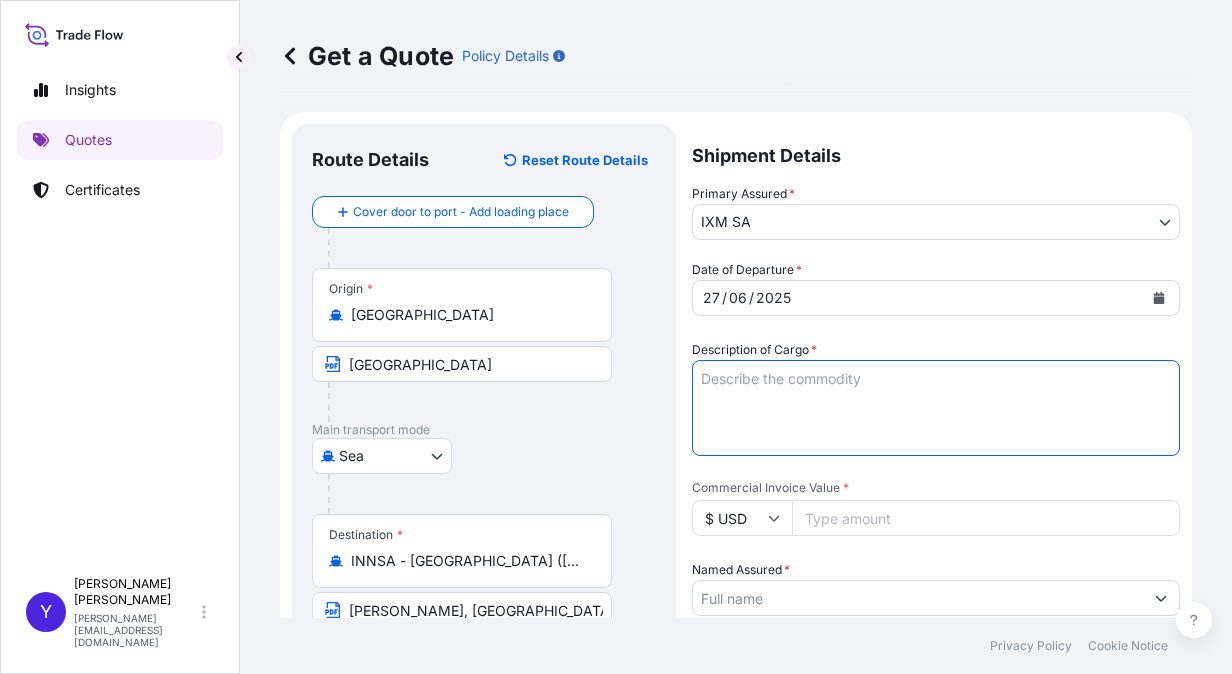 click on "Description of Cargo *" at bounding box center (936, 408) 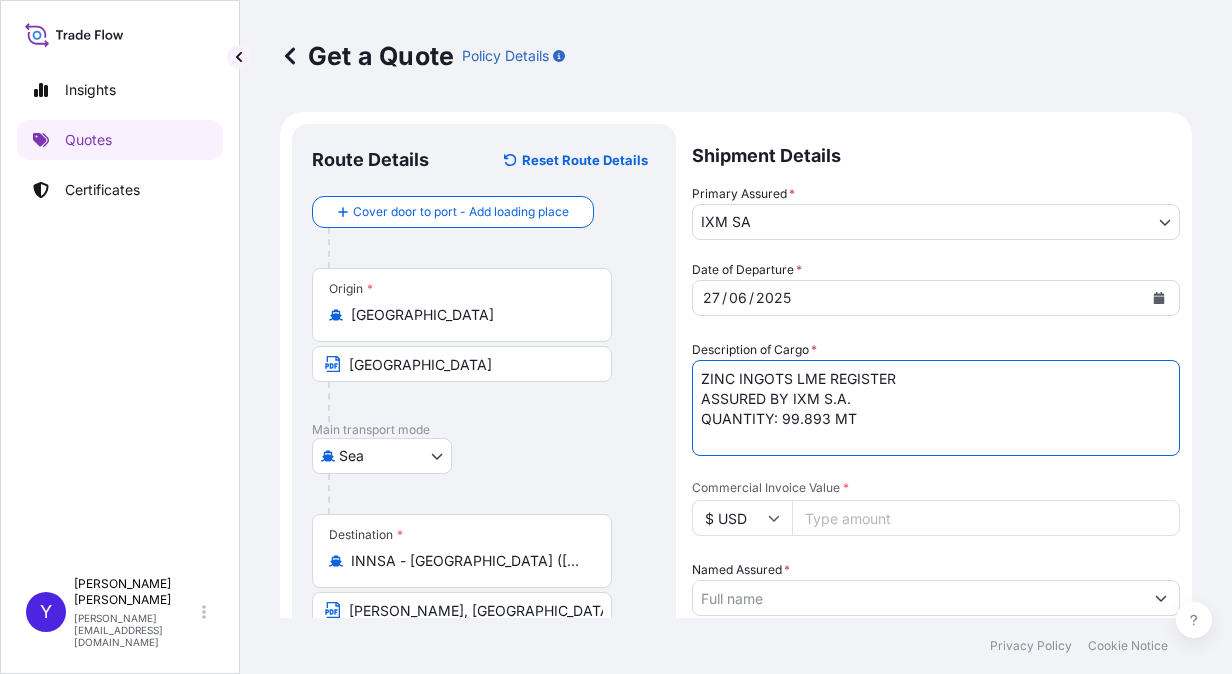 drag, startPoint x: 784, startPoint y: 418, endPoint x: 826, endPoint y: 420, distance: 42.047592 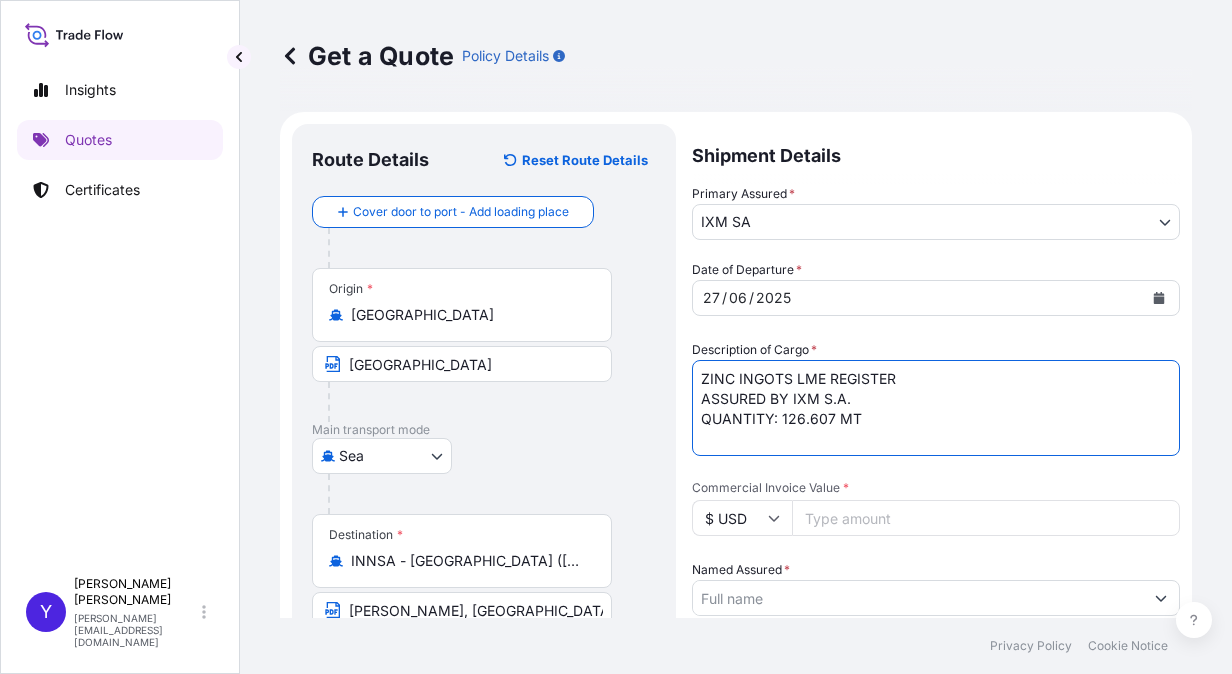 type on "ZINC INGOTS LME REGISTER
ASSURED BY IXM S.A.
QUANTITY: 126.607 MT" 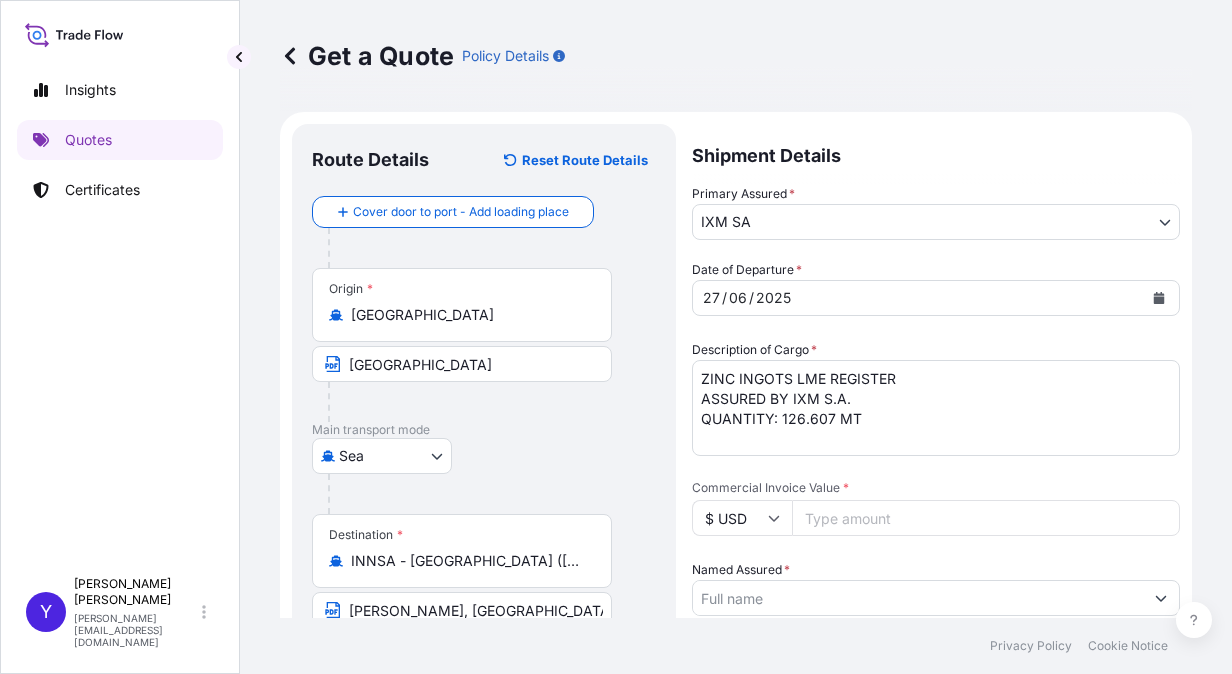 paste on "358171.20" 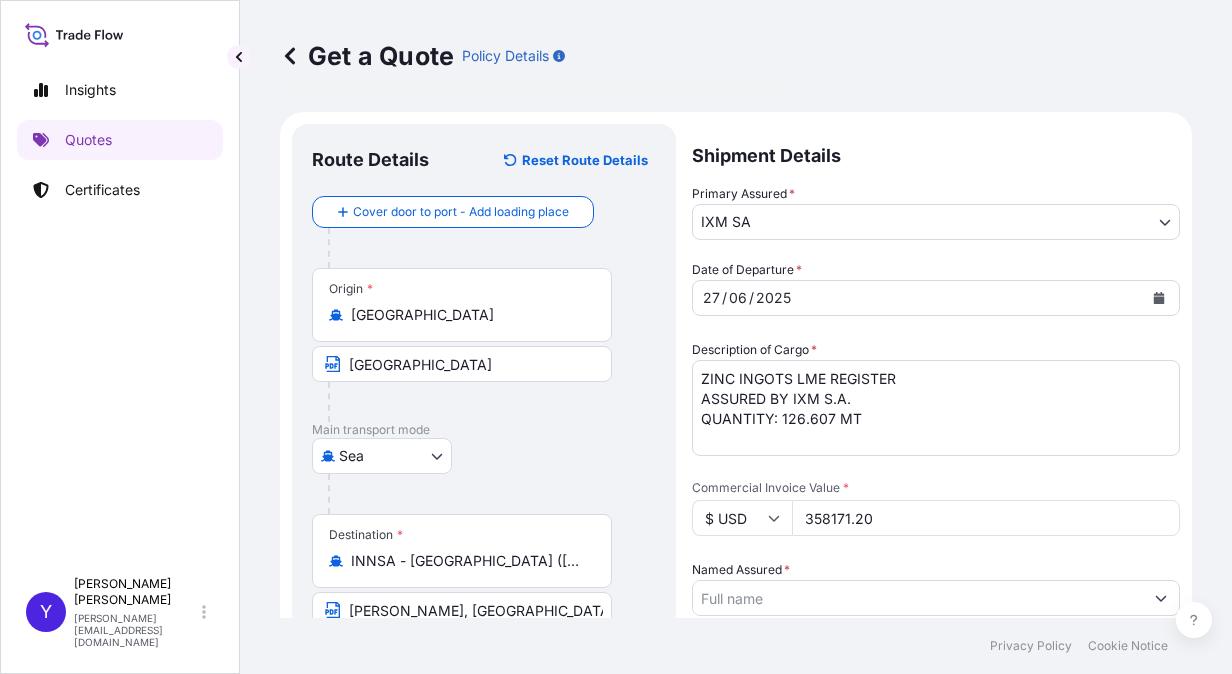 type on "358171.20" 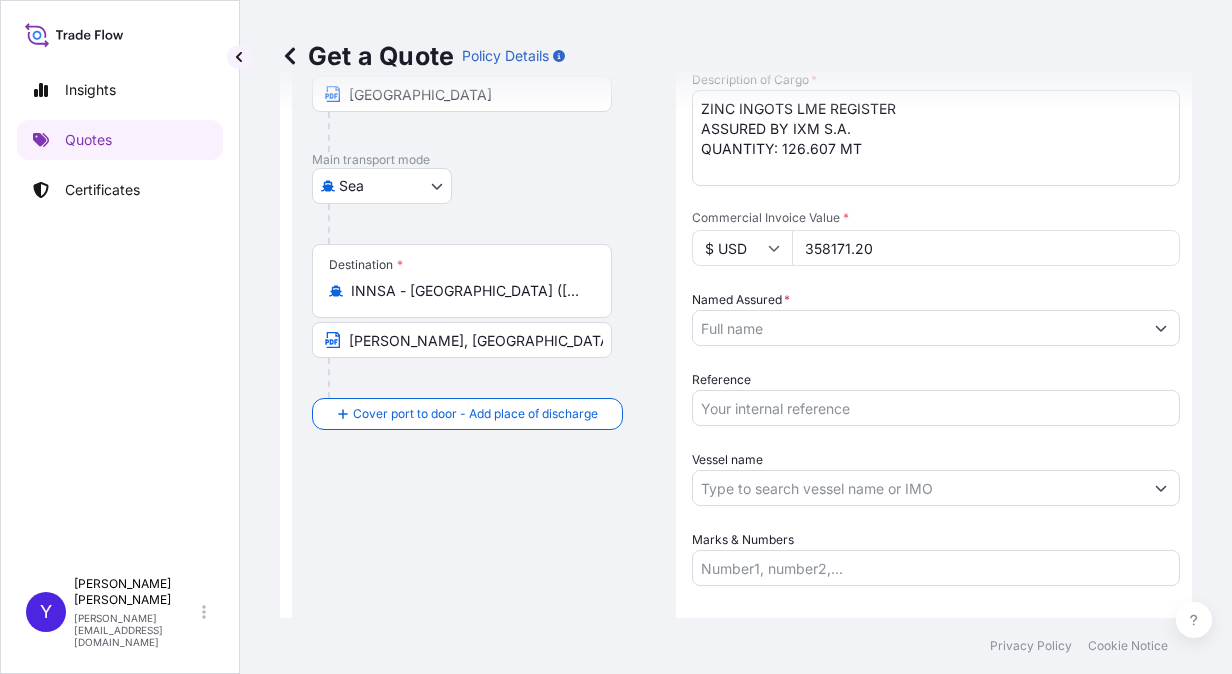 scroll, scrollTop: 274, scrollLeft: 0, axis: vertical 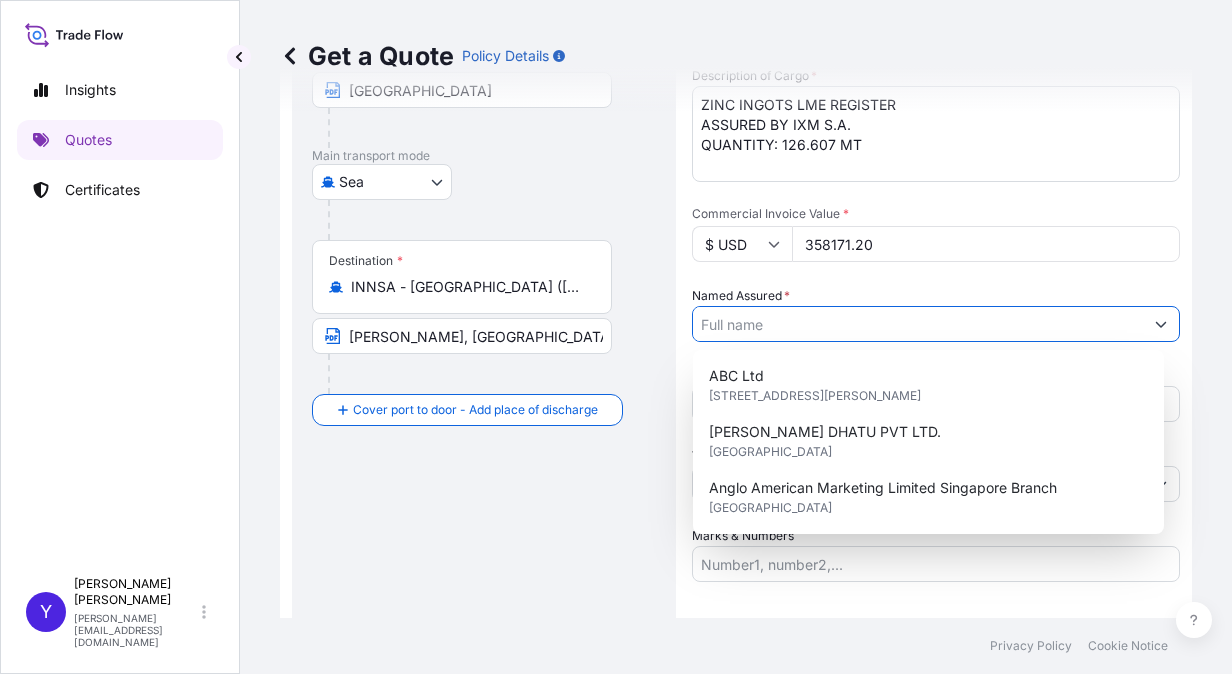 click on "Named Assured *" at bounding box center (918, 324) 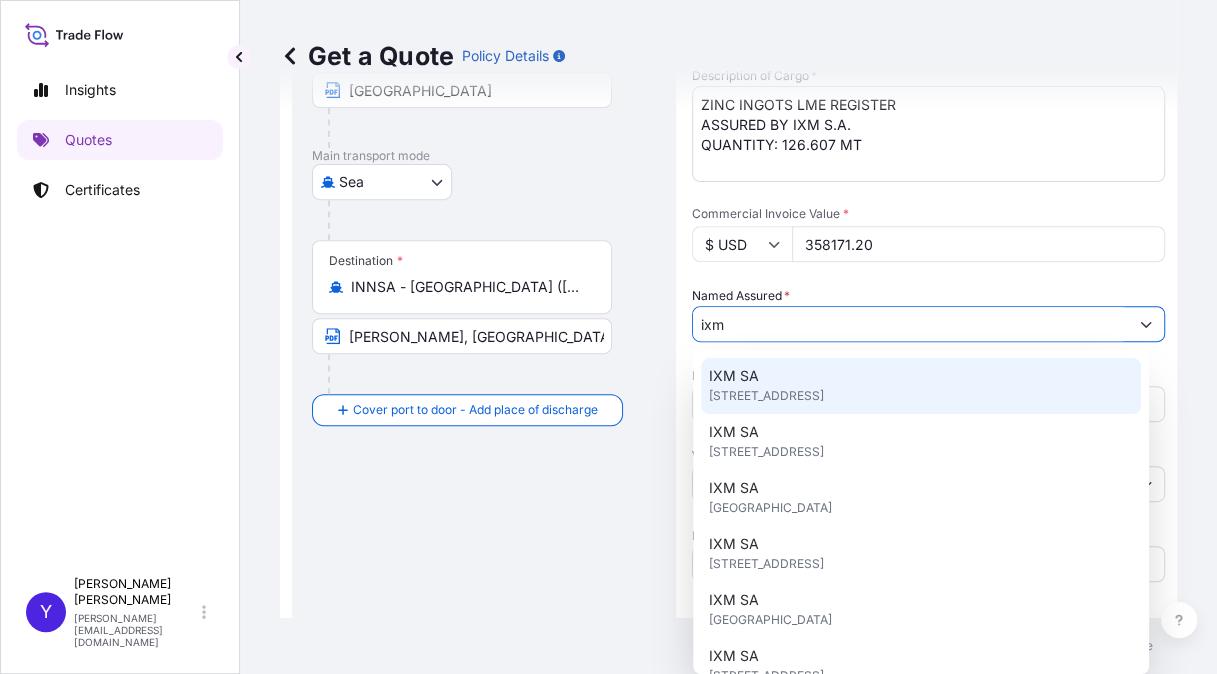 click on "IXM SA [STREET_ADDRESS]" at bounding box center (921, 386) 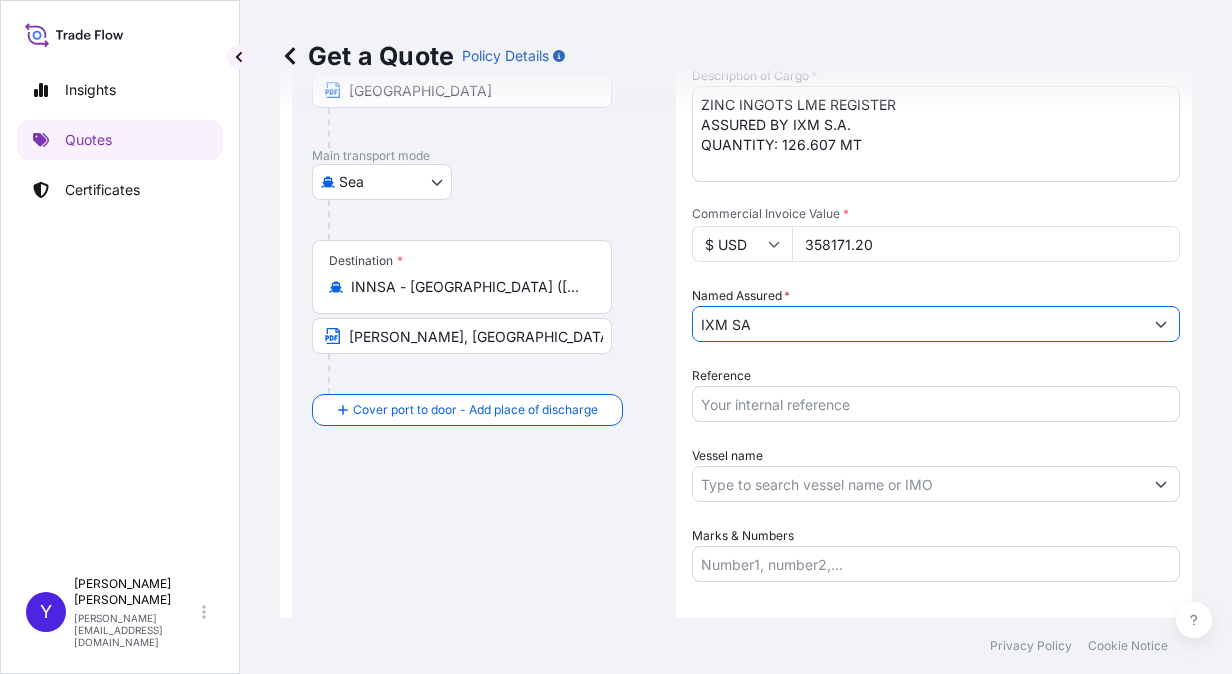 type on "IXM SA" 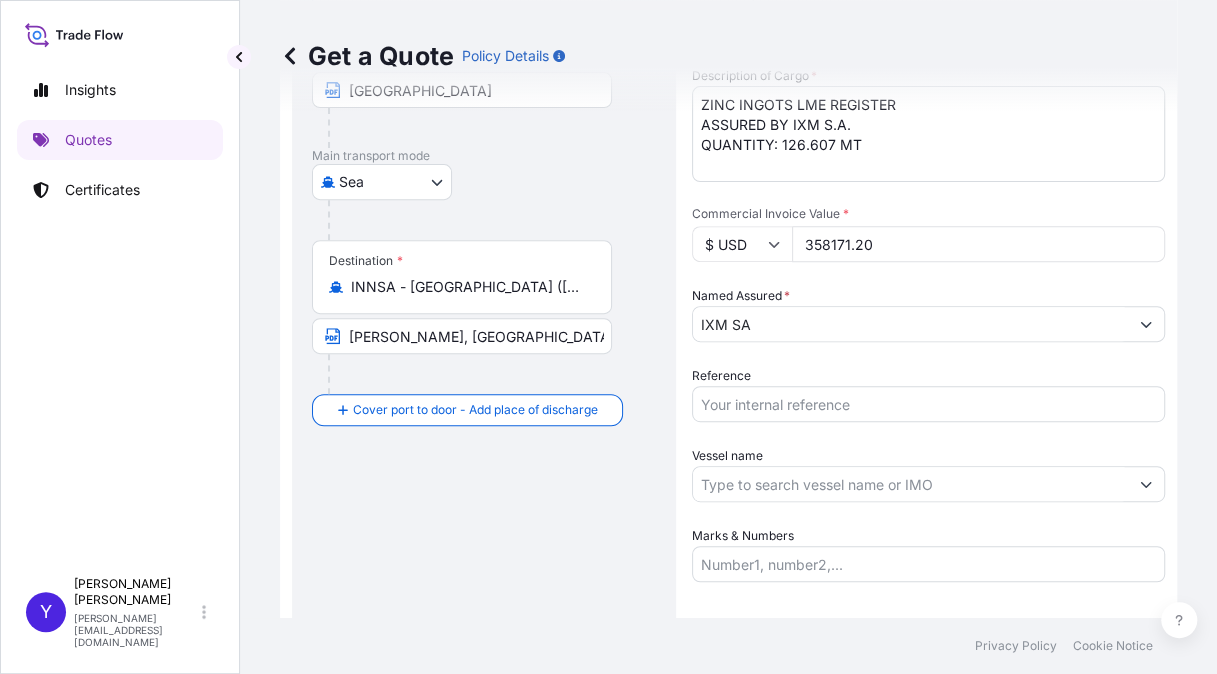 click on "Route Details Reset Route Details   Cover door to port - Add loading place Place of loading Road / [GEOGRAPHIC_DATA] / Inland Origin * [GEOGRAPHIC_DATA] [GEOGRAPHIC_DATA] Main transport mode [GEOGRAPHIC_DATA] Mail / [GEOGRAPHIC_DATA] Destination * INNSA - [GEOGRAPHIC_DATA] ([PERSON_NAME]), [GEOGRAPHIC_DATA] [GEOGRAPHIC_DATA], [GEOGRAPHIC_DATA] Cover port to door - Add place of discharge Road / [GEOGRAPHIC_DATA] / Inland Place of Discharge" at bounding box center (484, 290) 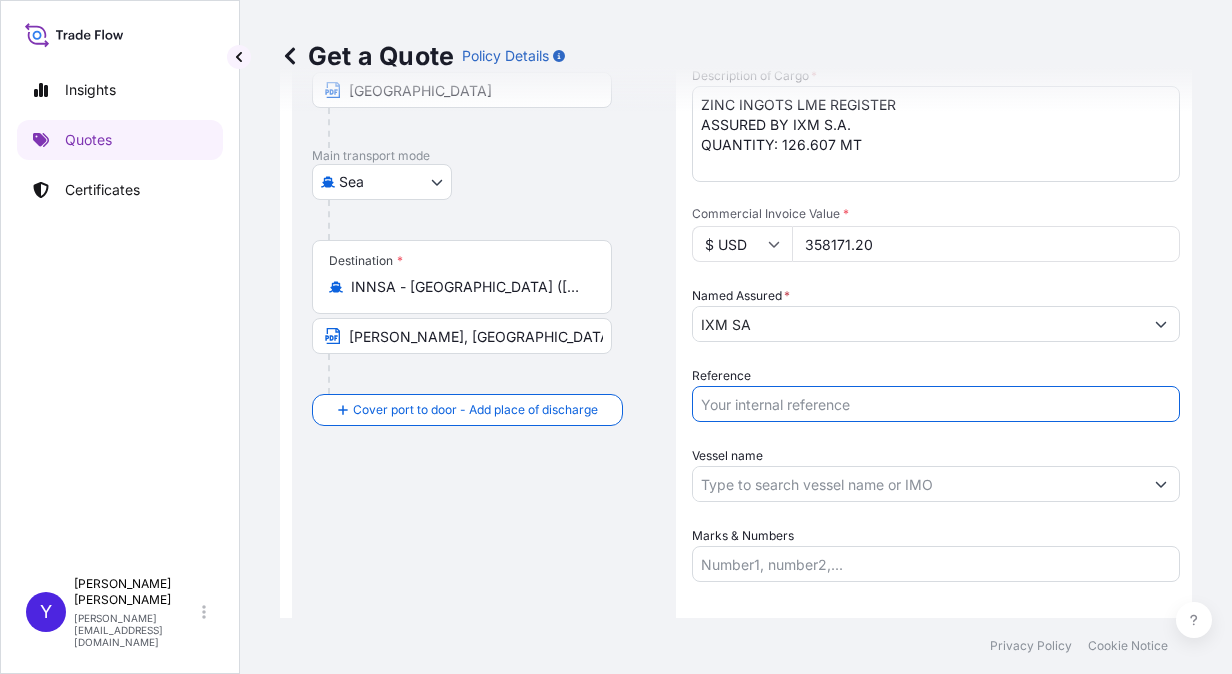 click on "Reference" at bounding box center [936, 404] 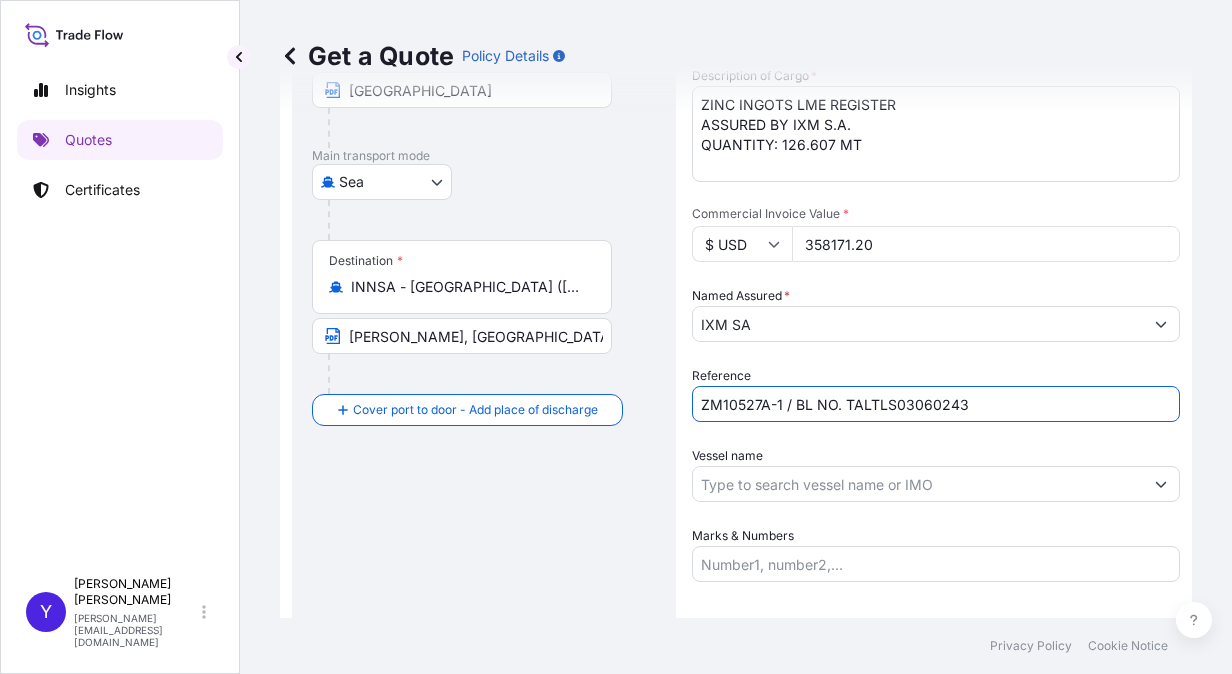 type on "ZM10527A-1 / BL NO. TALTLS03060243" 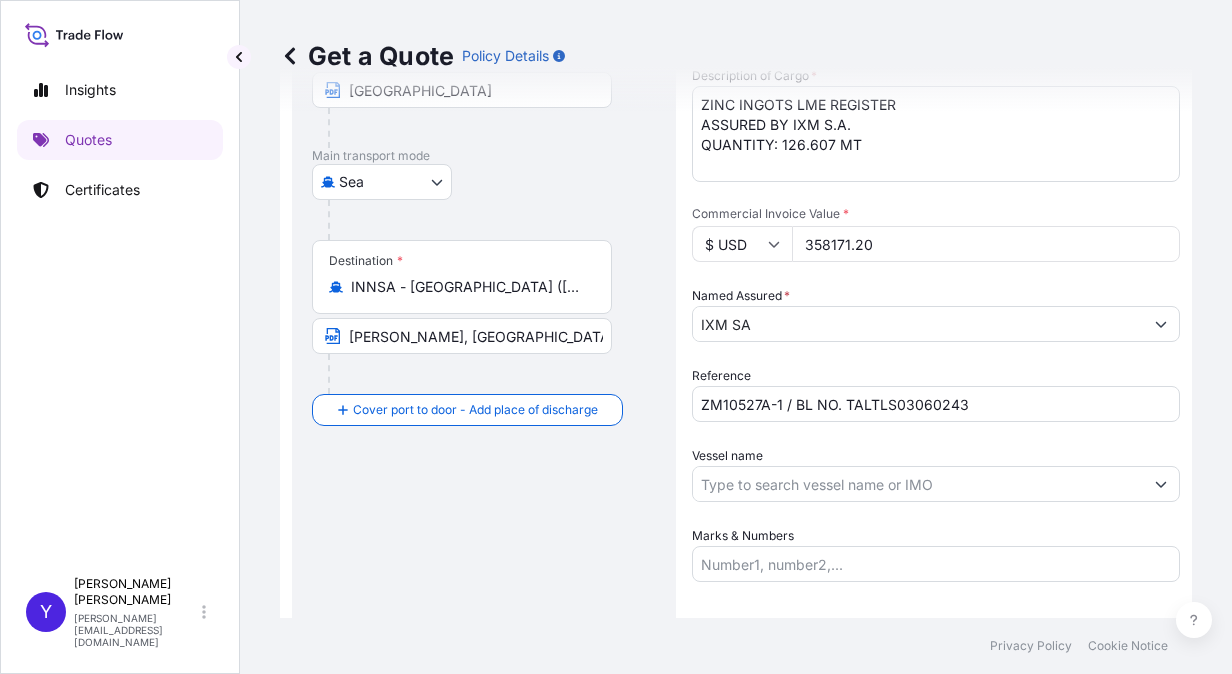 click on "Route Details Reset Route Details   Cover door to port - Add loading place Place of loading Road / [GEOGRAPHIC_DATA] / Inland Origin * [GEOGRAPHIC_DATA] [GEOGRAPHIC_DATA] Main transport mode [GEOGRAPHIC_DATA] Mail / [GEOGRAPHIC_DATA] Destination * INNSA - [GEOGRAPHIC_DATA] ([PERSON_NAME]), [GEOGRAPHIC_DATA] [GEOGRAPHIC_DATA], [GEOGRAPHIC_DATA] Cover port to door - Add place of discharge Road / [GEOGRAPHIC_DATA] / Inland Place of Discharge" at bounding box center [484, 290] 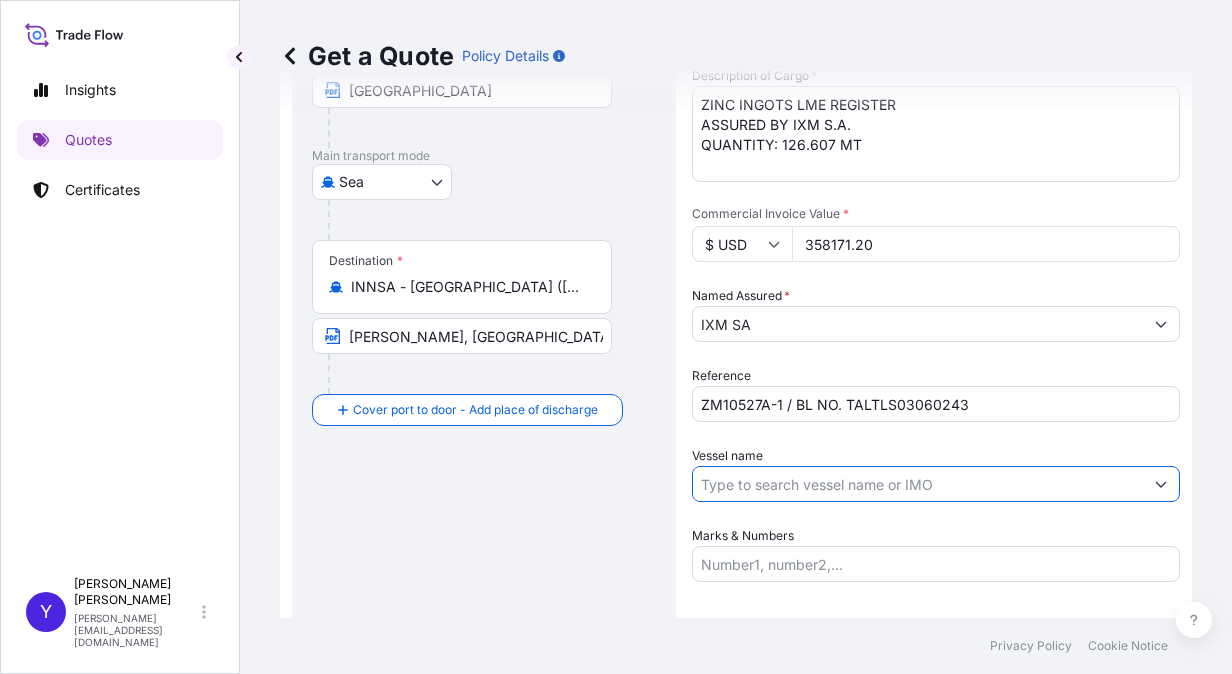 click on "Vessel name" at bounding box center (918, 484) 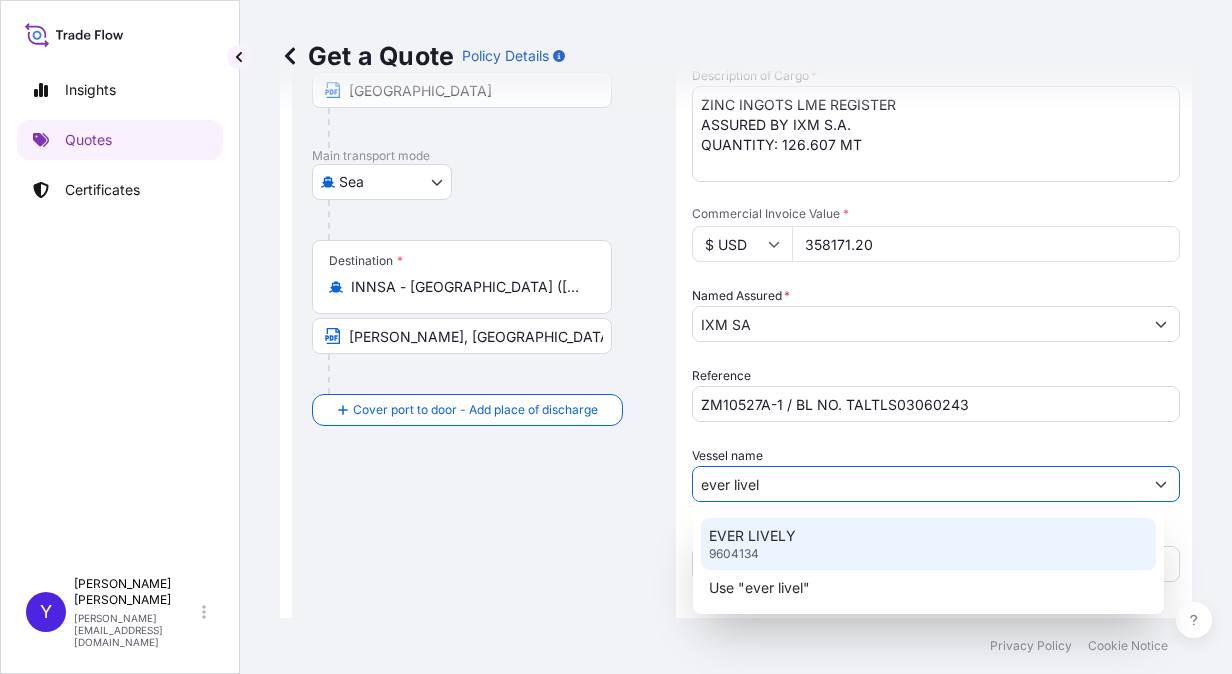 click on "EVER LIVELY 9604134" at bounding box center [928, 544] 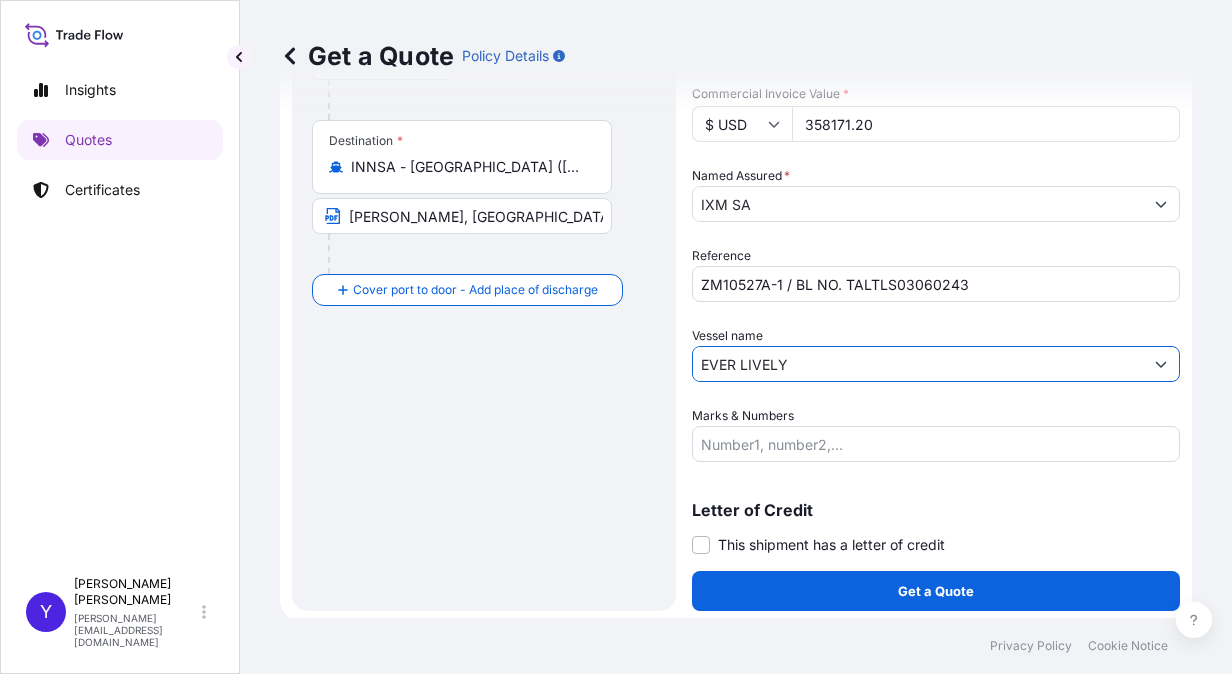 scroll, scrollTop: 398, scrollLeft: 0, axis: vertical 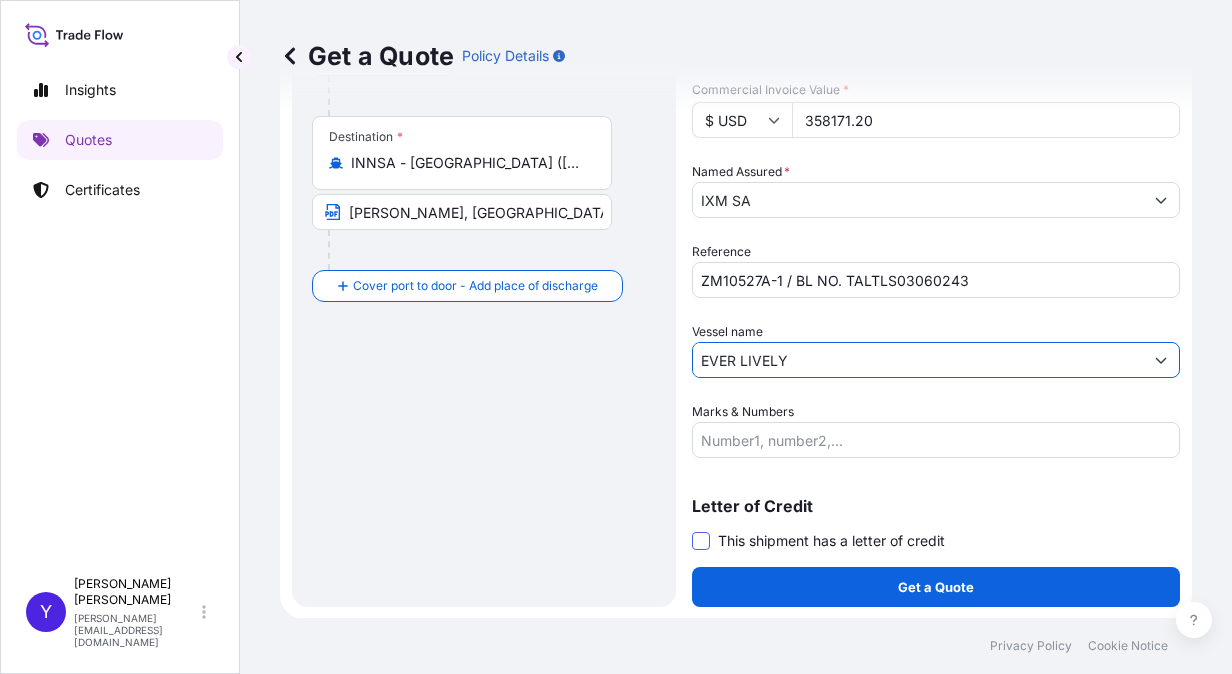 type on "EVER LIVELY" 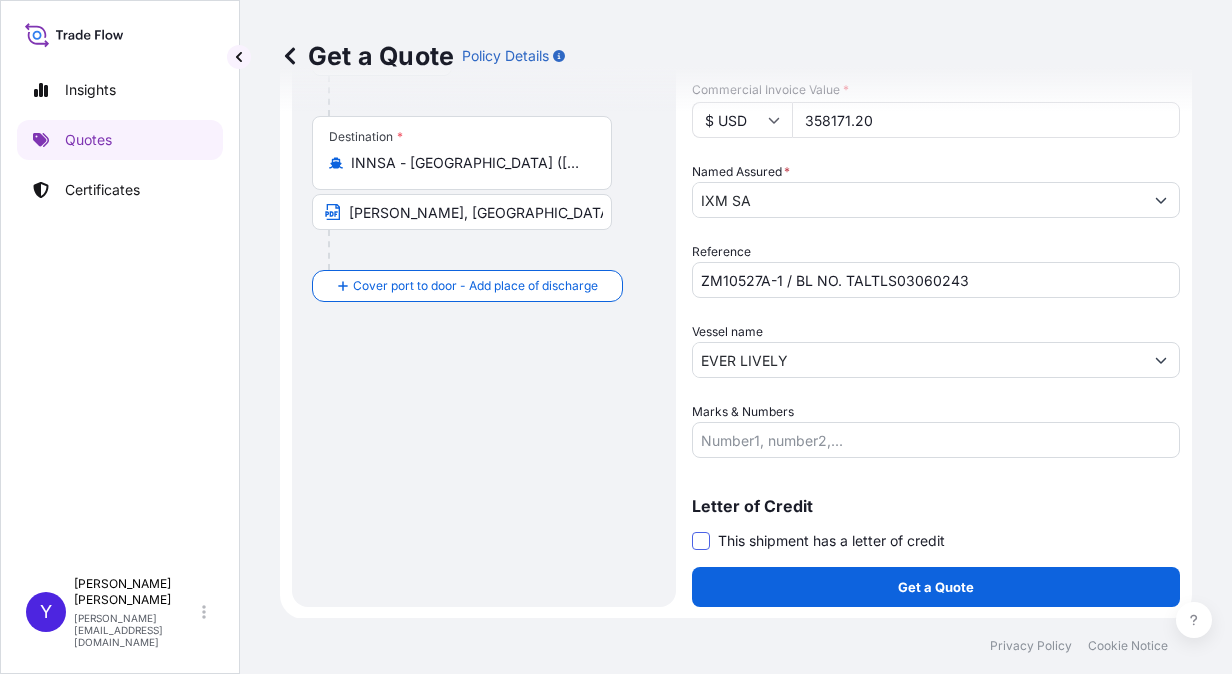 click at bounding box center [701, 541] 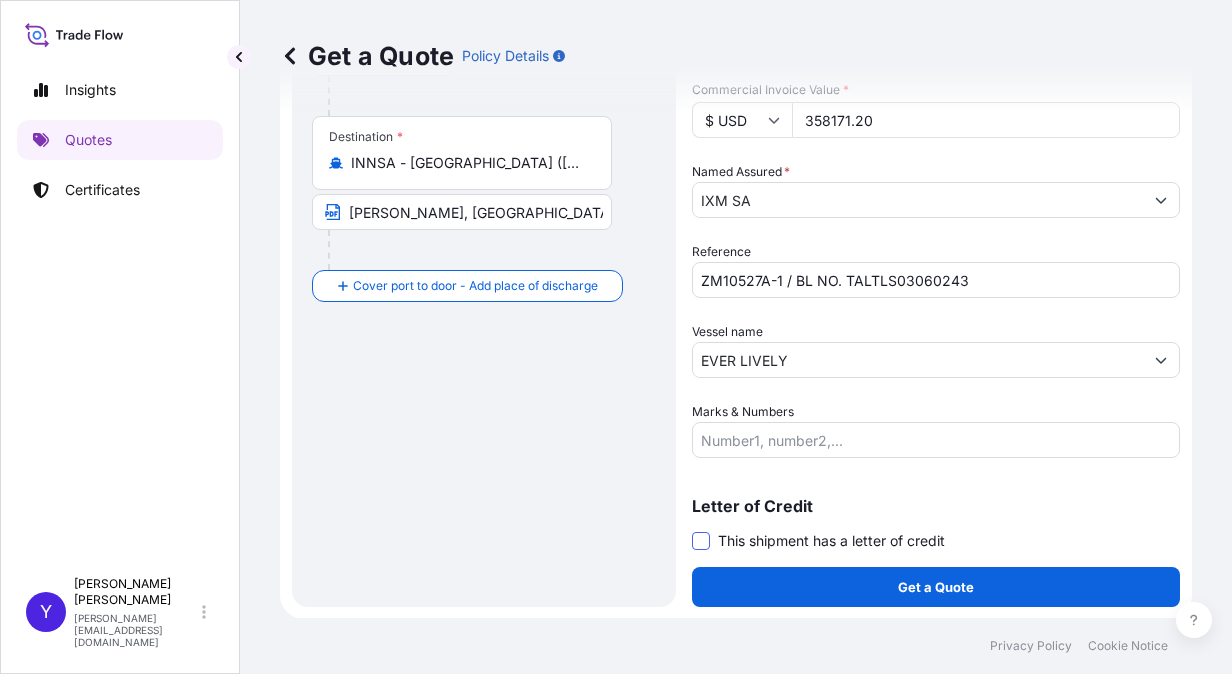 click on "This shipment has a letter of credit" at bounding box center (692, 530) 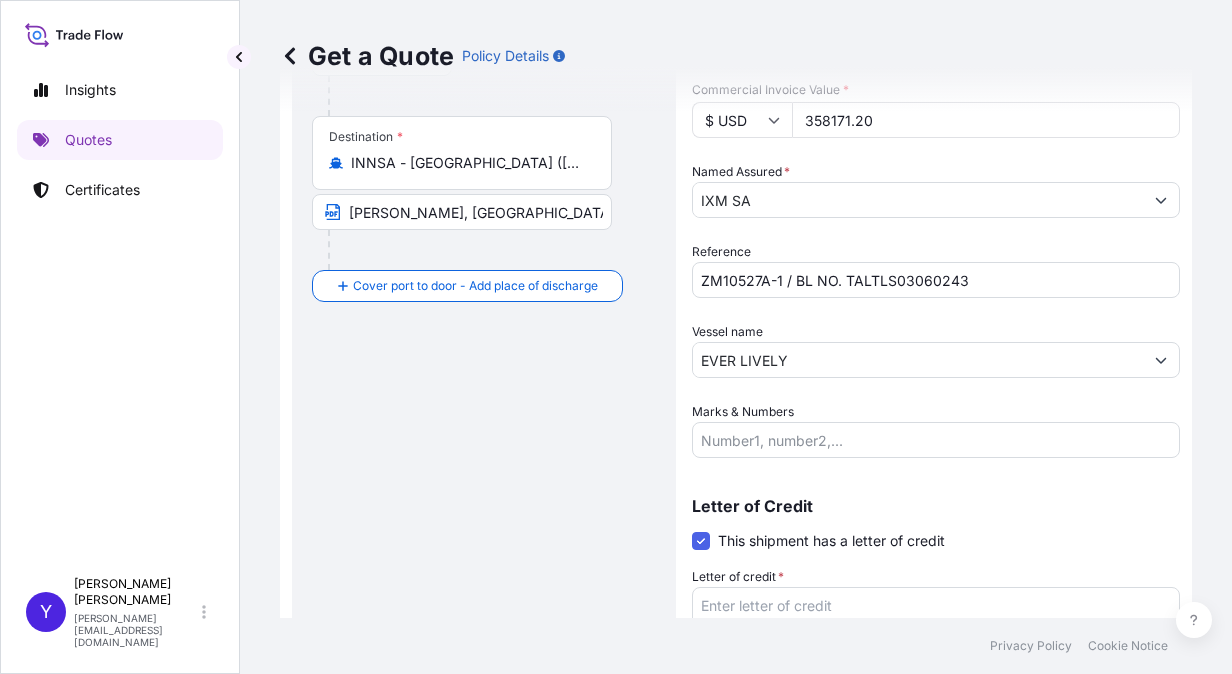 scroll, scrollTop: 550, scrollLeft: 0, axis: vertical 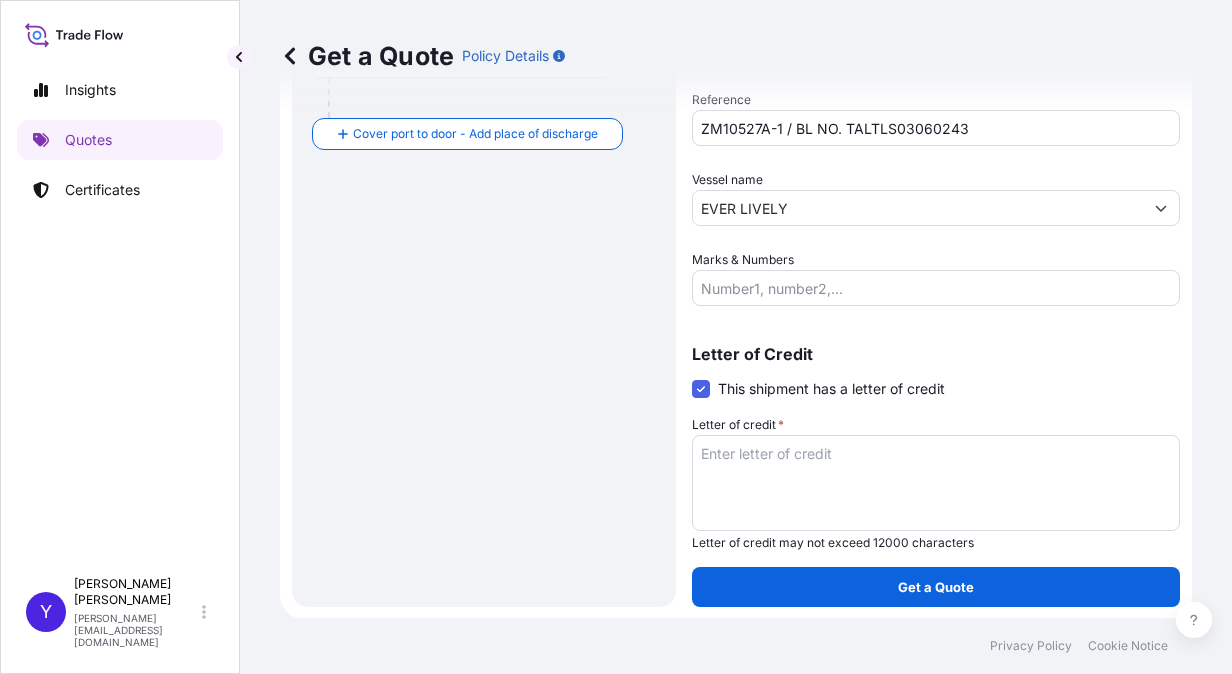click on "Letter of credit *" at bounding box center (936, 483) 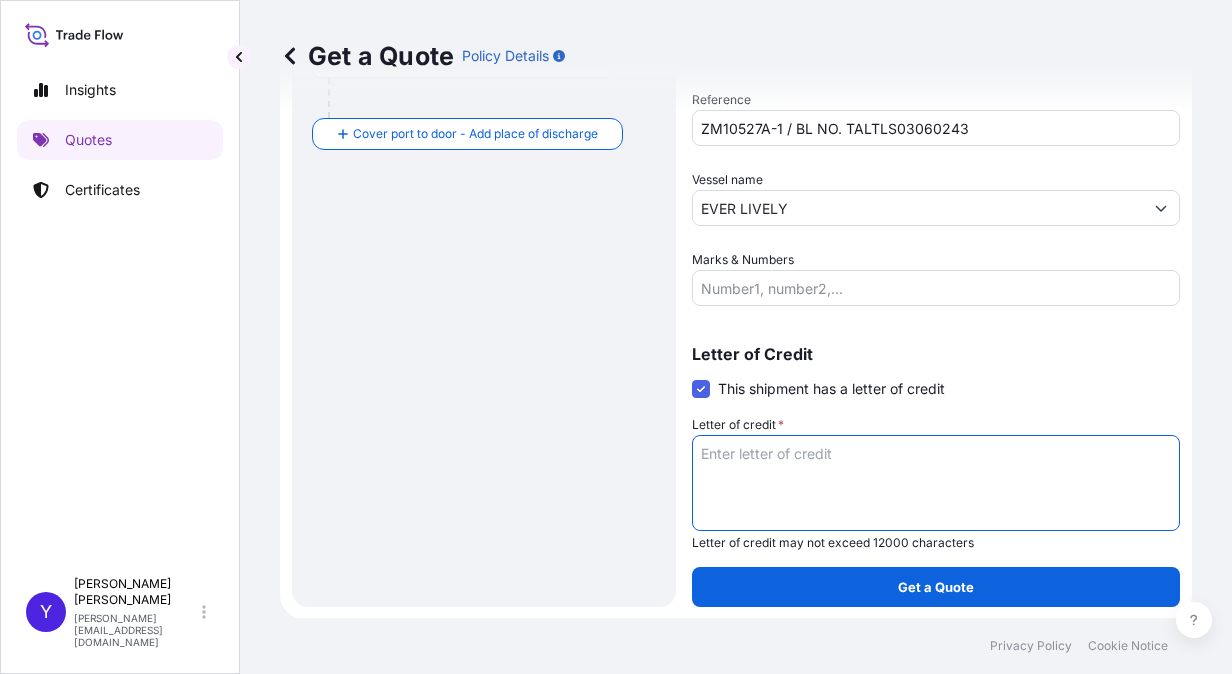 paste on "FOR 110 PCT OF CIF VALUE, COVERING INSTITUTE CARGO CLAUSES (A), WITH EXTENDED COVER FOR TRANSHIPMENT RISKS, IF APPLICABLE, THEFT, PILFERAGE, BREAKAGE
AND NON-DELIVERY, INSTITUTE WAR CLAUSE (CARGO) AND INSTITUTE STRIKES CLAUSE (CARGO), COVER WITH CLAIMS PAYABLE IN [GEOGRAPHIC_DATA] IRRESPECTIVE OF PERCENTAGE.
INSURANCE CERTIFICATE ISSUED IN ONE ORIGINAL AND ONE COPY.
[STREET_ADDRESS] 1636FLC250252 DATED [DATE]
GOODS ARE FREELY IMPORTABLE UNDER CHAPTER 2 OF FOREIGN TRADE
POLICY 2023." 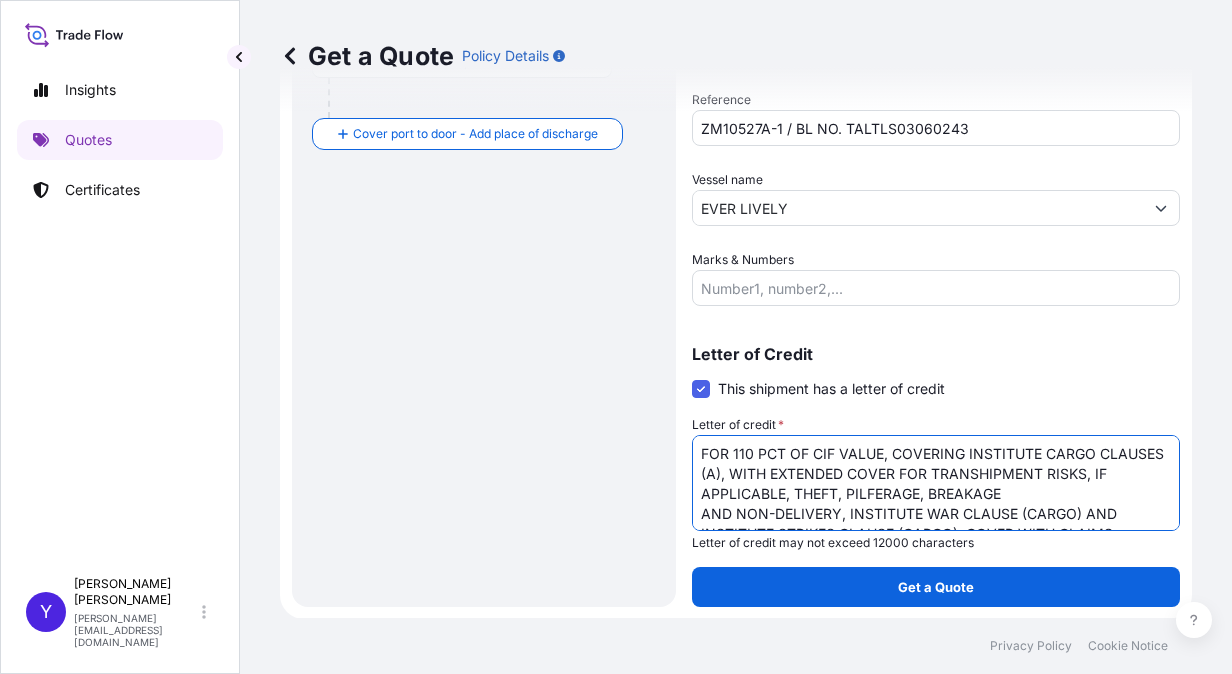 scroll, scrollTop: 191, scrollLeft: 0, axis: vertical 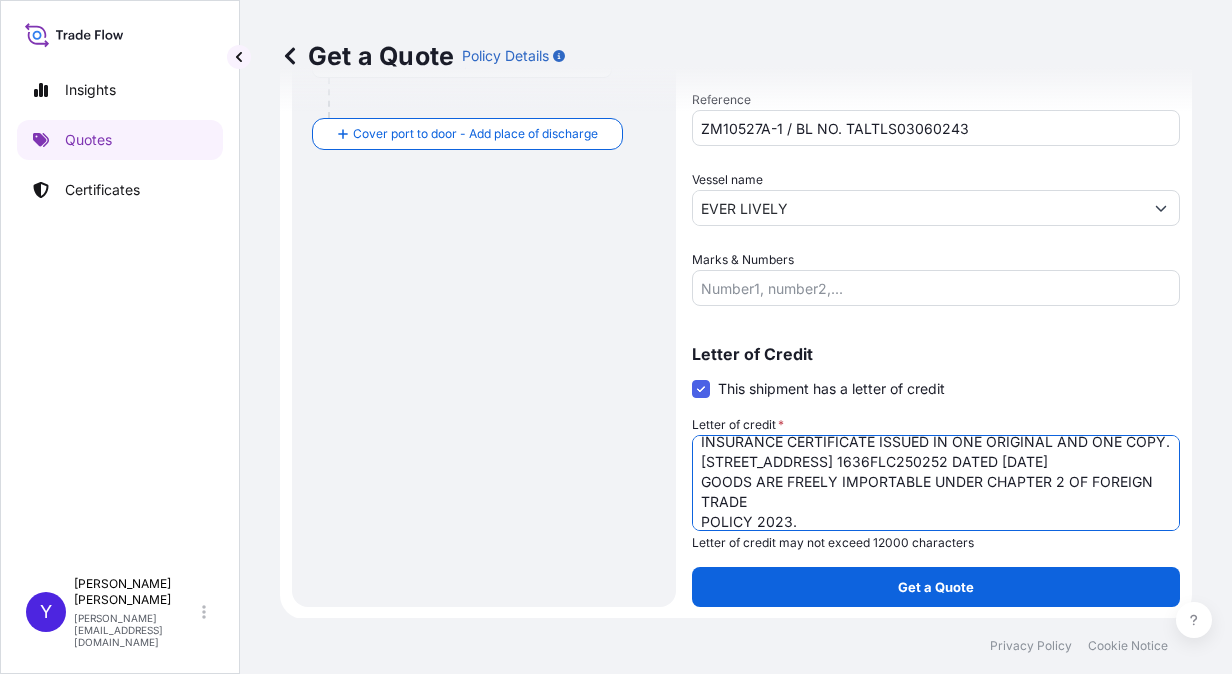 drag, startPoint x: 790, startPoint y: 463, endPoint x: 771, endPoint y: 528, distance: 67.72001 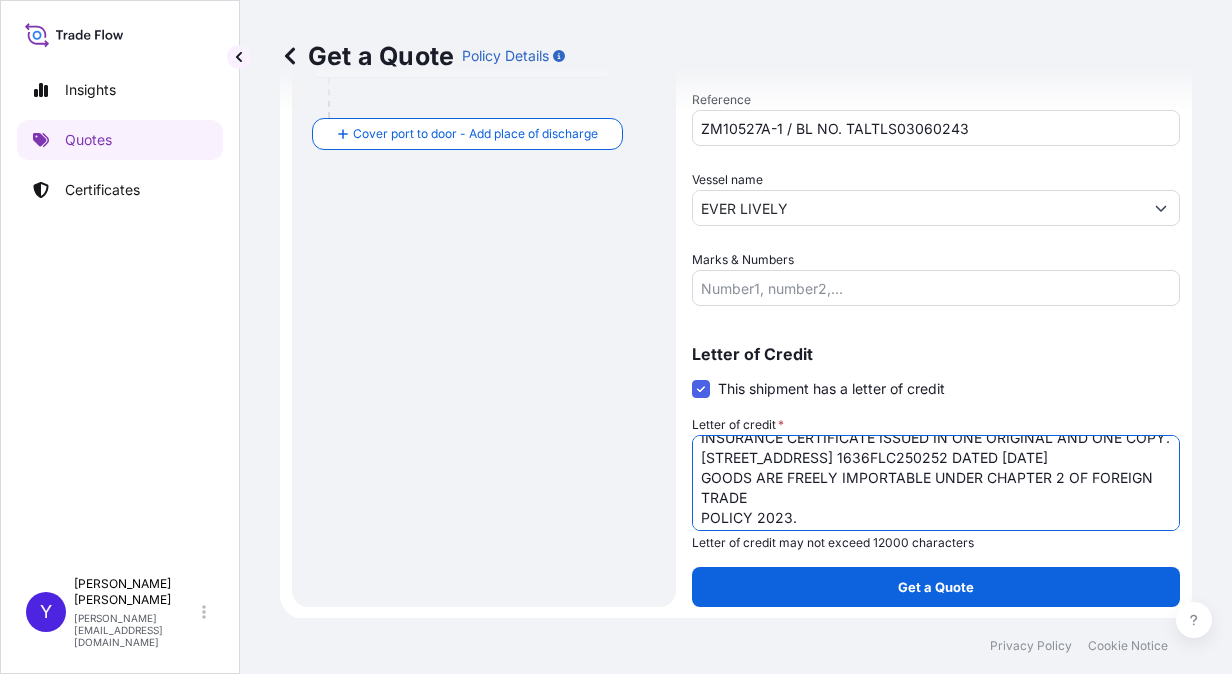 click on "FOR 110 PCT OF CIF VALUE, COVERING INSTITUTE CARGO CLAUSES (A), WITH EXTENDED COVER FOR TRANSHIPMENT RISKS, IF APPLICABLE, THEFT, PILFERAGE, BREAKAGE
AND NON-DELIVERY, INSTITUTE WAR CLAUSE (CARGO) AND INSTITUTE STRIKES CLAUSE (CARGO), COVER WITH CLAIMS PAYABLE IN [GEOGRAPHIC_DATA] IRRESPECTIVE OF PERCENTAGE.
INSURANCE CERTIFICATE ISSUED IN ONE ORIGINAL AND ONE COPY.
[STREET_ADDRESS] 1636FLC250252 DATED [DATE]
GOODS ARE FREELY IMPORTABLE UNDER CHAPTER 2 OF FOREIGN TRADE
POLICY 2023." at bounding box center [936, 483] 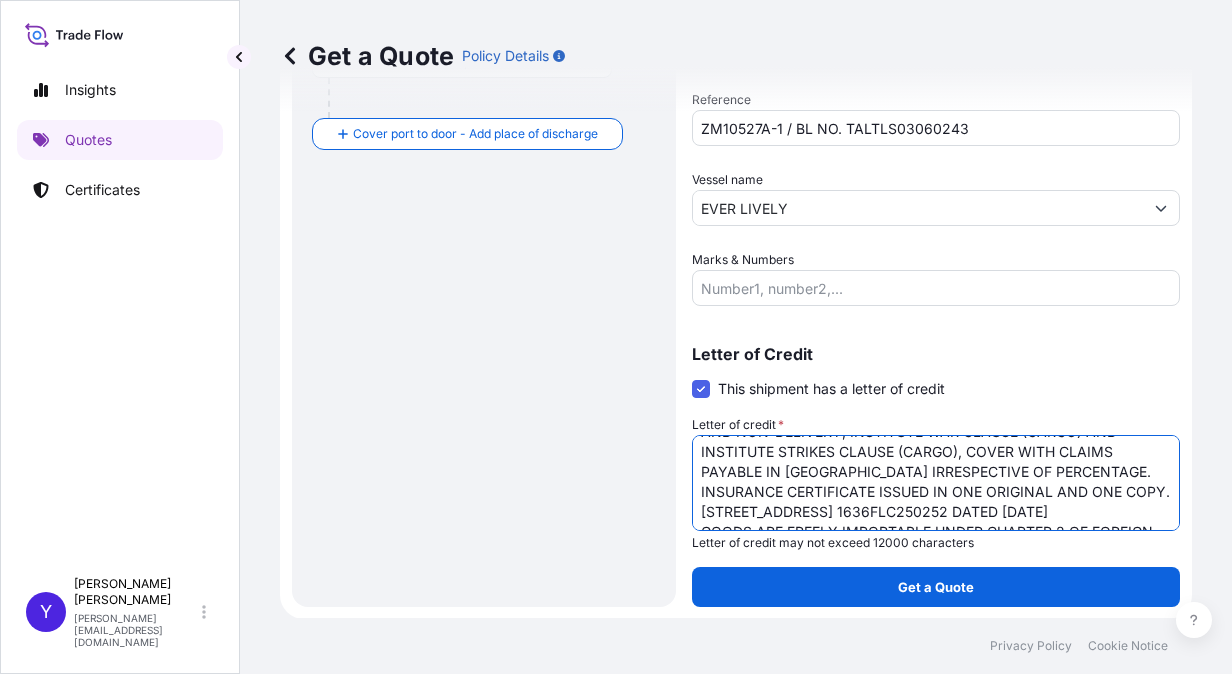 scroll, scrollTop: 0, scrollLeft: 0, axis: both 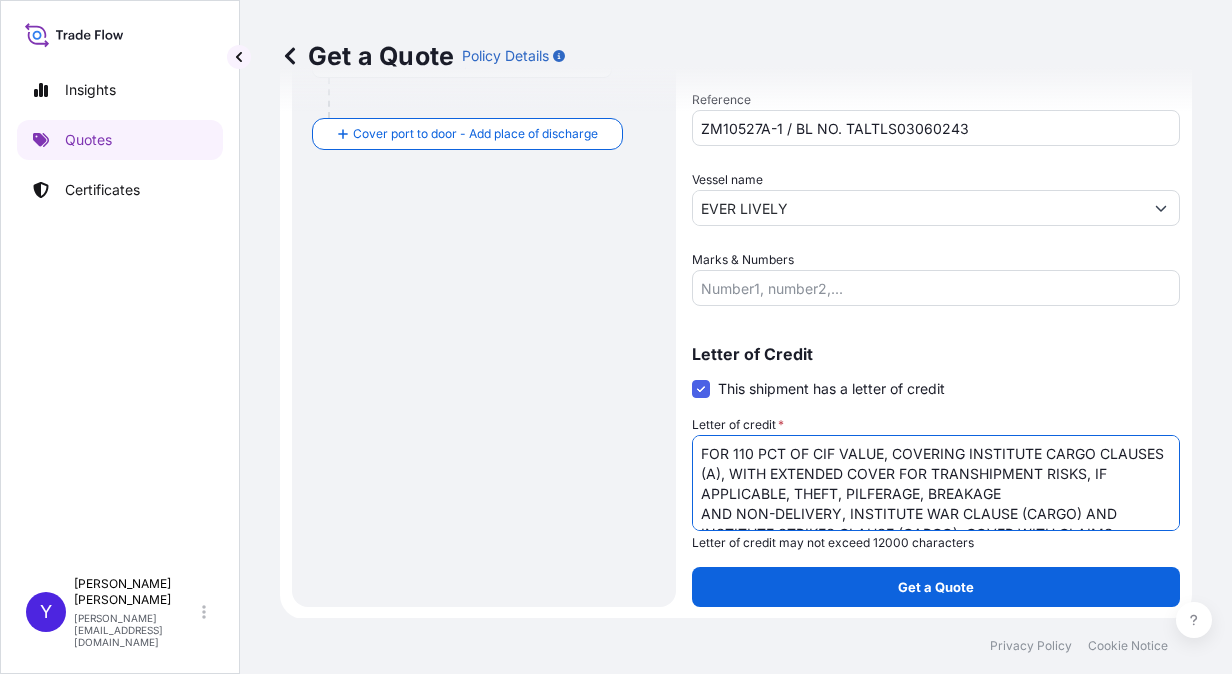 type on "FOR 110 PCT OF CIF VALUE, COVERING INSTITUTE CARGO CLAUSES (A), WITH EXTENDED COVER FOR TRANSHIPMENT RISKS, IF APPLICABLE, THEFT, PILFERAGE, BREAKAGE
AND NON-DELIVERY, INSTITUTE WAR CLAUSE (CARGO) AND INSTITUTE STRIKES CLAUSE (CARGO), COVER WITH CLAIMS PAYABLE IN [GEOGRAPHIC_DATA] IRRESPECTIVE OF PERCENTAGE.
INSURANCE CERTIFICATE ISSUED IN ONE ORIGINAL AND ONE COPY.
[STREET_ADDRESS] 1636FLC250252 DATED [DATE]
GOODS ARE FREELY IMPORTABLE UNDER CHAPTER 2 OF FOREIGN TRADE
POLICY 2023." 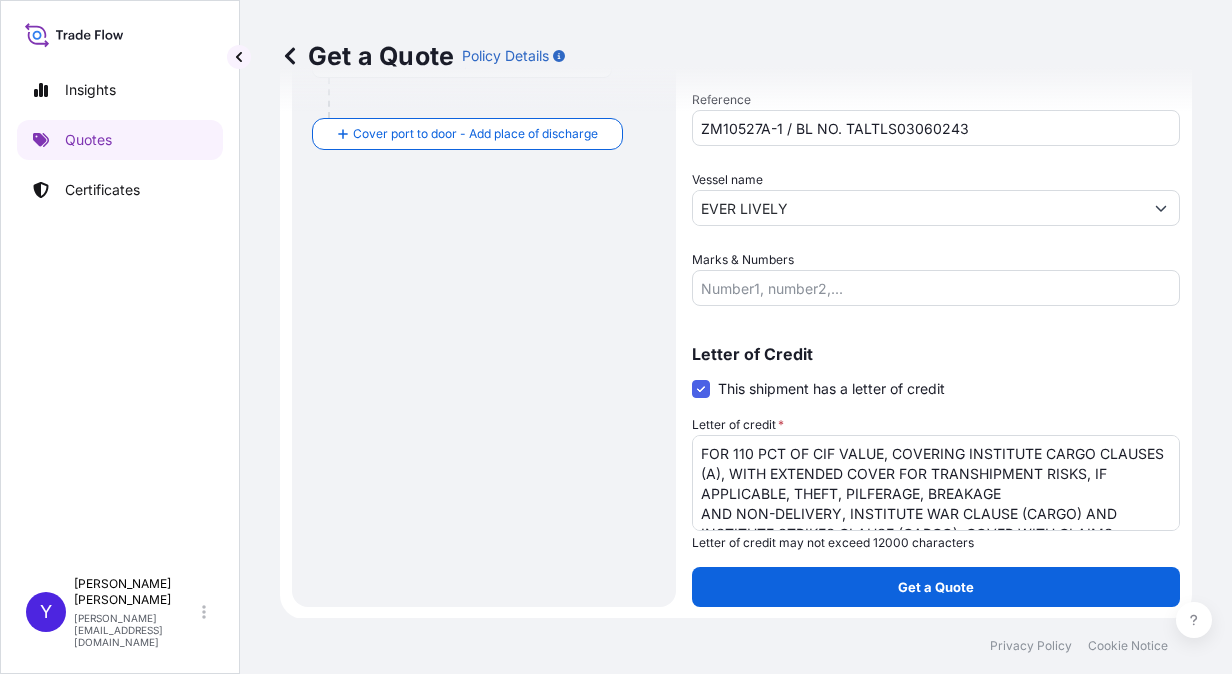 click on "Letter of Credit This shipment has a letter of credit Letter of credit * FOR 110 PCT OF CIF VALUE, COVERING INSTITUTE CARGO CLAUSES (A), WITH EXTENDED COVER FOR TRANSHIPMENT RISKS, IF APPLICABLE, THEFT, PILFERAGE, BREAKAGE
AND NON-DELIVERY, INSTITUTE WAR CLAUSE (CARGO) AND INSTITUTE STRIKES CLAUSE (CARGO), COVER WITH CLAIMS PAYABLE IN [GEOGRAPHIC_DATA] IRRESPECTIVE OF PERCENTAGE.
INSURANCE CERTIFICATE ISSUED IN ONE ORIGINAL AND ONE COPY.
[STREET_ADDRESS] 1636FLC250252 DATED [DATE]
GOODS ARE FREELY IMPORTABLE UNDER CHAPTER 2 OF FOREIGN TRADE
POLICY 2023. Letter of credit may not exceed 12000 characters" at bounding box center [936, 436] 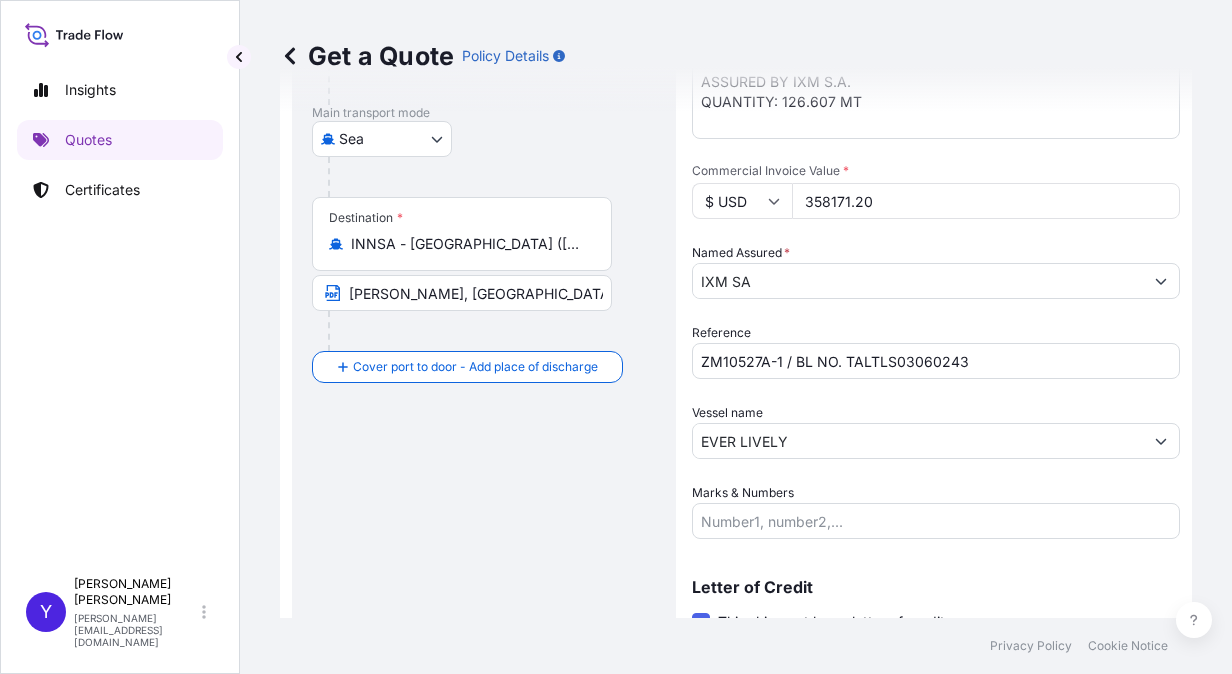 scroll, scrollTop: 312, scrollLeft: 0, axis: vertical 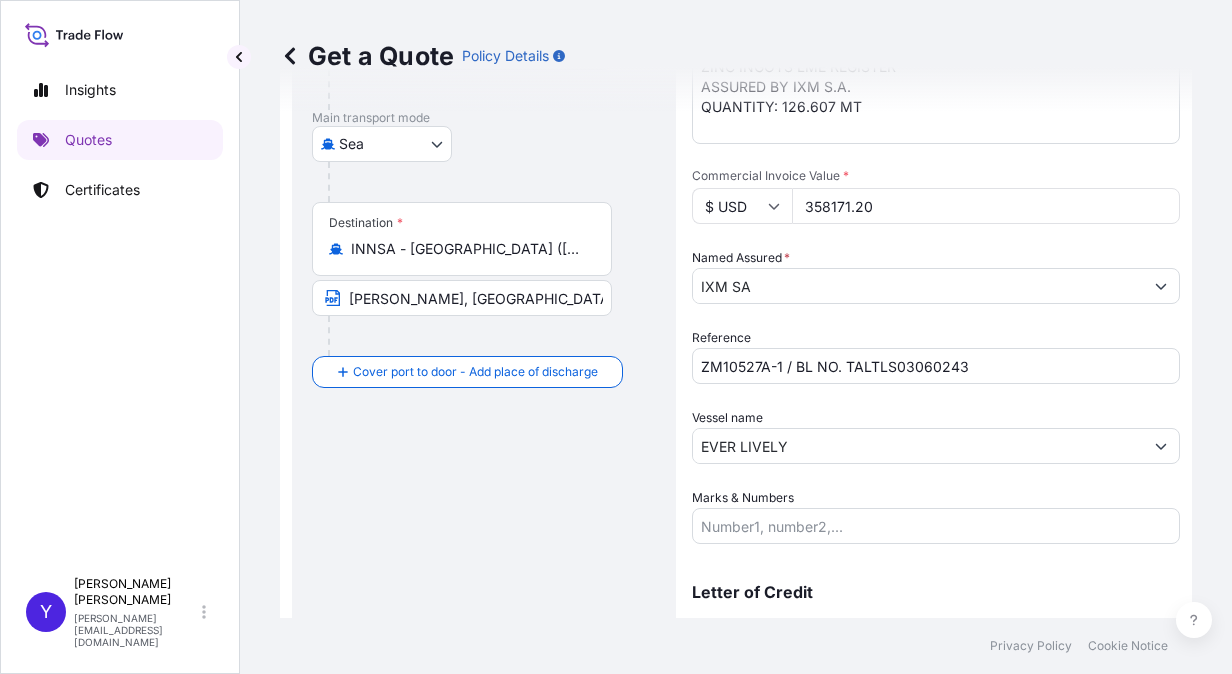 click on "Date of Departure * [DATE] Cargo Category * Metals of every type and description including by-products and/or derivatives Description of Cargo * ZINC INGOTS LME REGISTER
ASSURED BY IXM S.A.
QUANTITY: 126.607 MT Commercial Invoice Value   * $ USD 358171.20 Named Assured * IXM SA Packing Category Select a packing category Please select a primary mode of transportation first. Reference ZM10527A-1 / BL NO. TALTLS03060243 Vessel name EVER LIVELY Marks & Numbers" at bounding box center (936, 246) 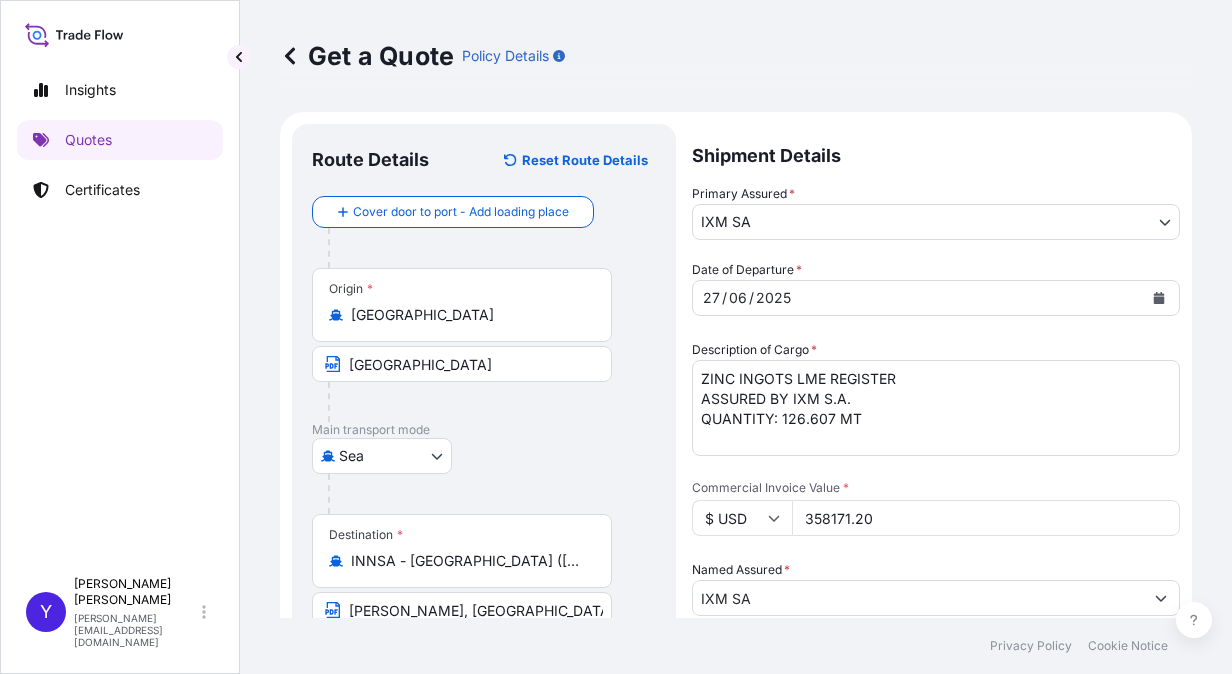 scroll, scrollTop: 550, scrollLeft: 0, axis: vertical 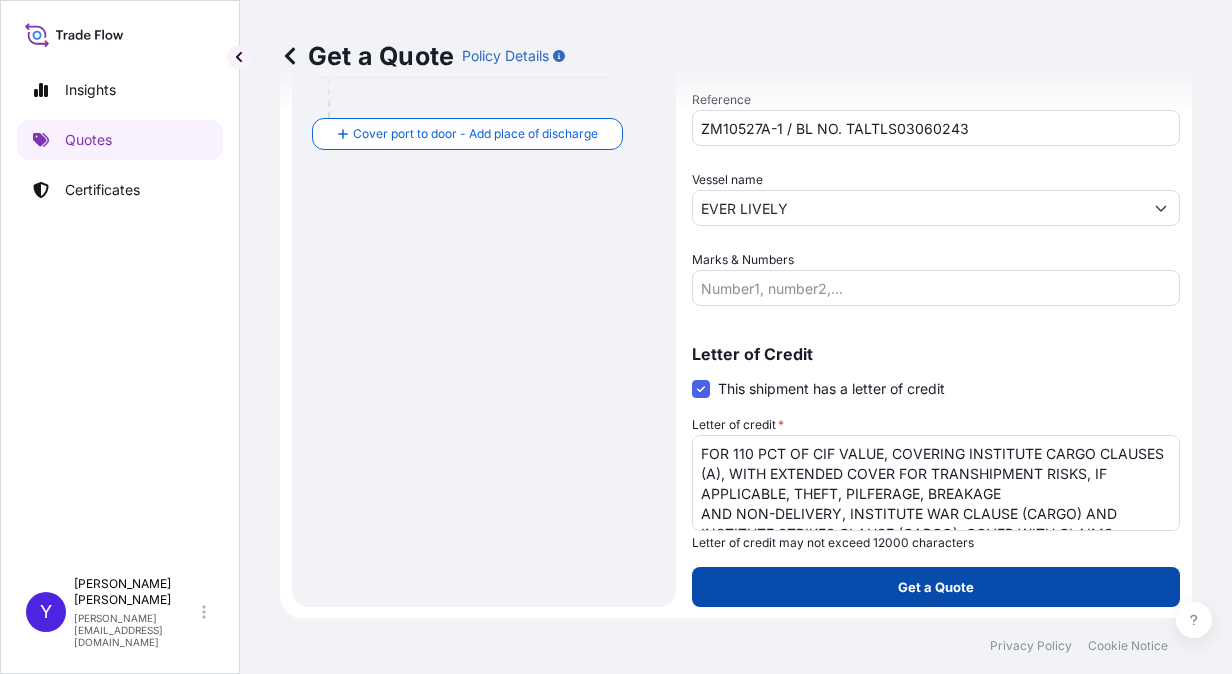 click on "Get a Quote" at bounding box center [936, 587] 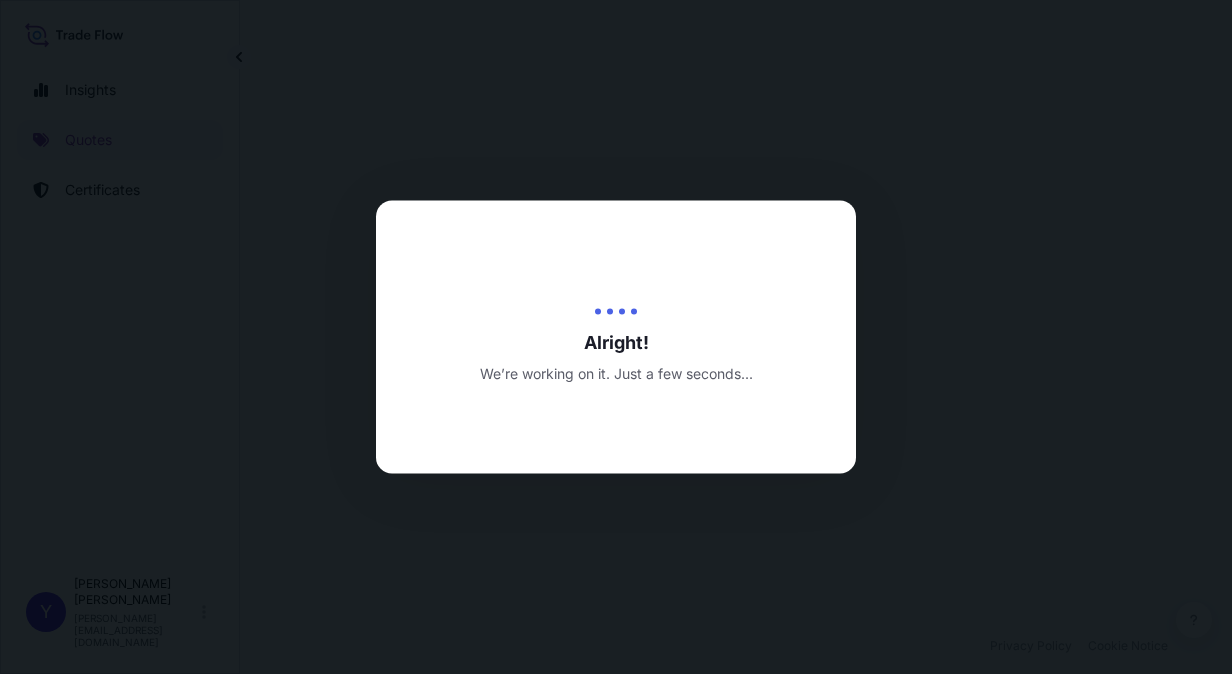 scroll, scrollTop: 0, scrollLeft: 0, axis: both 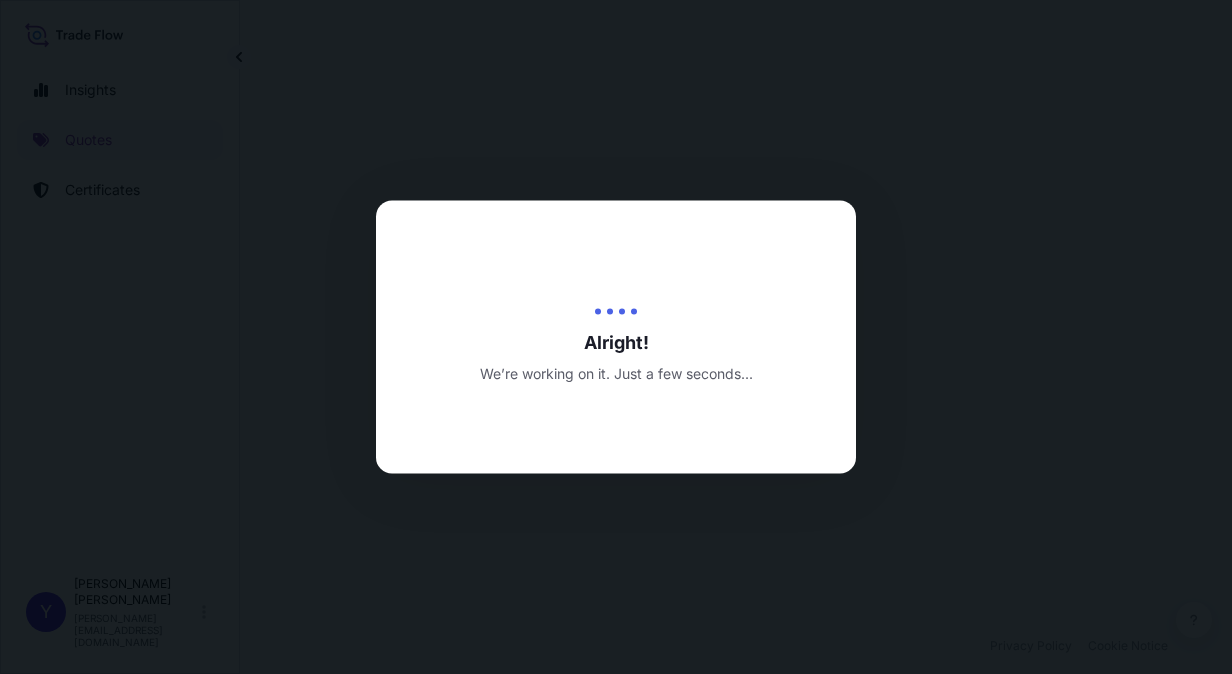 select on "Sea" 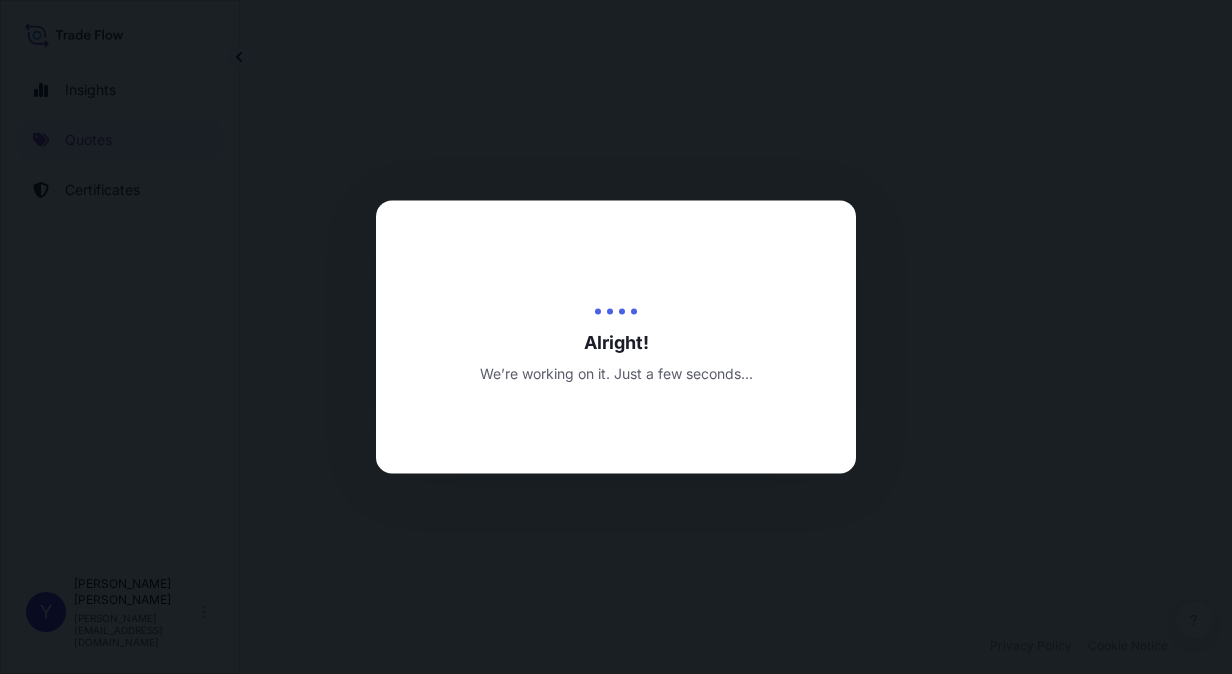 select on "31846" 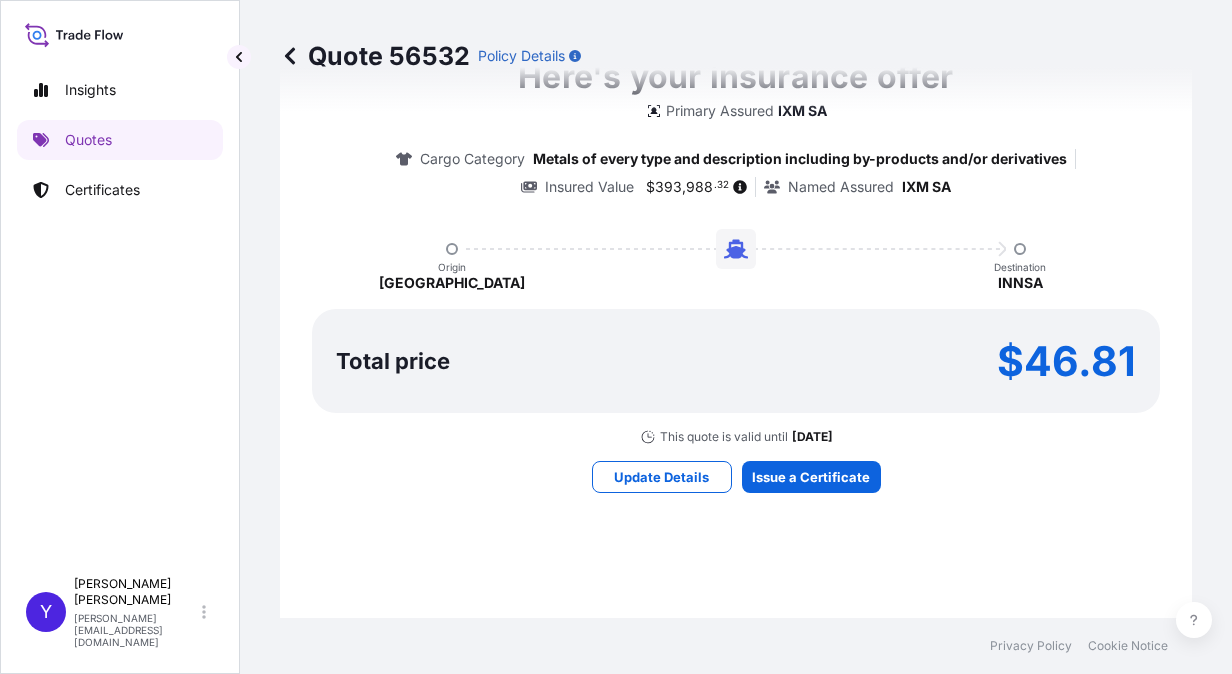 scroll, scrollTop: 1694, scrollLeft: 0, axis: vertical 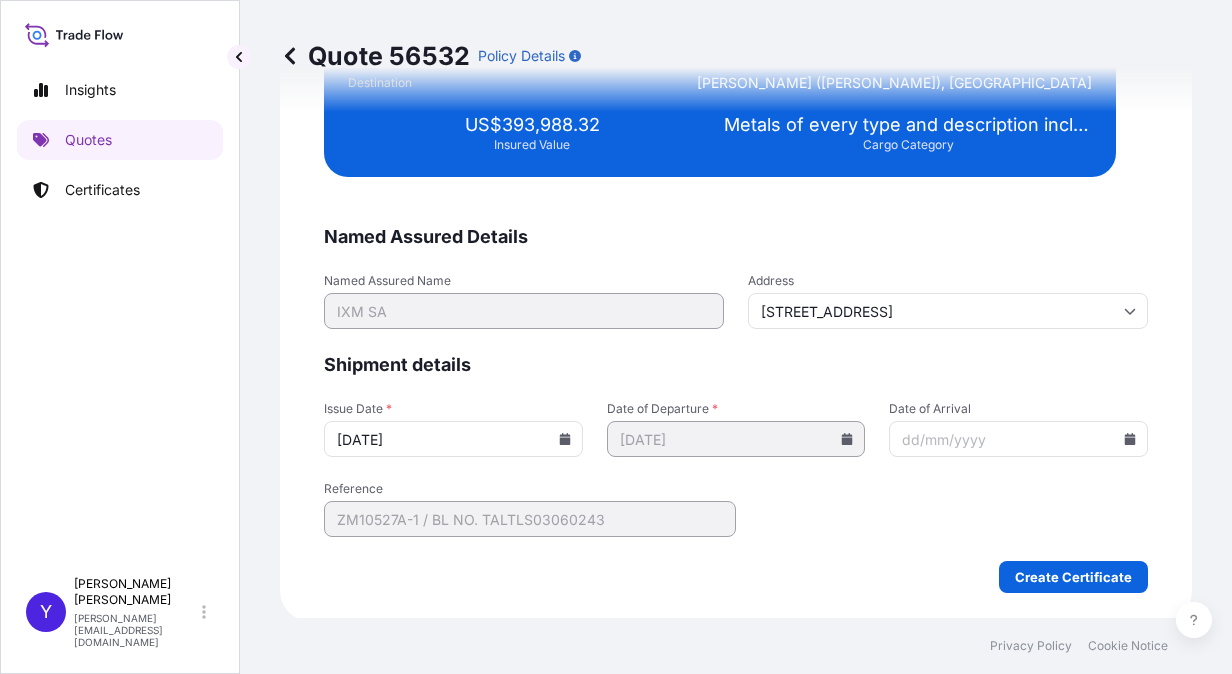 click on "[DATE]" at bounding box center [453, 439] 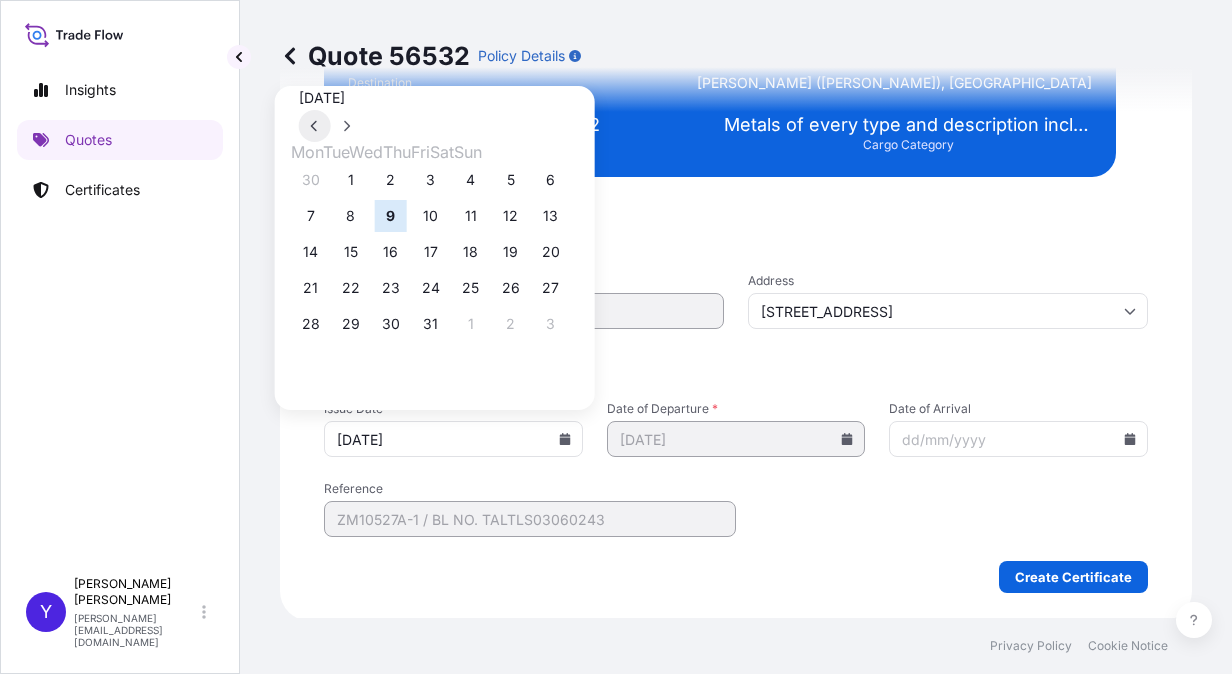 click at bounding box center (315, 126) 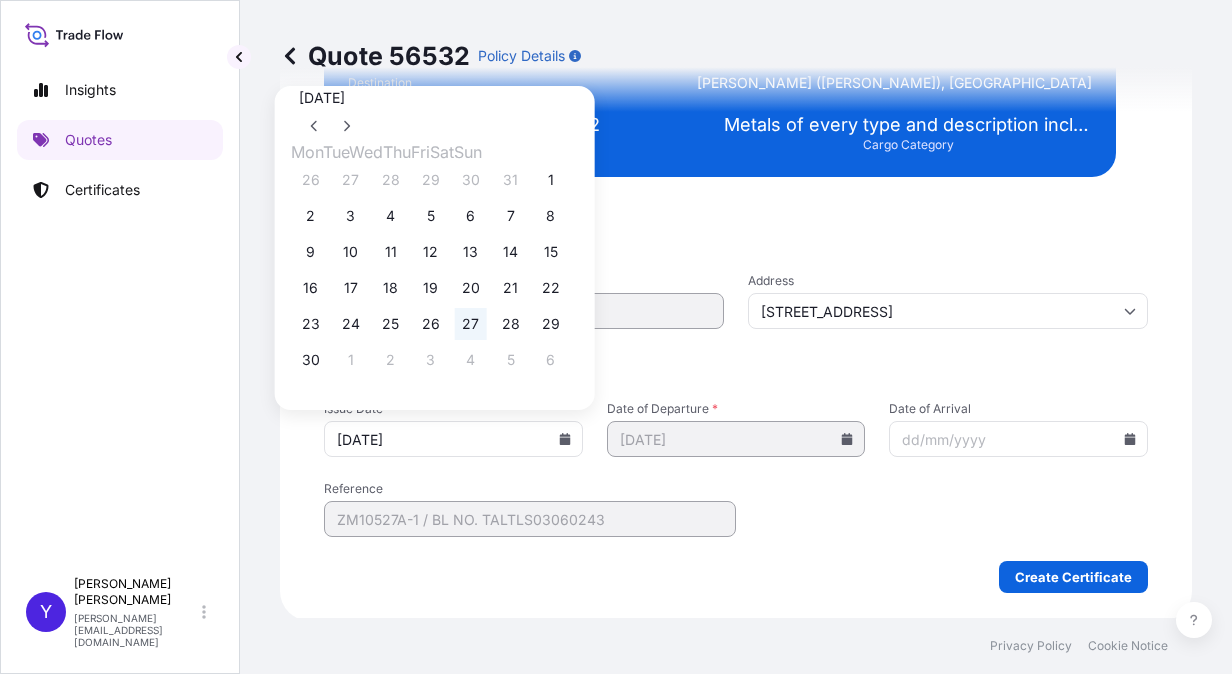 click on "27" at bounding box center [471, 324] 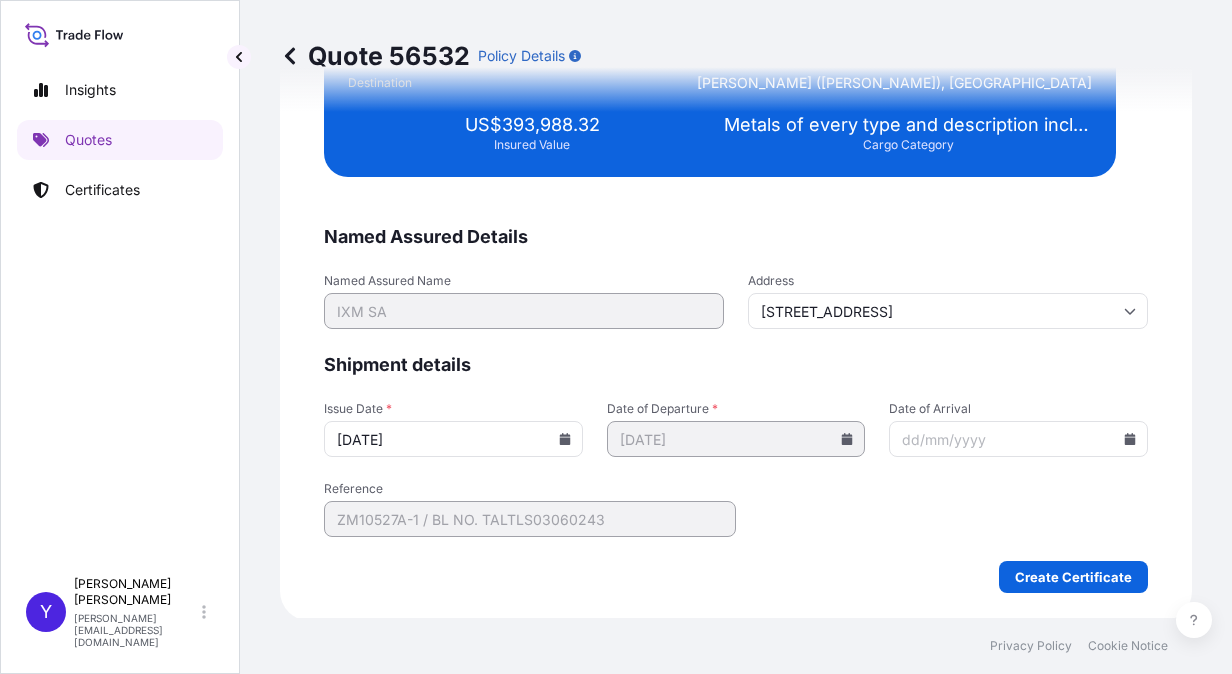 click on "Named Assured Details Named Assured Name   IXM SA Address   [STREET_ADDRESS] Shipment details Issue Date   * [DATE] Date of Departure   * [DATE] Date of Arrival   Reference   ZM10527A-1 / BL NO. TALTLS03060243 Create Certificate" at bounding box center [736, 409] 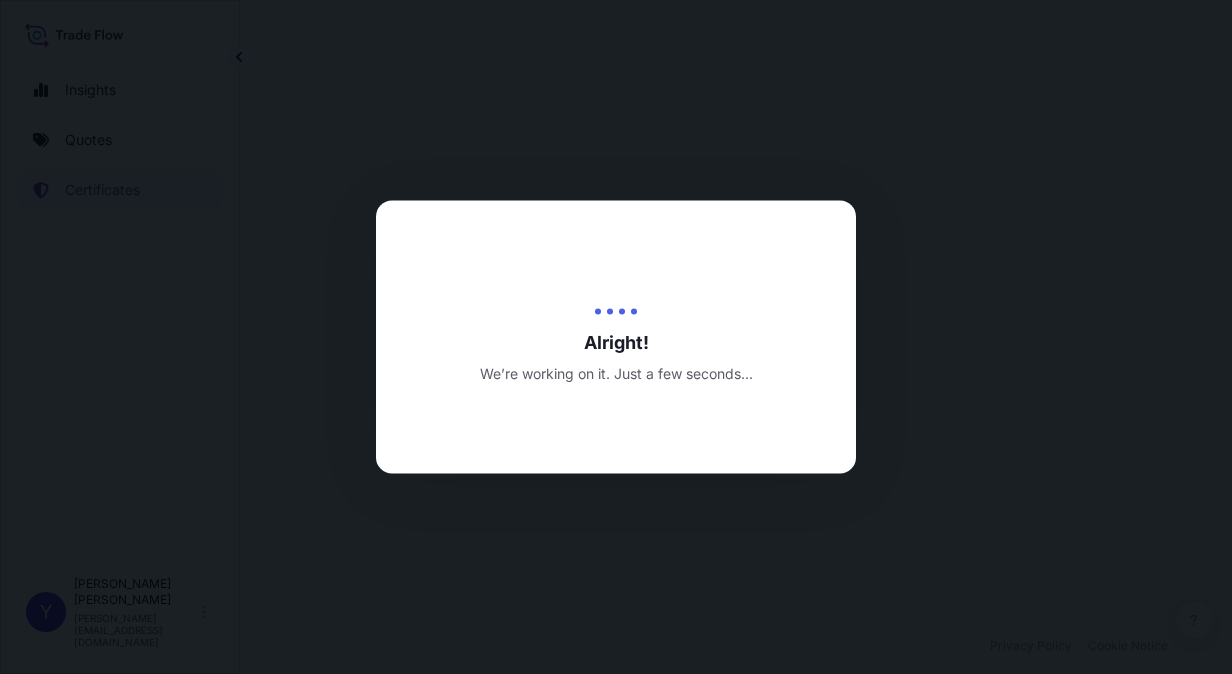 scroll, scrollTop: 0, scrollLeft: 0, axis: both 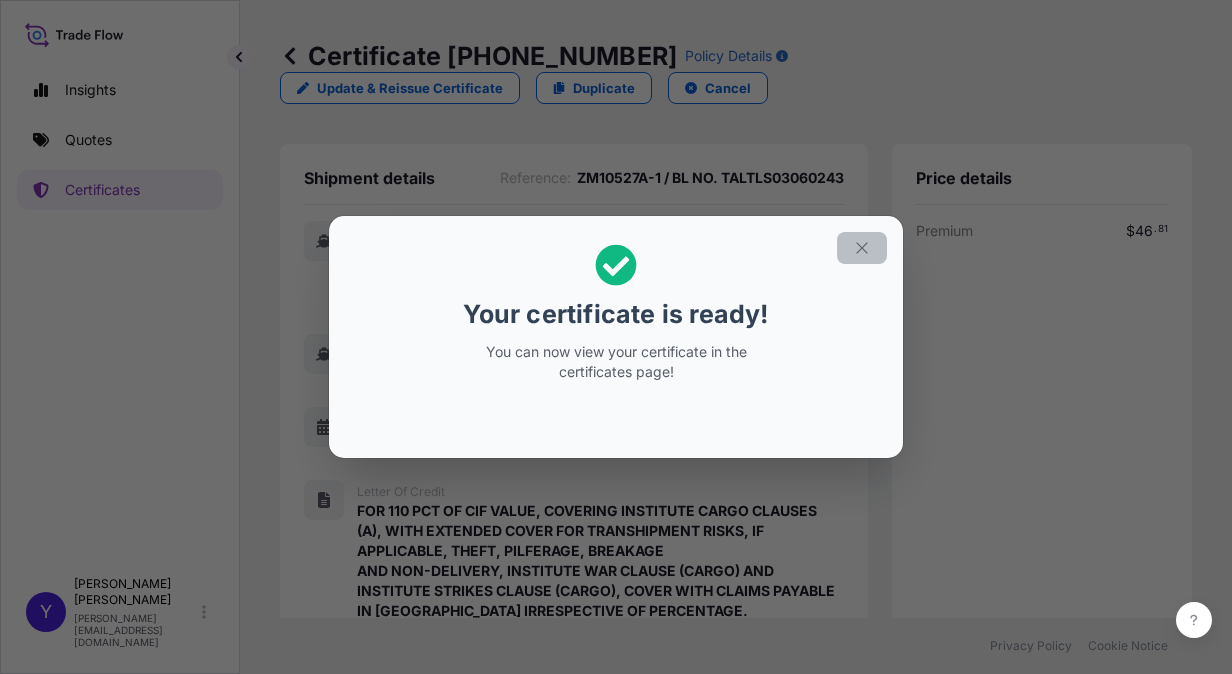 click 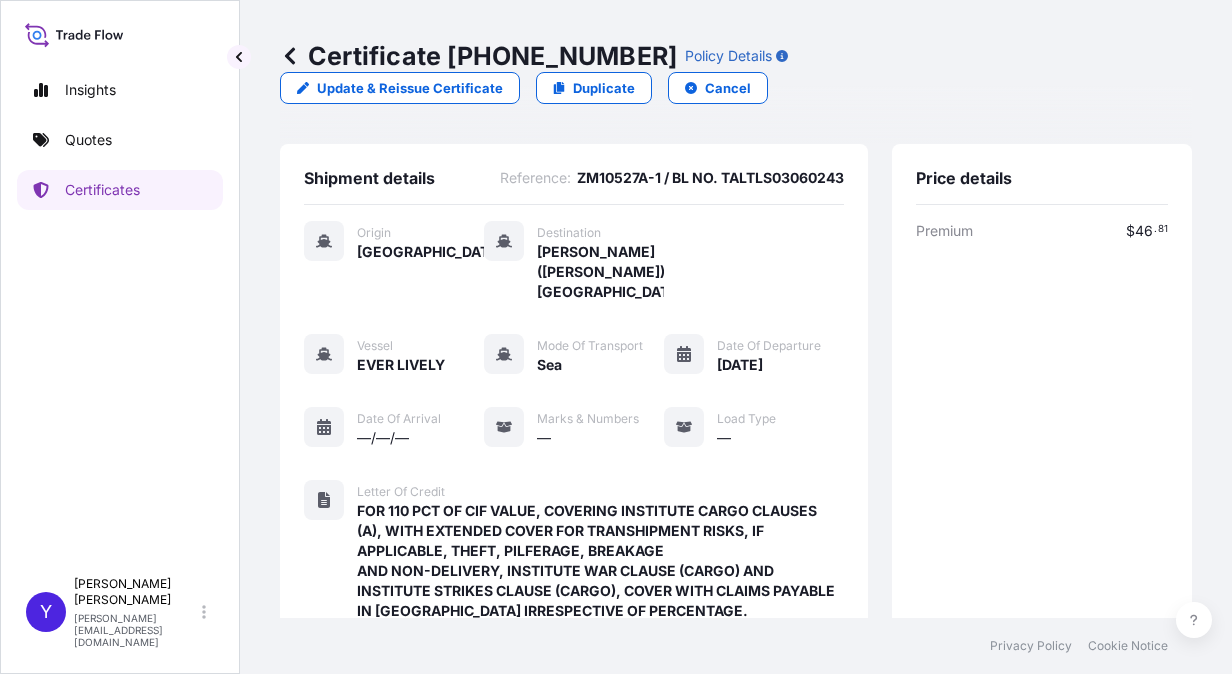 scroll, scrollTop: 726, scrollLeft: 0, axis: vertical 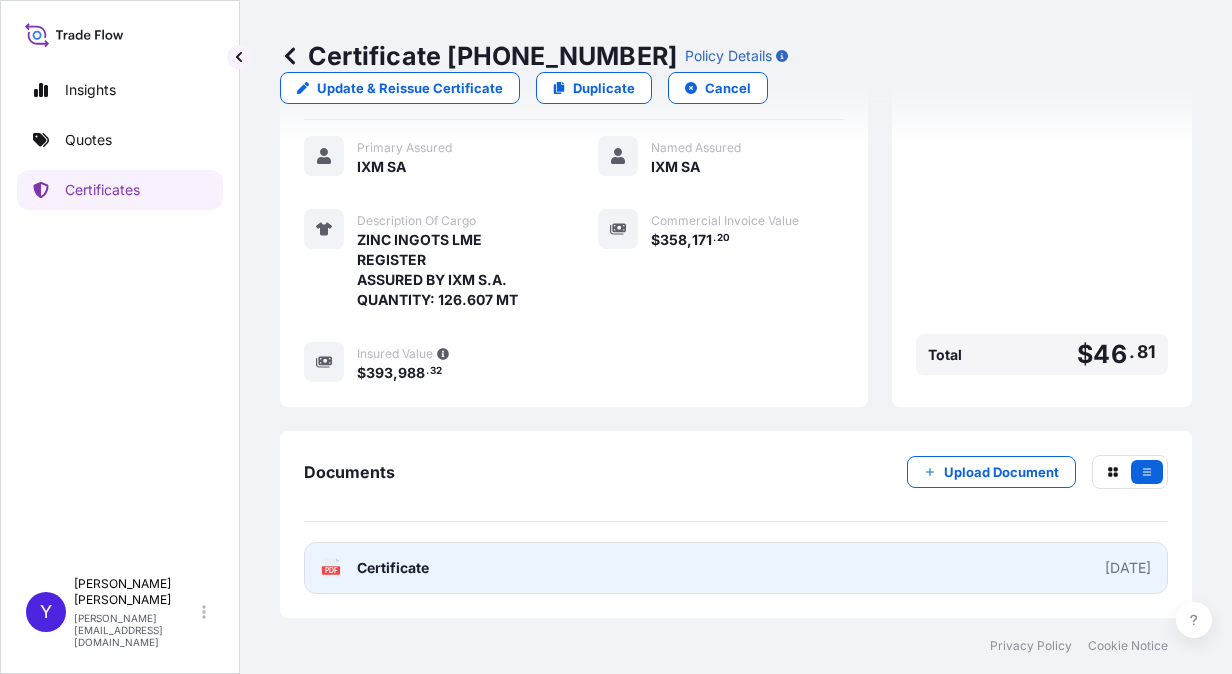 click on "PDF Certificate [DATE]" at bounding box center [736, 568] 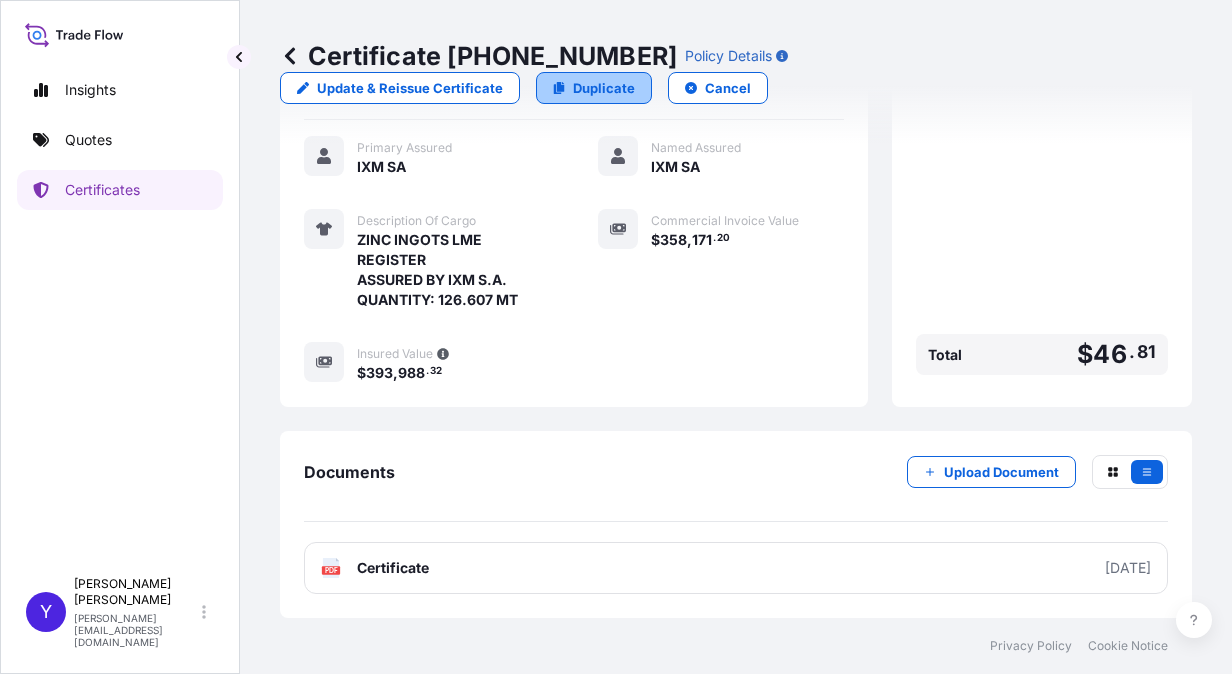 click on "Duplicate" at bounding box center (604, 88) 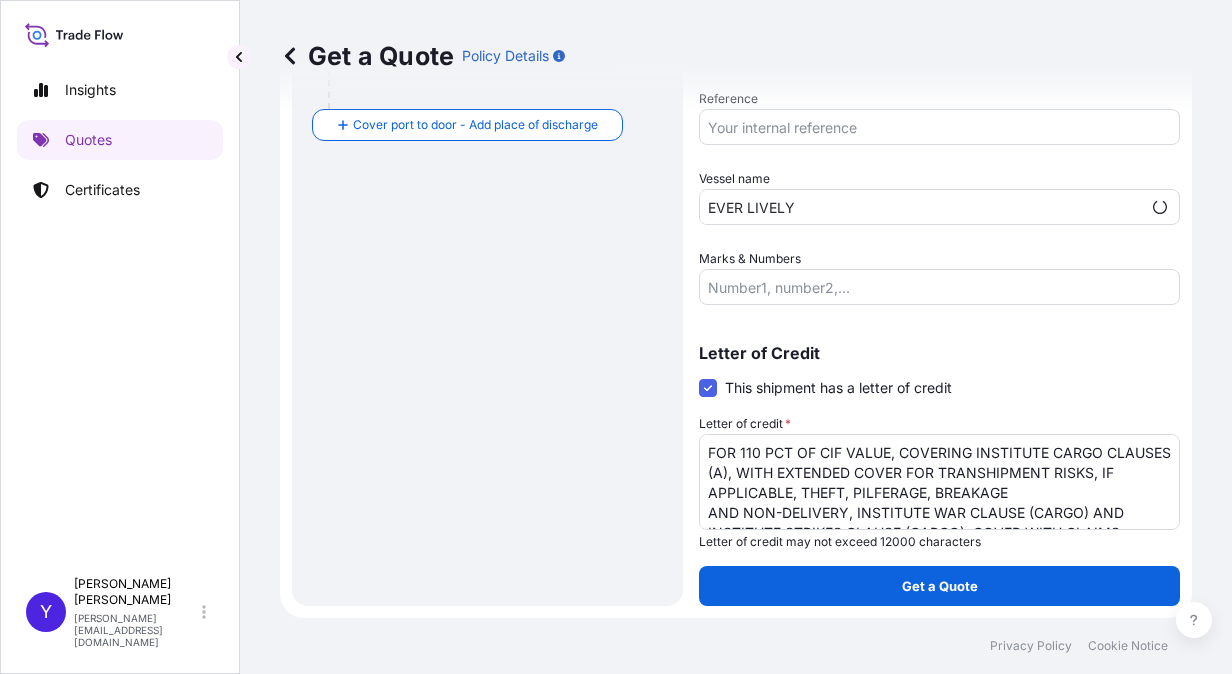 scroll, scrollTop: 32, scrollLeft: 0, axis: vertical 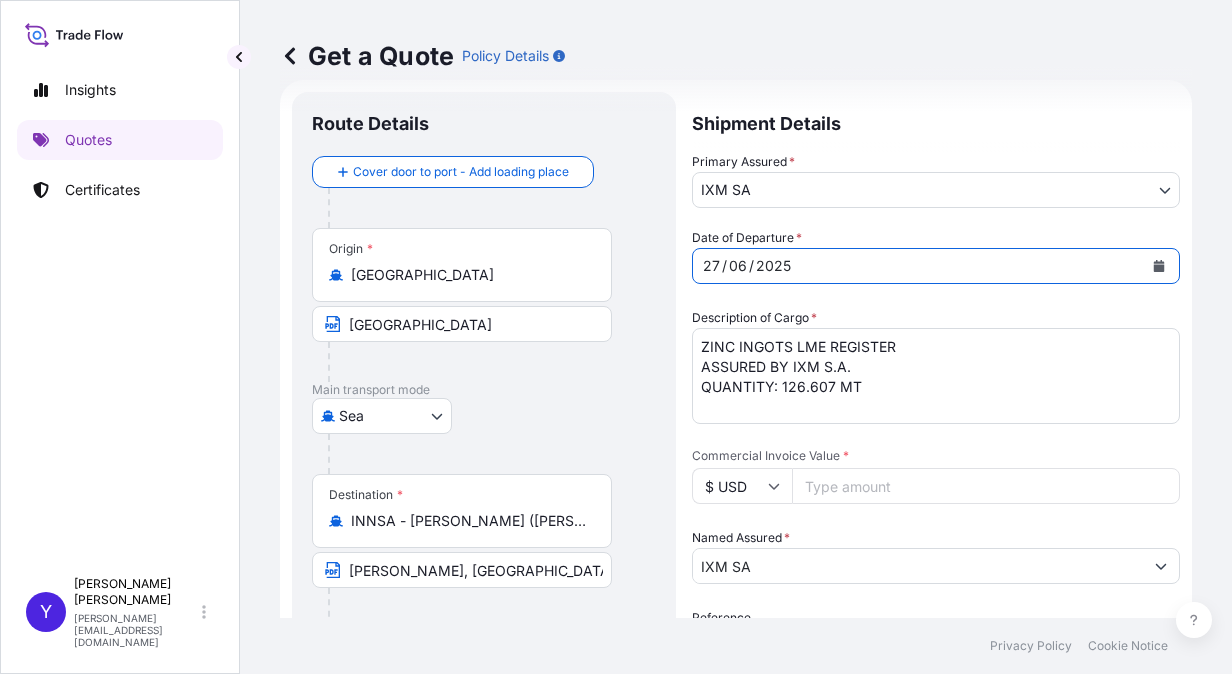 click at bounding box center [1159, 266] 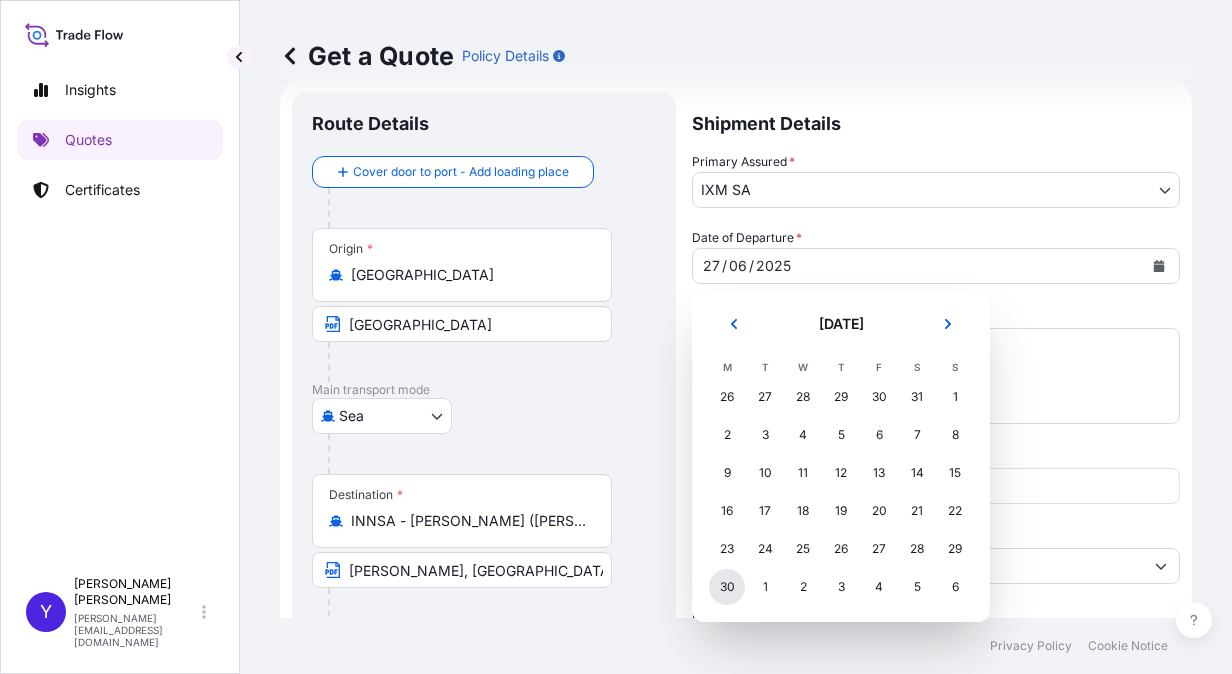 click on "30" at bounding box center (727, 587) 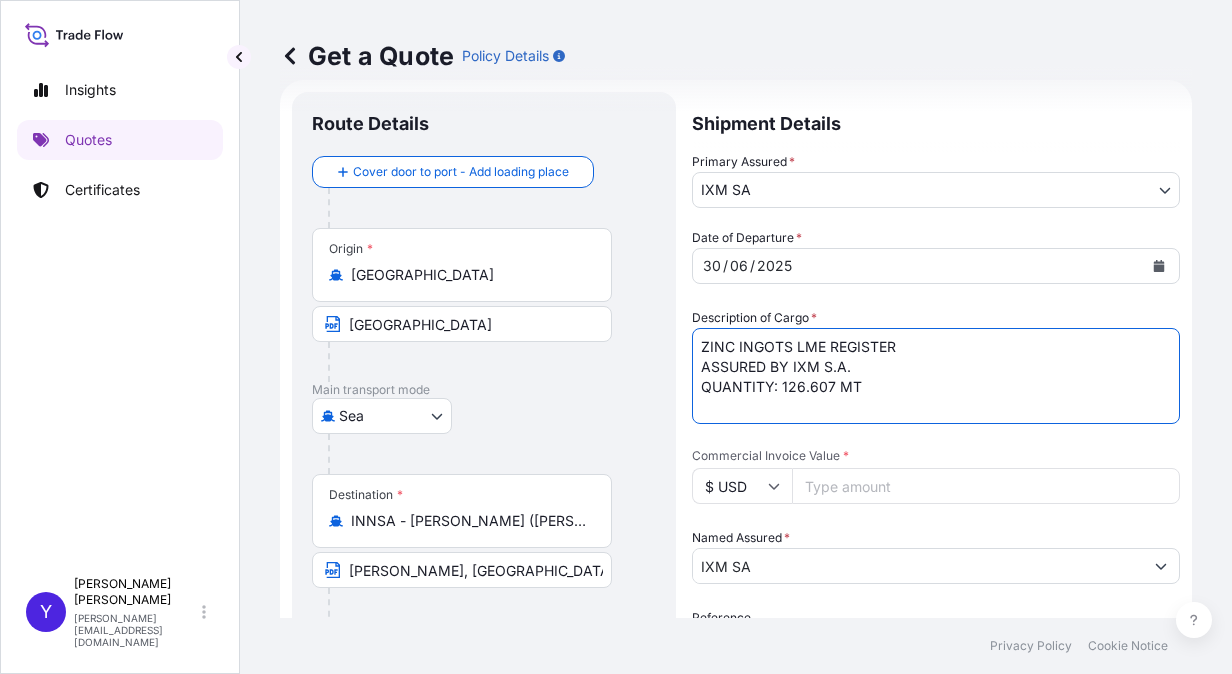 click on "ZINC INGOTS LME REGISTER
ASSURED BY IXM S.A.
QUANTITY: 126.607 MT" at bounding box center [936, 376] 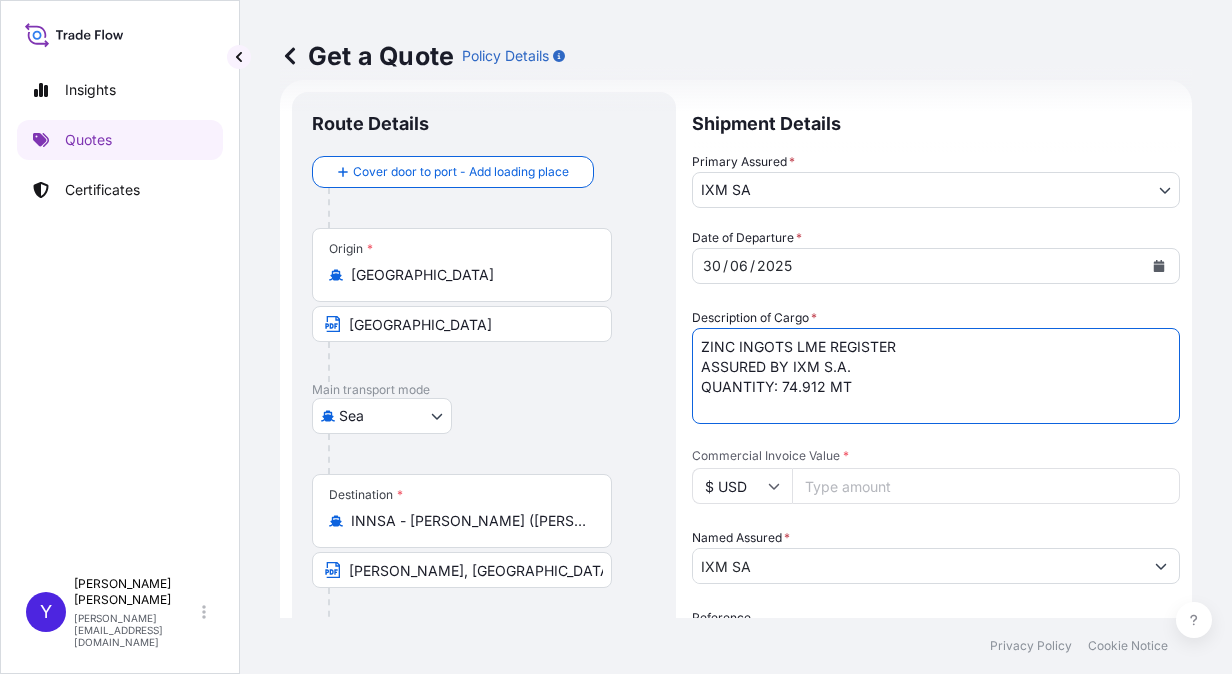 type on "ZINC INGOTS LME REGISTER
ASSURED BY IXM S.A.
QUANTITY: 74.912 MT" 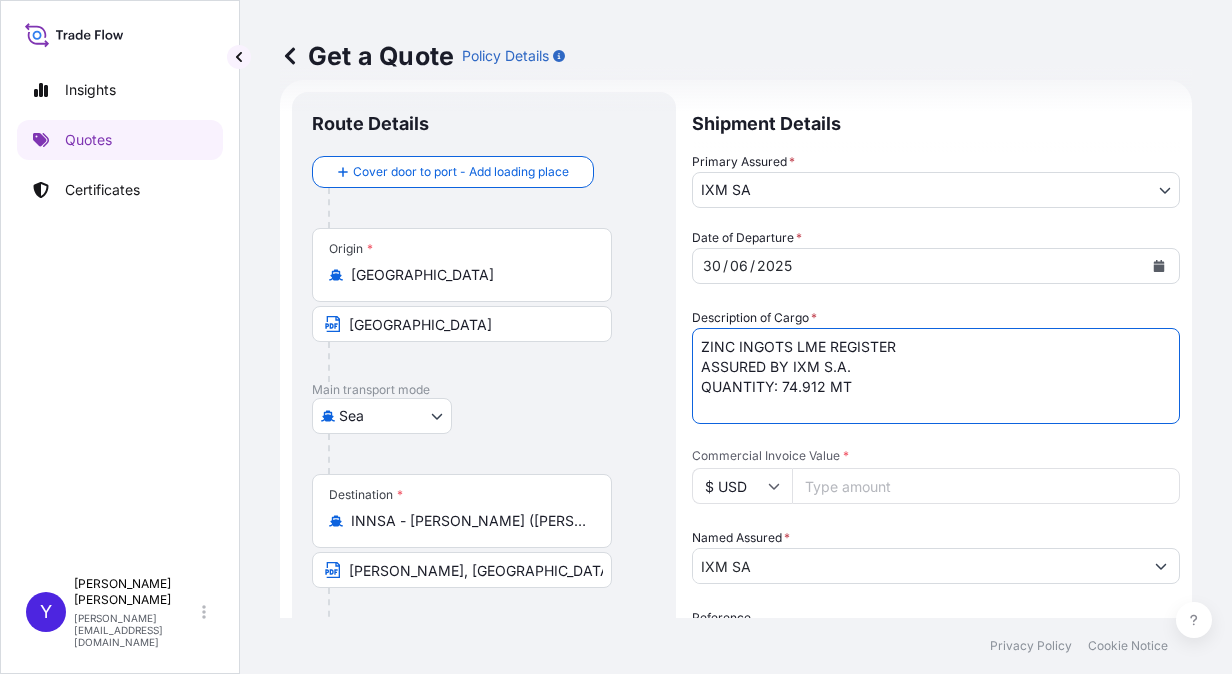 click on "Commercial Invoice Value   *" at bounding box center (986, 486) 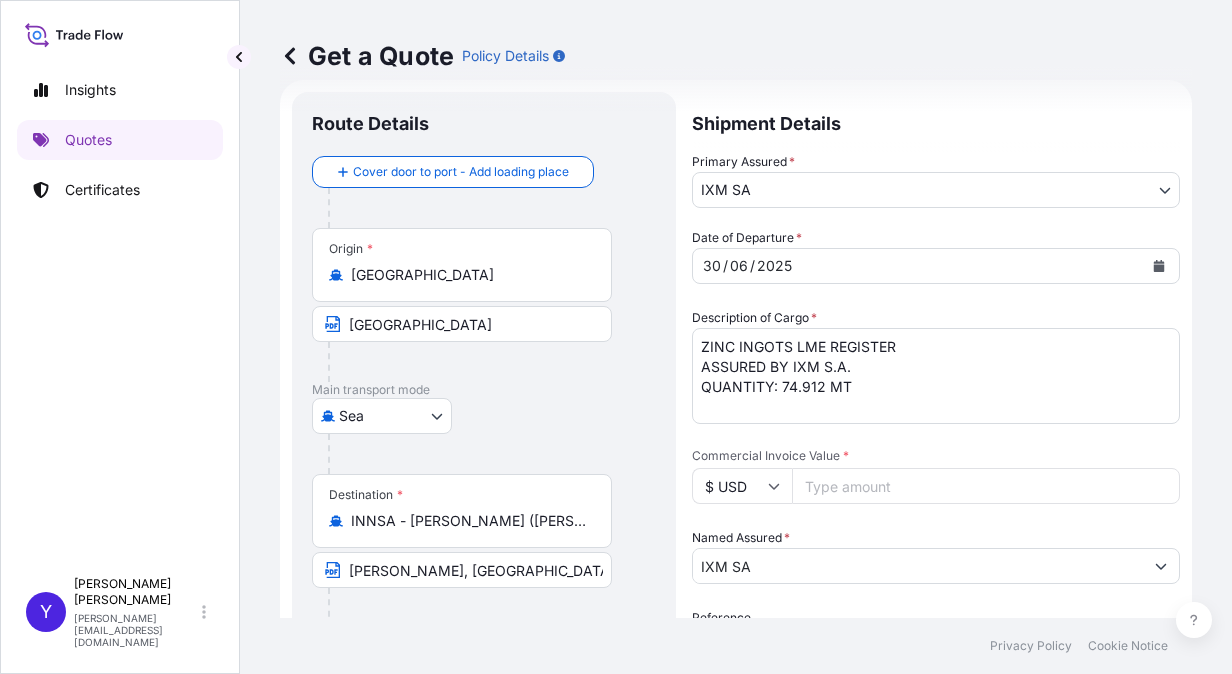 paste on "211926.05" 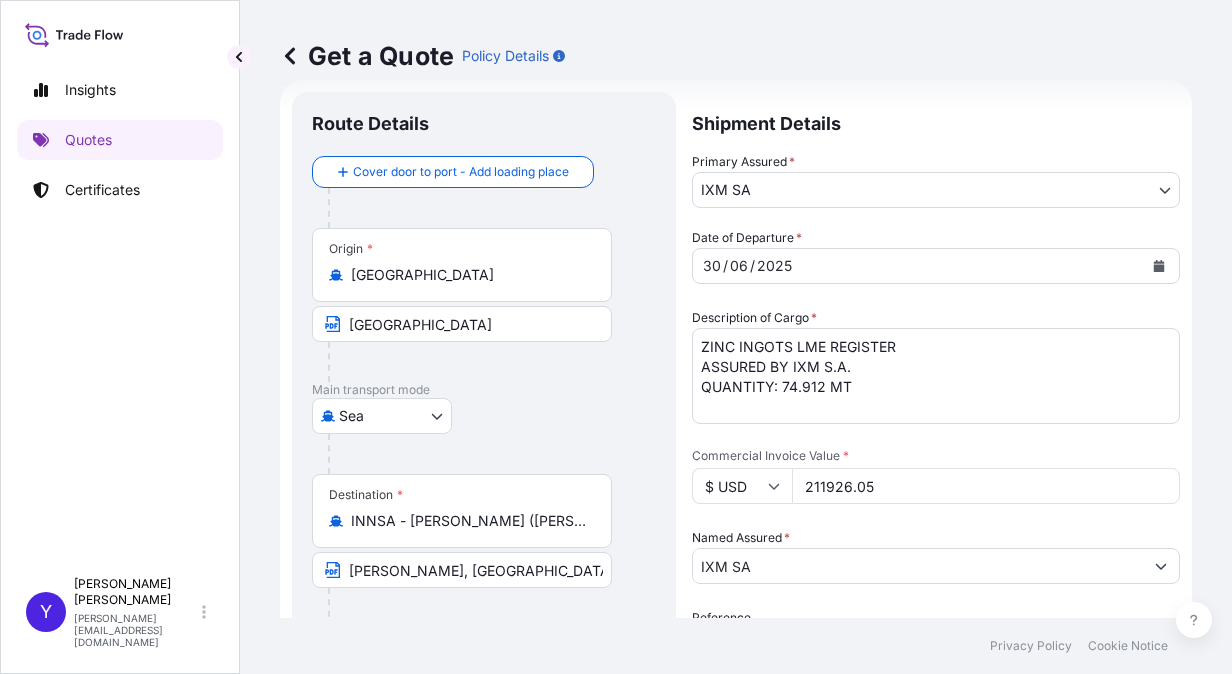 click on "211926.05" at bounding box center [986, 486] 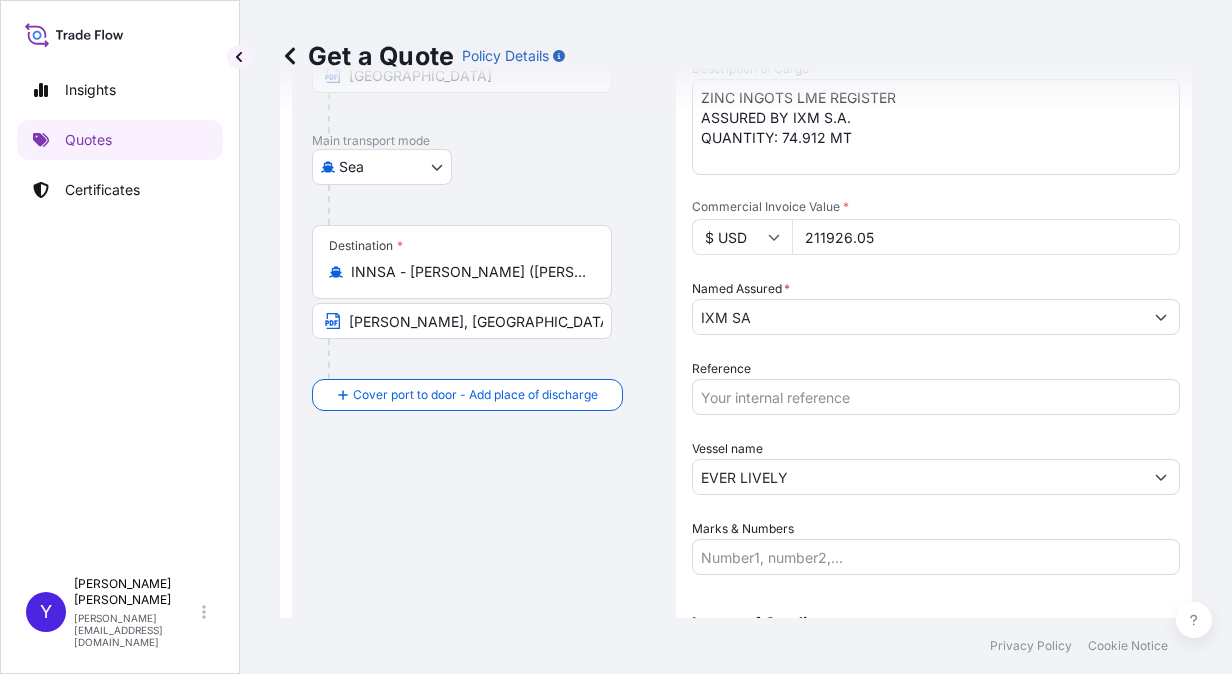 scroll, scrollTop: 280, scrollLeft: 0, axis: vertical 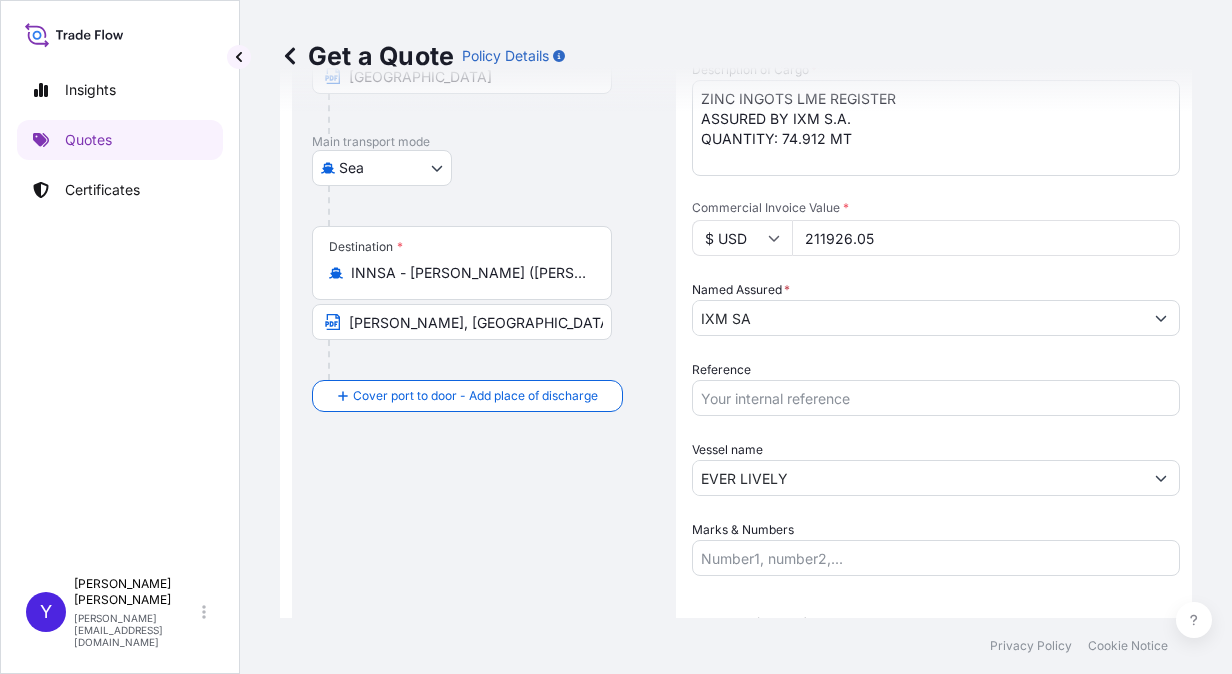 type on "211926.05" 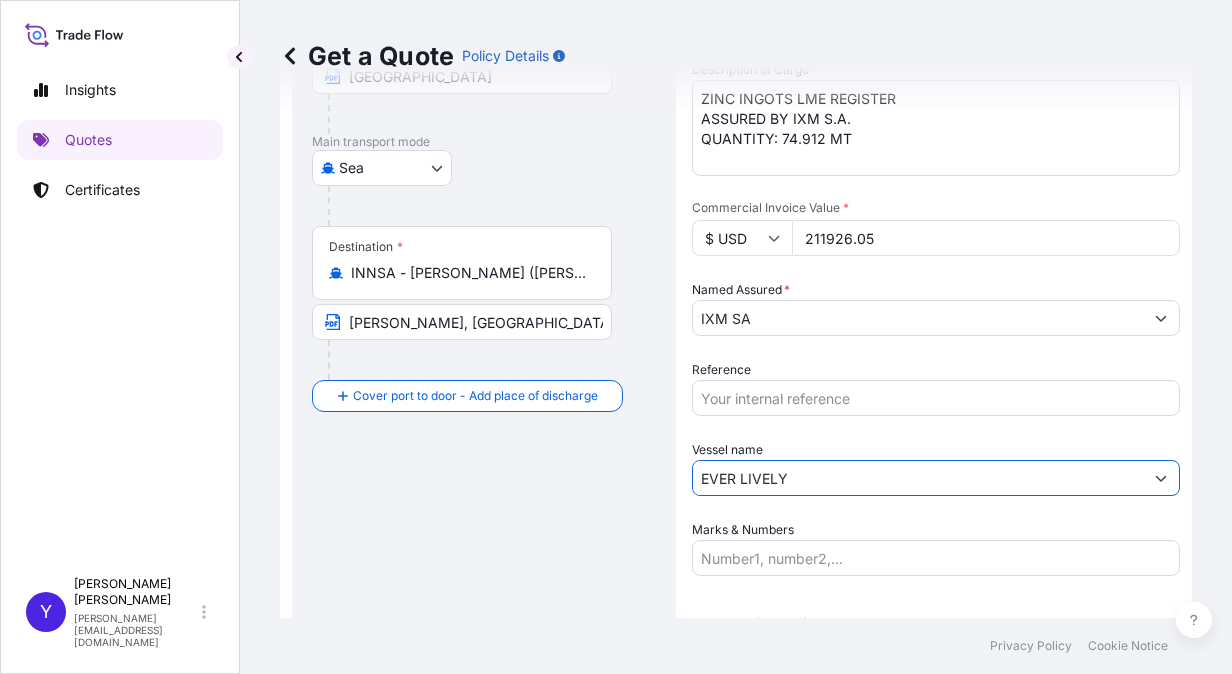 drag, startPoint x: 830, startPoint y: 480, endPoint x: 500, endPoint y: 448, distance: 331.54788 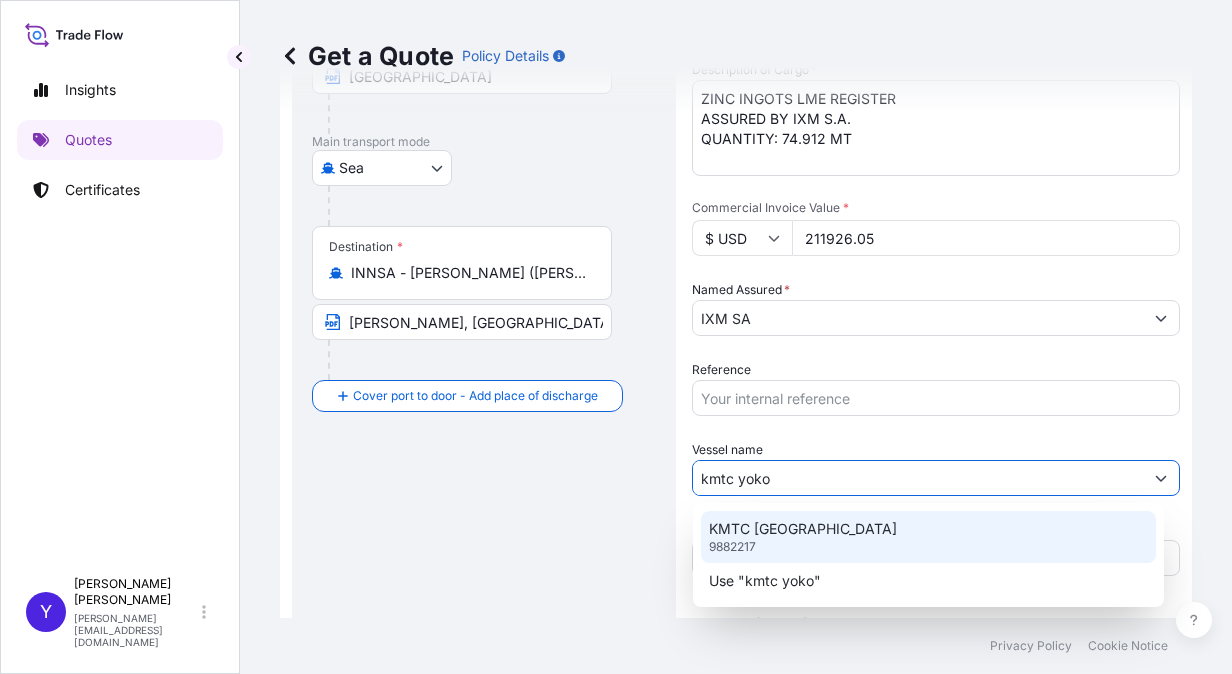 click on "KMTC [GEOGRAPHIC_DATA] 9882217" at bounding box center (928, 537) 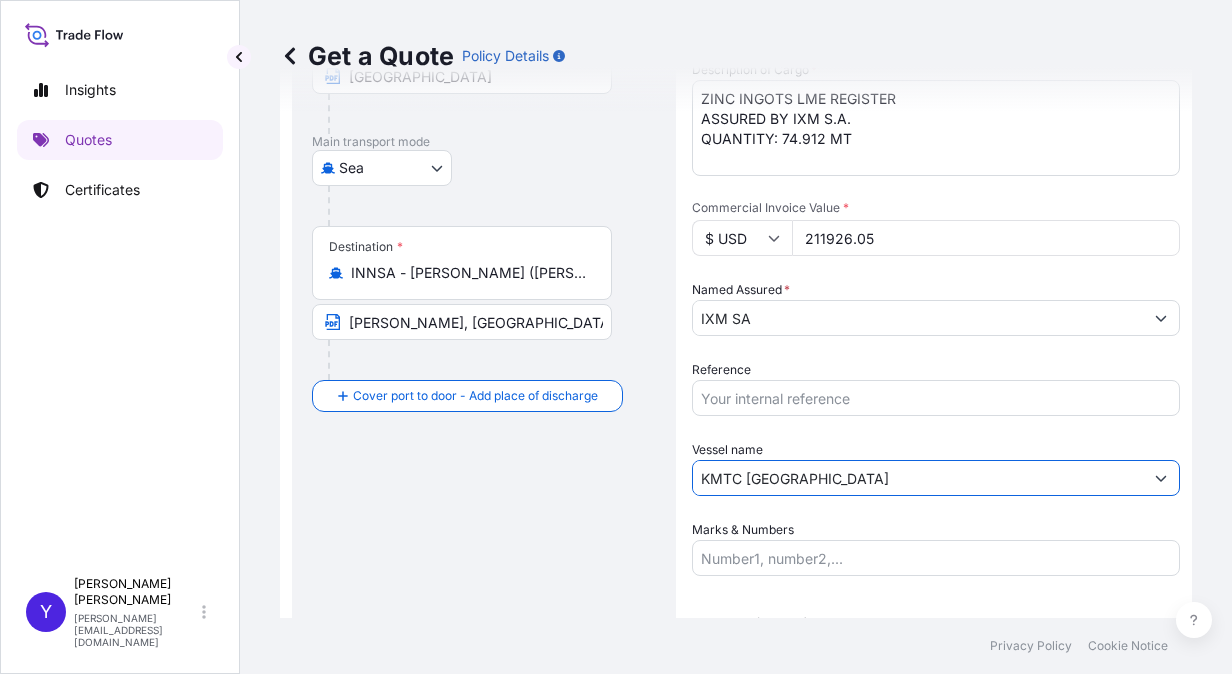 type on "KMTC [GEOGRAPHIC_DATA]" 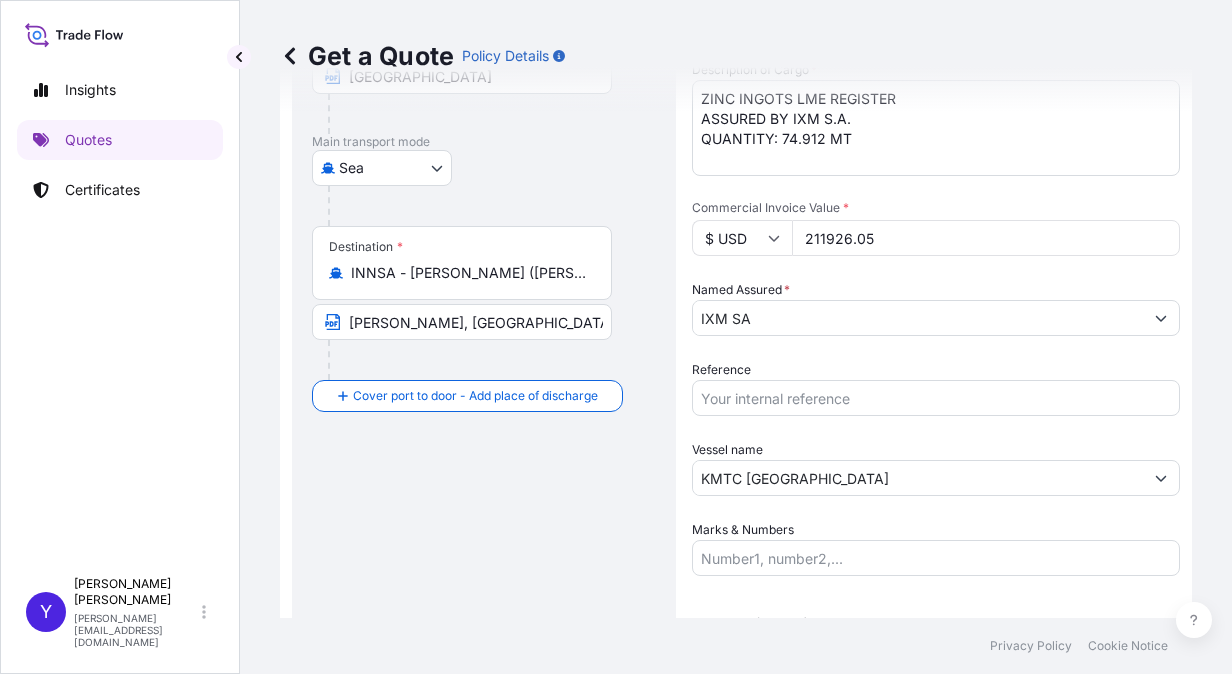 click on "Route Details   Cover door to port - Add loading place Place of loading Road / [GEOGRAPHIC_DATA] / Inland Origin * [GEOGRAPHIC_DATA] [GEOGRAPHIC_DATA] Main transport mode [GEOGRAPHIC_DATA] Mail / [GEOGRAPHIC_DATA] Destination * INNSA - [PERSON_NAME] ([GEOGRAPHIC_DATA]), [GEOGRAPHIC_DATA] [GEOGRAPHIC_DATA], [GEOGRAPHIC_DATA] Cover port to door - Add place of discharge Road / [GEOGRAPHIC_DATA] / Inland Place of Discharge" at bounding box center [484, 360] 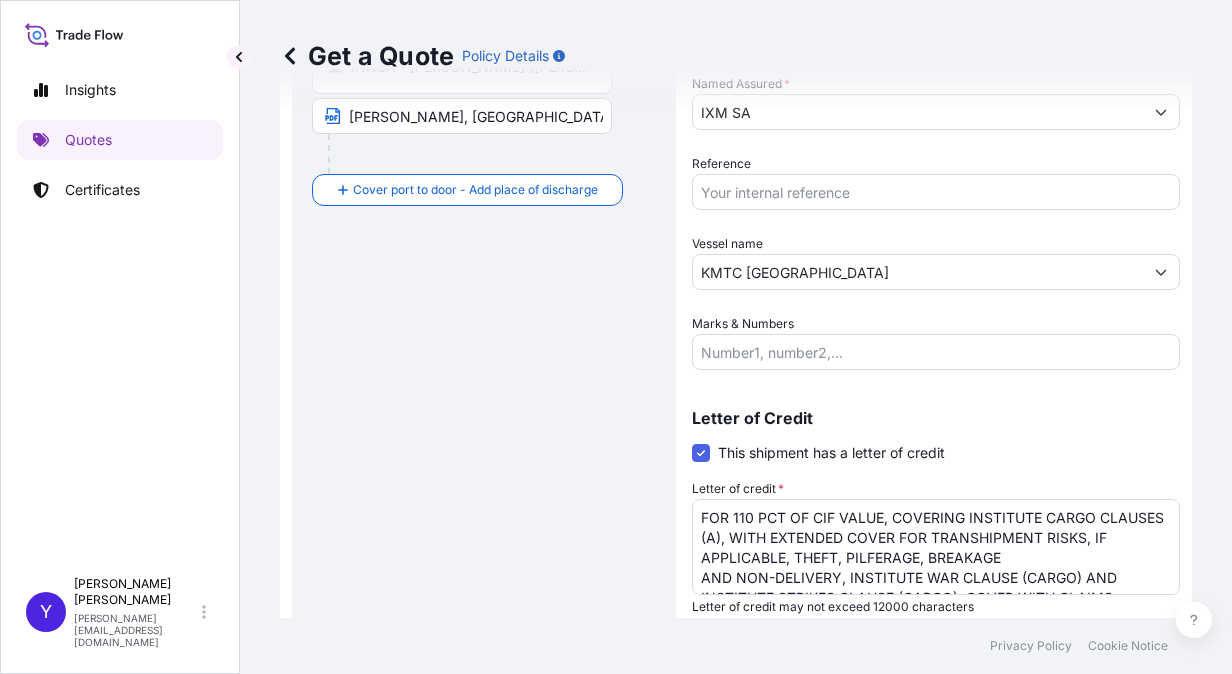 scroll, scrollTop: 550, scrollLeft: 0, axis: vertical 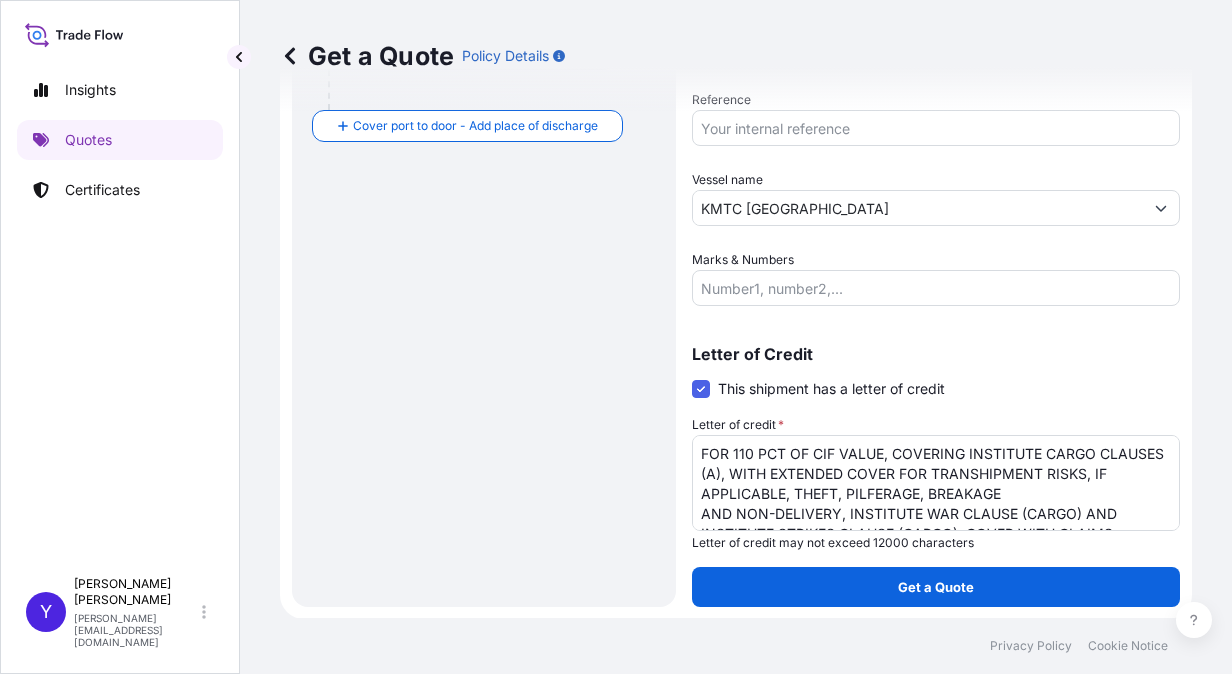 click on "FOR 110 PCT OF CIF VALUE, COVERING INSTITUTE CARGO CLAUSES (A), WITH EXTENDED COVER FOR TRANSHIPMENT RISKS, IF APPLICABLE, THEFT, PILFERAGE, BREAKAGE
AND NON-DELIVERY, INSTITUTE WAR CLAUSE (CARGO) AND INSTITUTE STRIKES CLAUSE (CARGO), COVER WITH CLAIMS PAYABLE IN [GEOGRAPHIC_DATA] IRRESPECTIVE OF PERCENTAGE.
INSURANCE CERTIFICATE ISSUED IN ONE ORIGINAL AND ONE COPY.
[STREET_ADDRESS] 1636FLC250252 DATED [DATE]
GOODS ARE FREELY IMPORTABLE UNDER CHAPTER 2 OF FOREIGN TRADE
POLICY 2023." at bounding box center [936, 483] 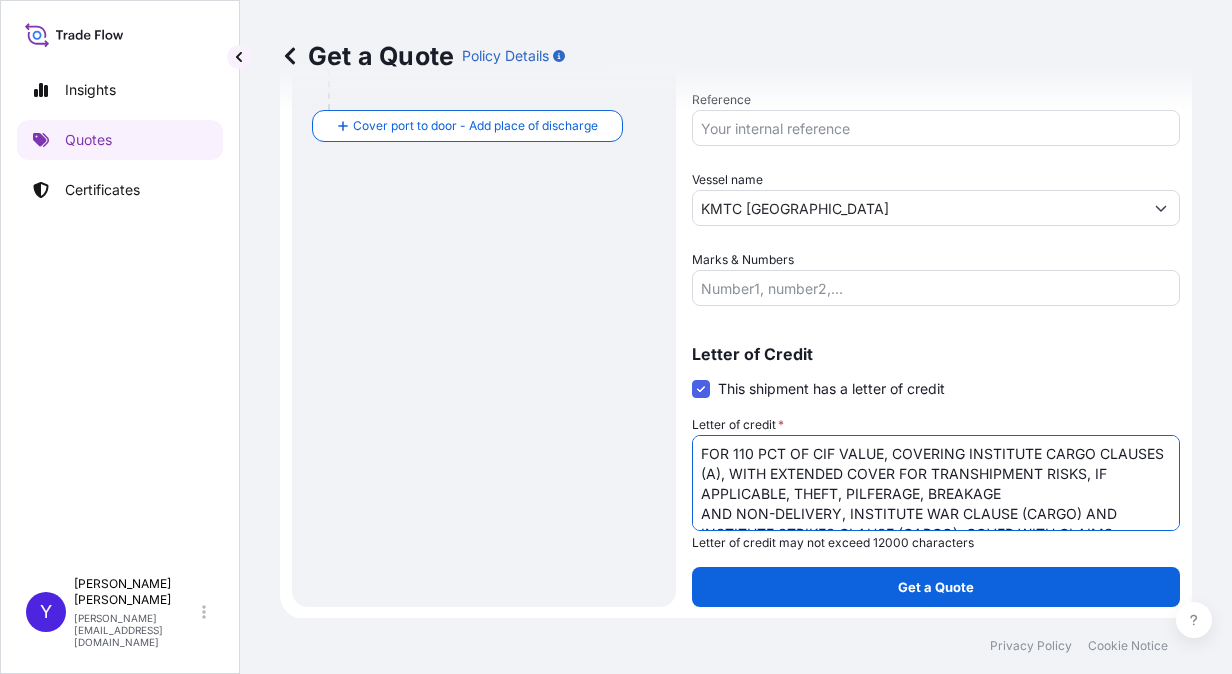 drag, startPoint x: 833, startPoint y: 499, endPoint x: 836, endPoint y: 434, distance: 65.06919 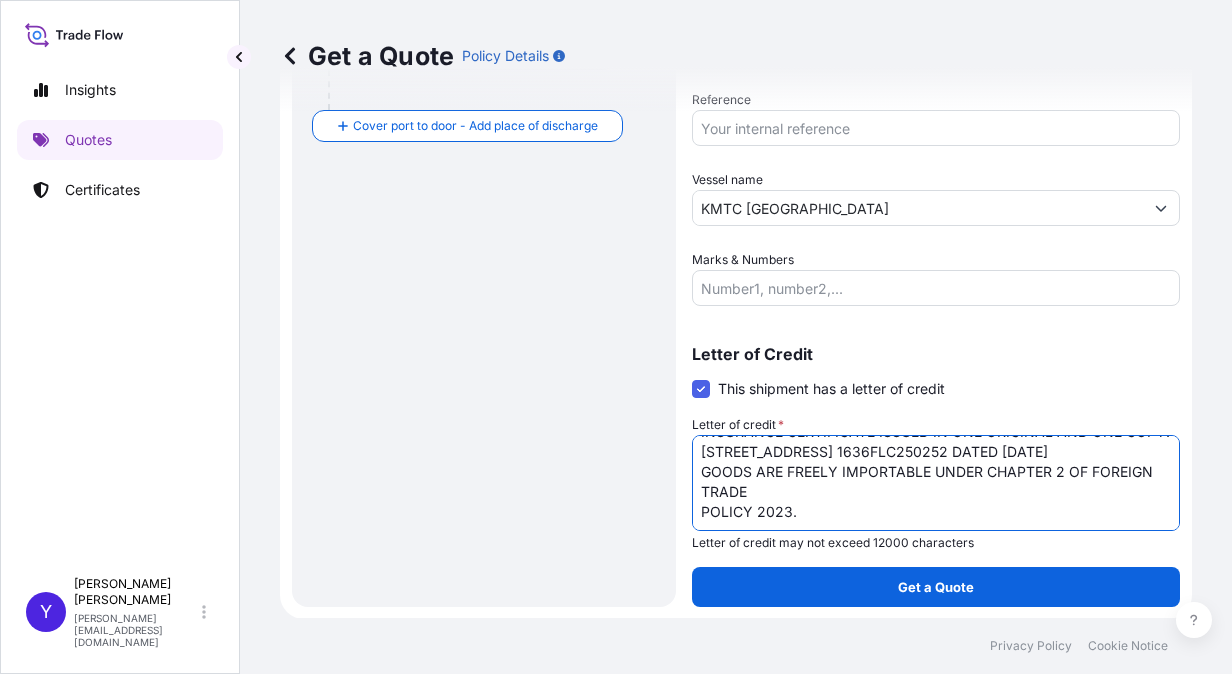 scroll, scrollTop: 201, scrollLeft: 0, axis: vertical 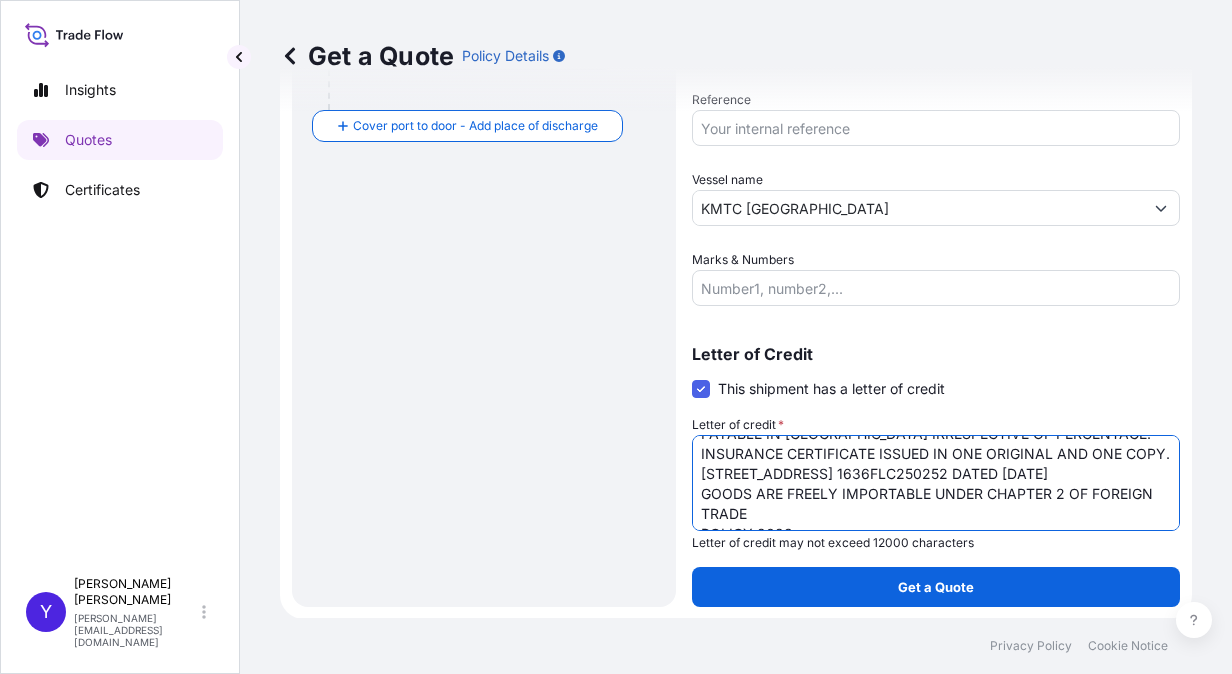 click on "FOR 110 PCT OF CIF VALUE, COVERING INSTITUTE CARGO CLAUSES (A), WITH EXTENDED COVER FOR TRANSHIPMENT RISKS, IF APPLICABLE, THEFT, PILFERAGE, BREAKAGE
AND NON-DELIVERY, INSTITUTE WAR CLAUSE (CARGO) AND INSTITUTE STRIKES CLAUSE (CARGO), COVER WITH CLAIMS PAYABLE IN [GEOGRAPHIC_DATA] IRRESPECTIVE OF PERCENTAGE.
INSURANCE CERTIFICATE ISSUED IN ONE ORIGINAL AND ONE COPY.
[STREET_ADDRESS] 1636FLC250252 DATED [DATE]
GOODS ARE FREELY IMPORTABLE UNDER CHAPTER 2 OF FOREIGN TRADE
POLICY 2023." at bounding box center [936, 483] 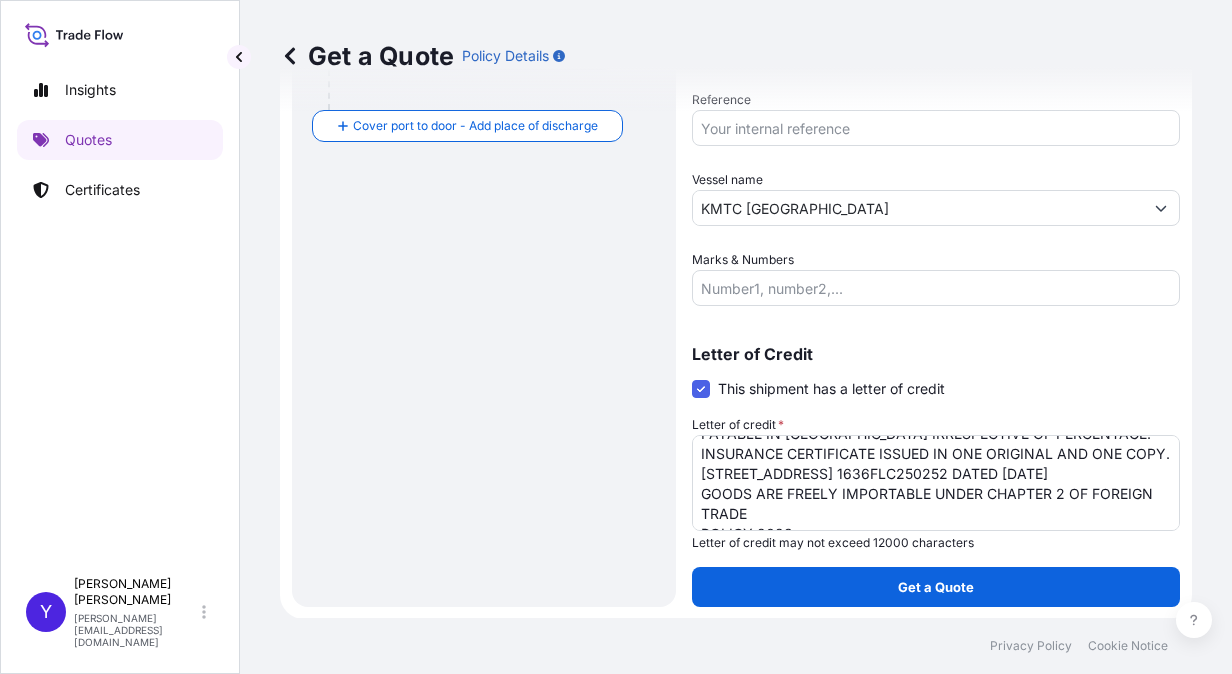click on "Route Details   Cover door to port - Add loading place Place of loading Road / [GEOGRAPHIC_DATA] / Inland Origin * [GEOGRAPHIC_DATA] [GEOGRAPHIC_DATA] Main transport mode [GEOGRAPHIC_DATA] Mail / [GEOGRAPHIC_DATA] Destination * INNSA - [PERSON_NAME] ([GEOGRAPHIC_DATA]), [GEOGRAPHIC_DATA] [GEOGRAPHIC_DATA], [GEOGRAPHIC_DATA] Cover port to door - Add place of discharge Road / [GEOGRAPHIC_DATA] / Inland Place of Discharge" at bounding box center (484, 90) 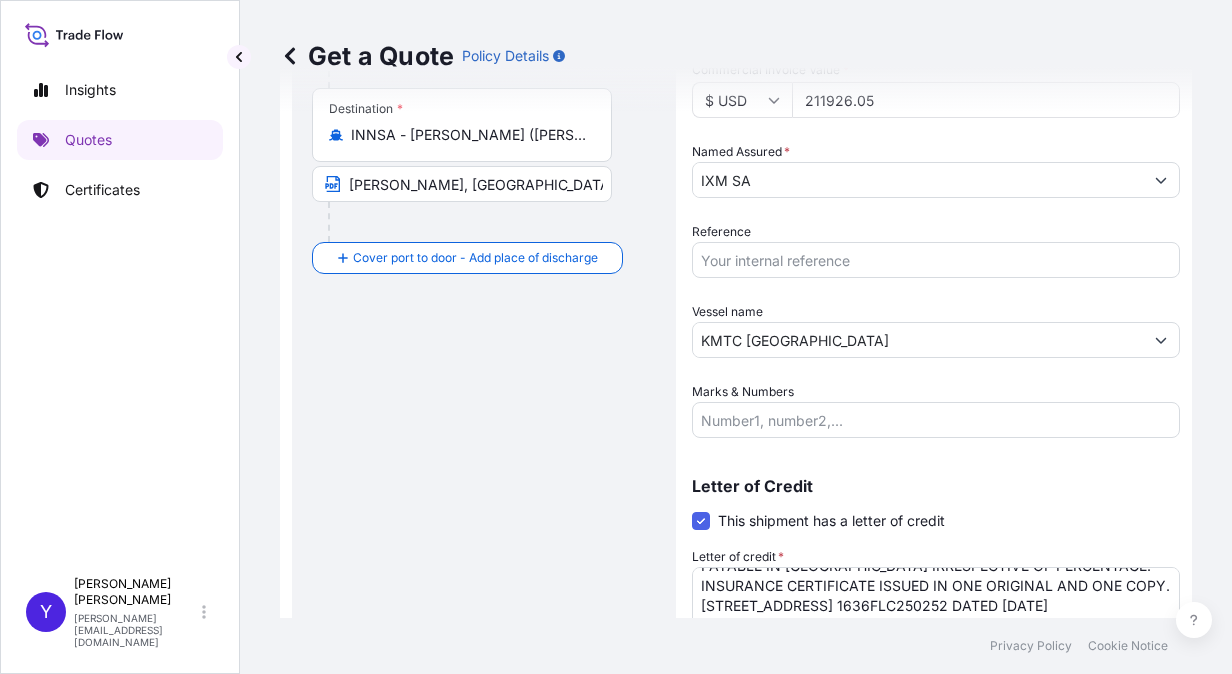 scroll, scrollTop: 420, scrollLeft: 0, axis: vertical 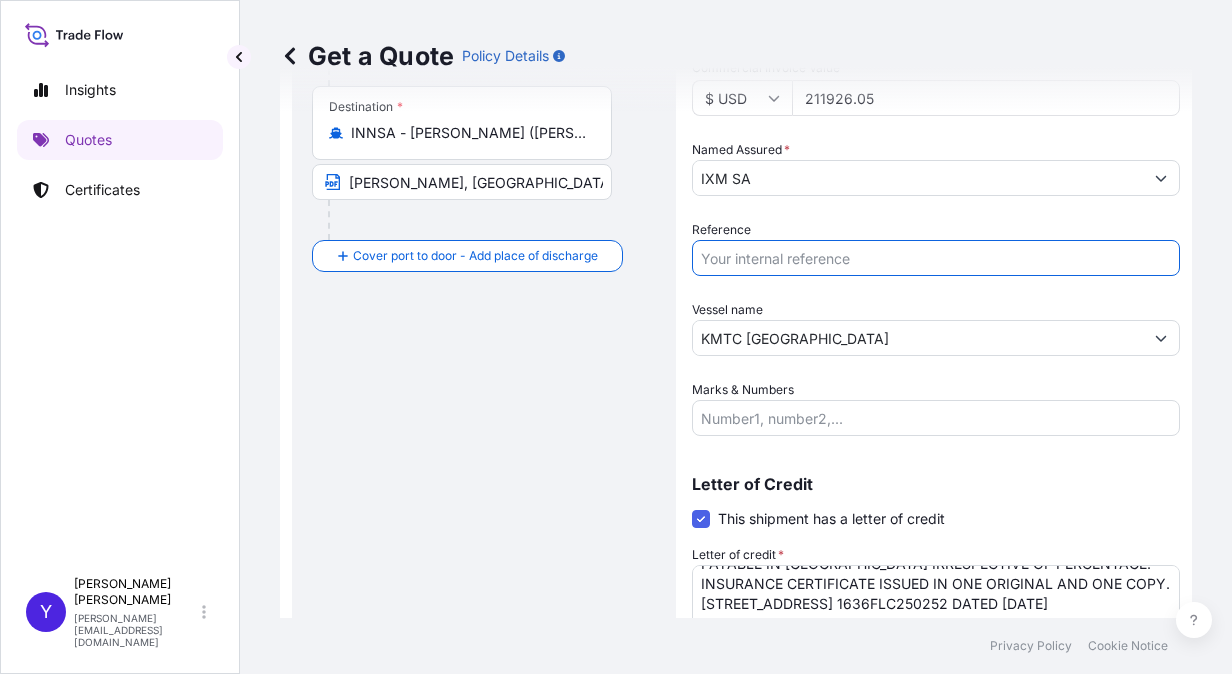 click on "Reference" at bounding box center (936, 258) 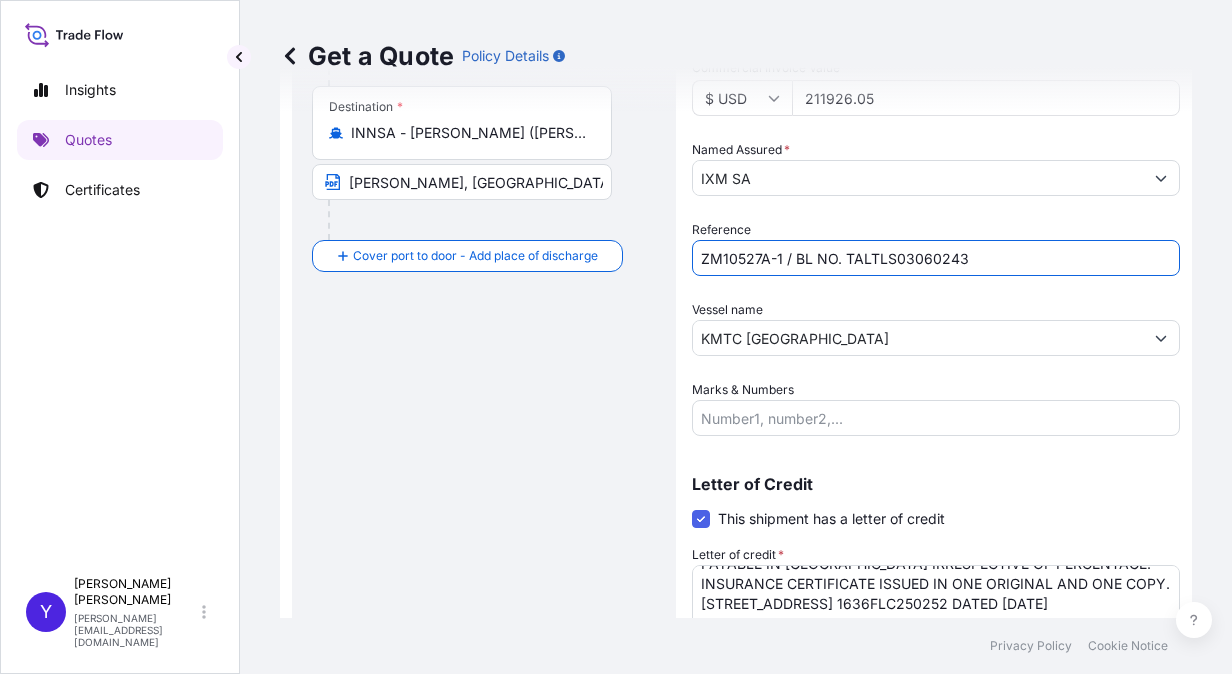 click on "ZM10527A-1 / BL NO. TALTLS03060243" at bounding box center (936, 258) 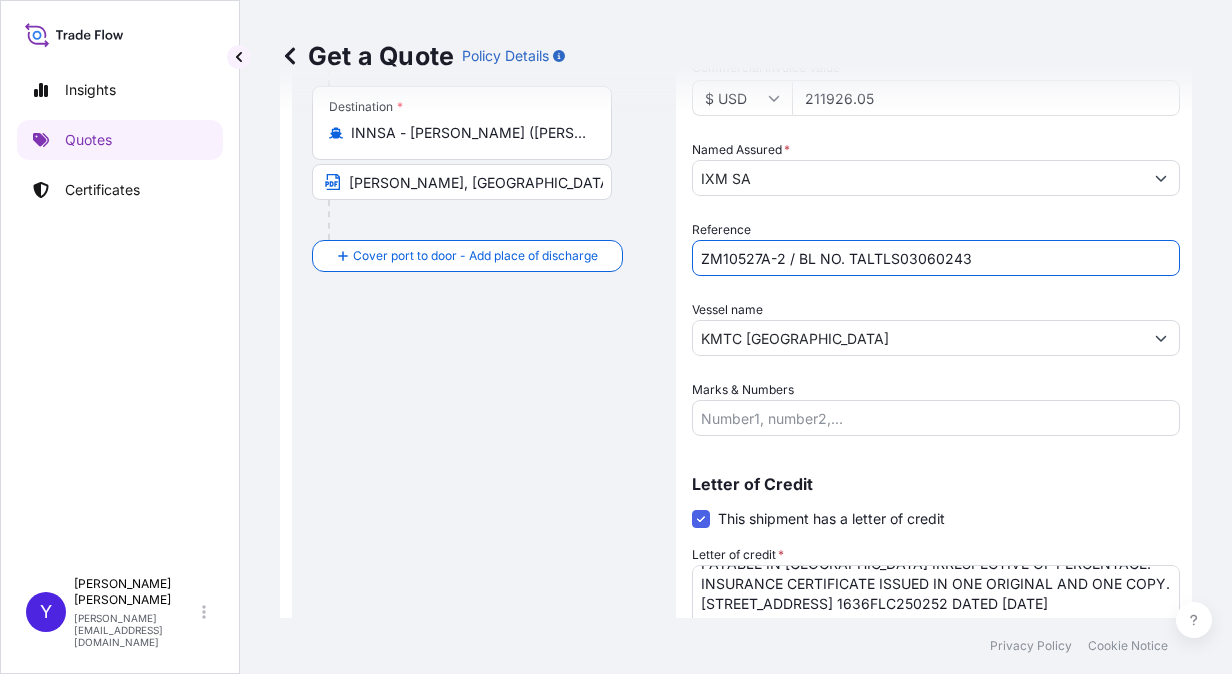 drag, startPoint x: 988, startPoint y: 271, endPoint x: 845, endPoint y: 262, distance: 143.28294 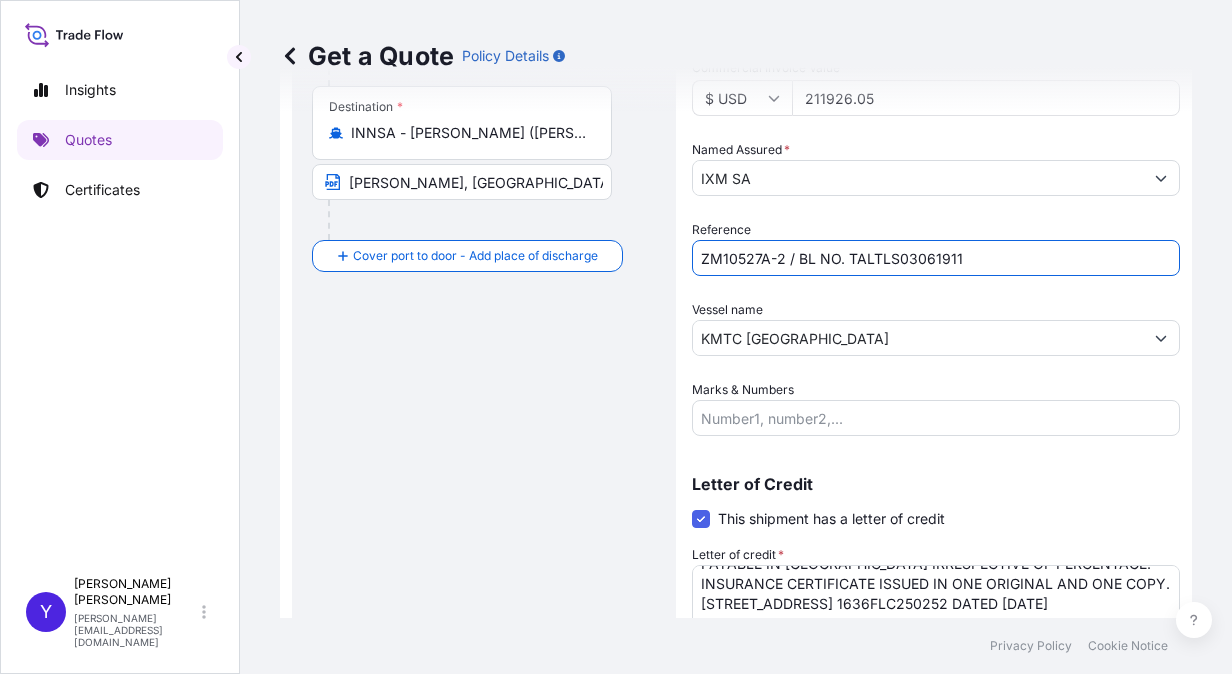 type on "ZM10527A-2 / BL NO. TALTLS03061911" 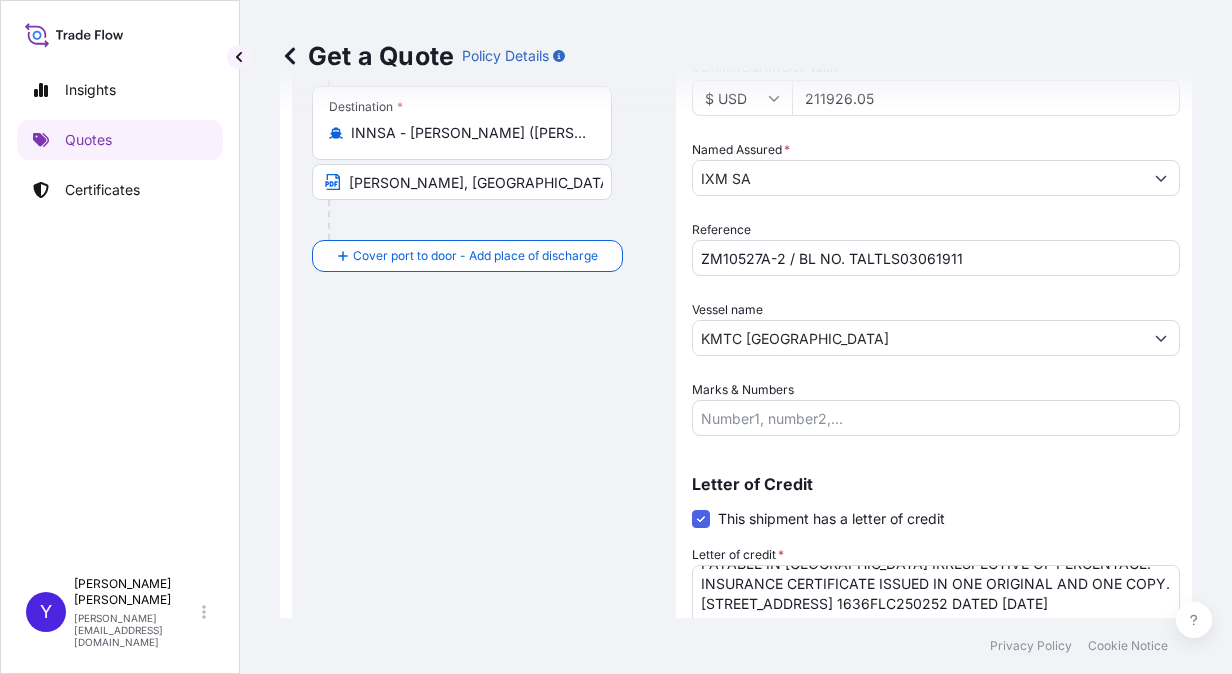 click on "Route Details   Cover door to port - Add loading place Place of loading Road / [GEOGRAPHIC_DATA] / Inland Origin * [GEOGRAPHIC_DATA] [GEOGRAPHIC_DATA] Main transport mode [GEOGRAPHIC_DATA] Mail / [GEOGRAPHIC_DATA] Destination * INNSA - [PERSON_NAME] ([GEOGRAPHIC_DATA]), [GEOGRAPHIC_DATA] [GEOGRAPHIC_DATA], [GEOGRAPHIC_DATA] Cover port to door - Add place of discharge Road / [GEOGRAPHIC_DATA] / Inland Place of Discharge" at bounding box center (484, 220) 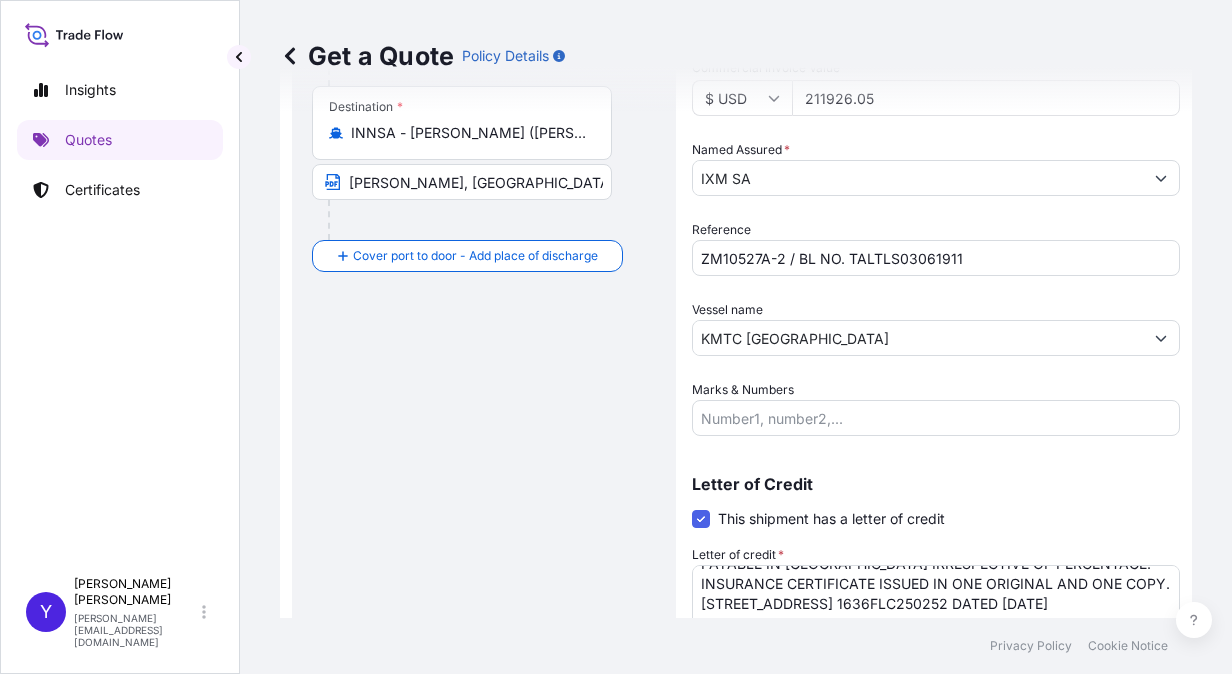 scroll, scrollTop: 550, scrollLeft: 0, axis: vertical 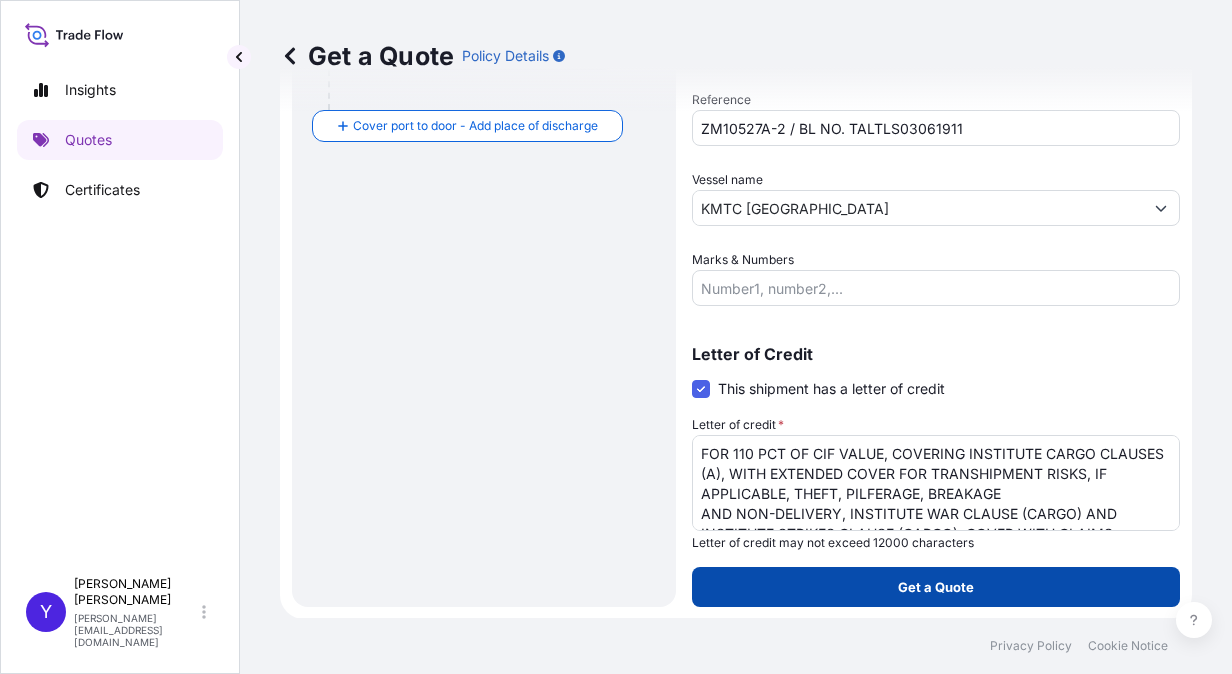 click on "Get a Quote" at bounding box center (936, 587) 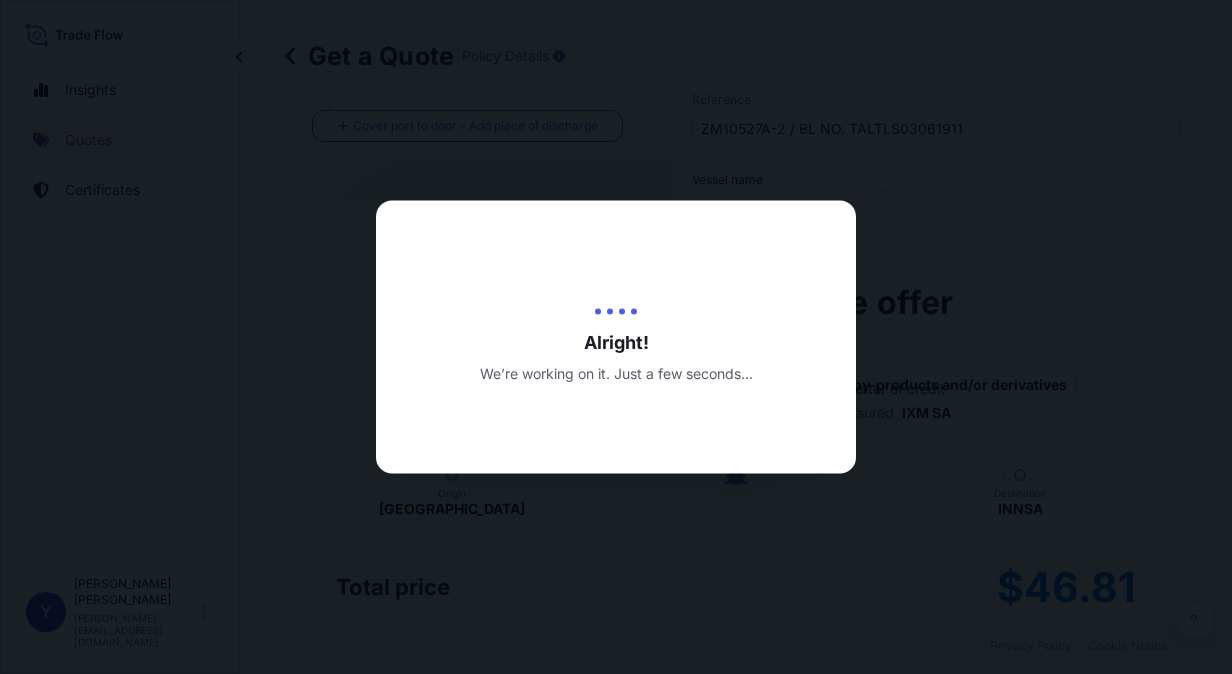 type on "[DATE]" 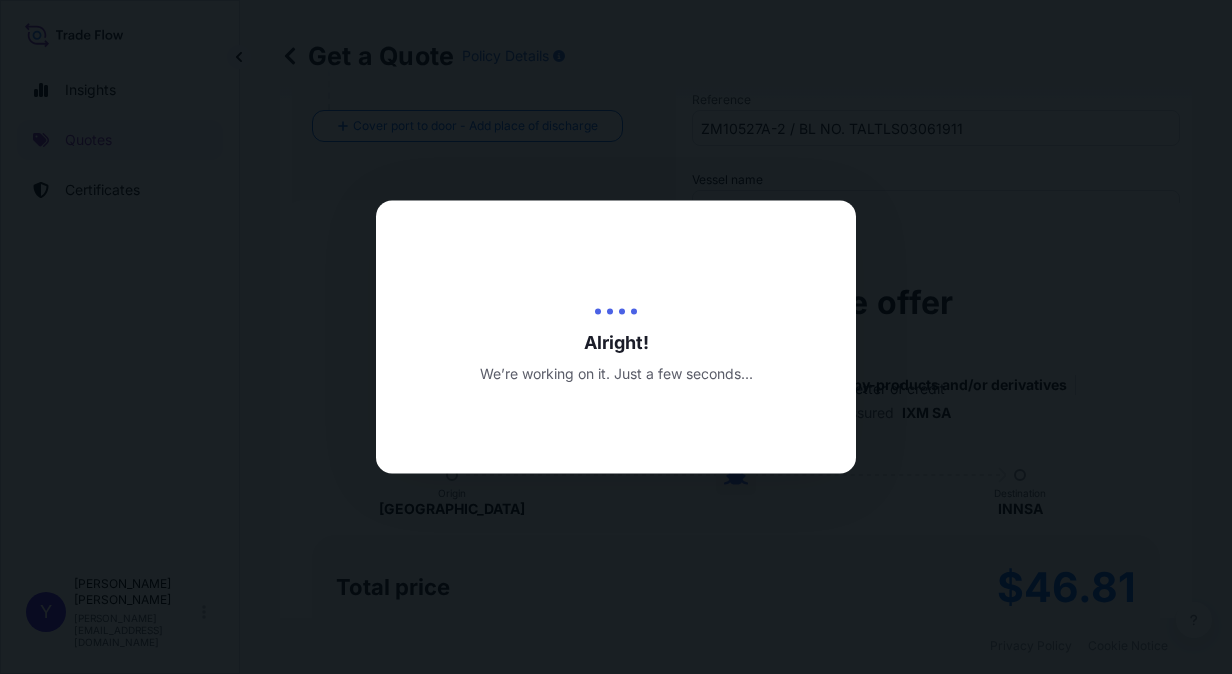 scroll, scrollTop: 0, scrollLeft: 0, axis: both 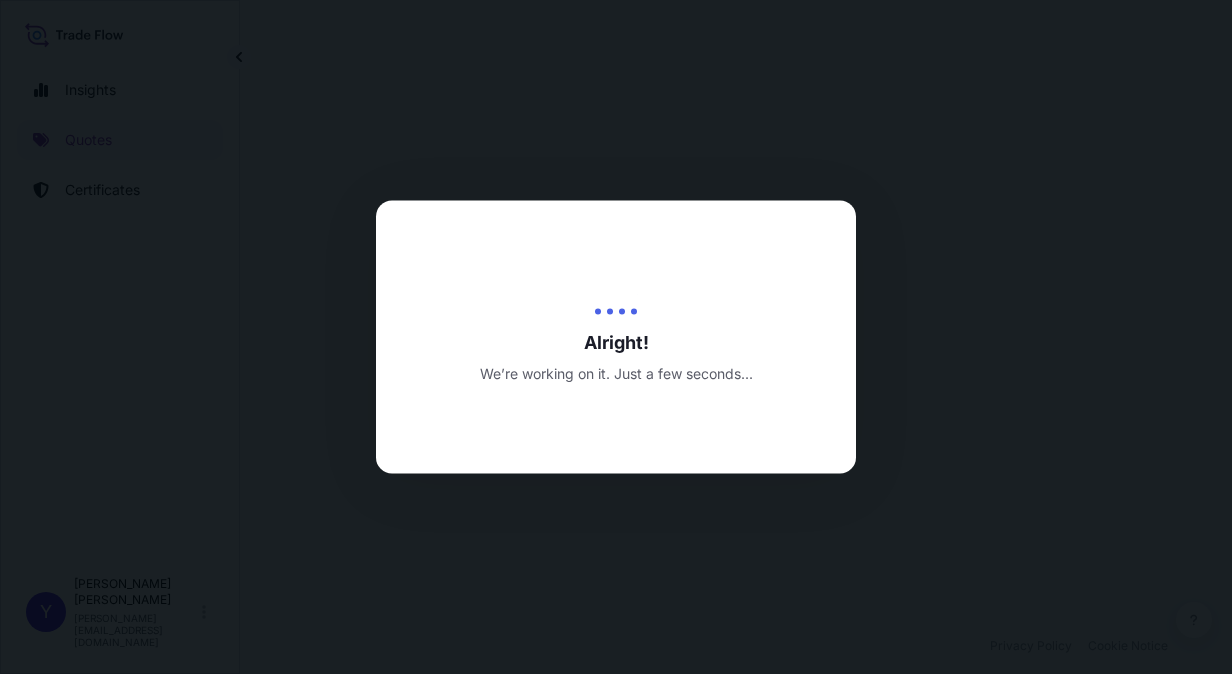 select on "Sea" 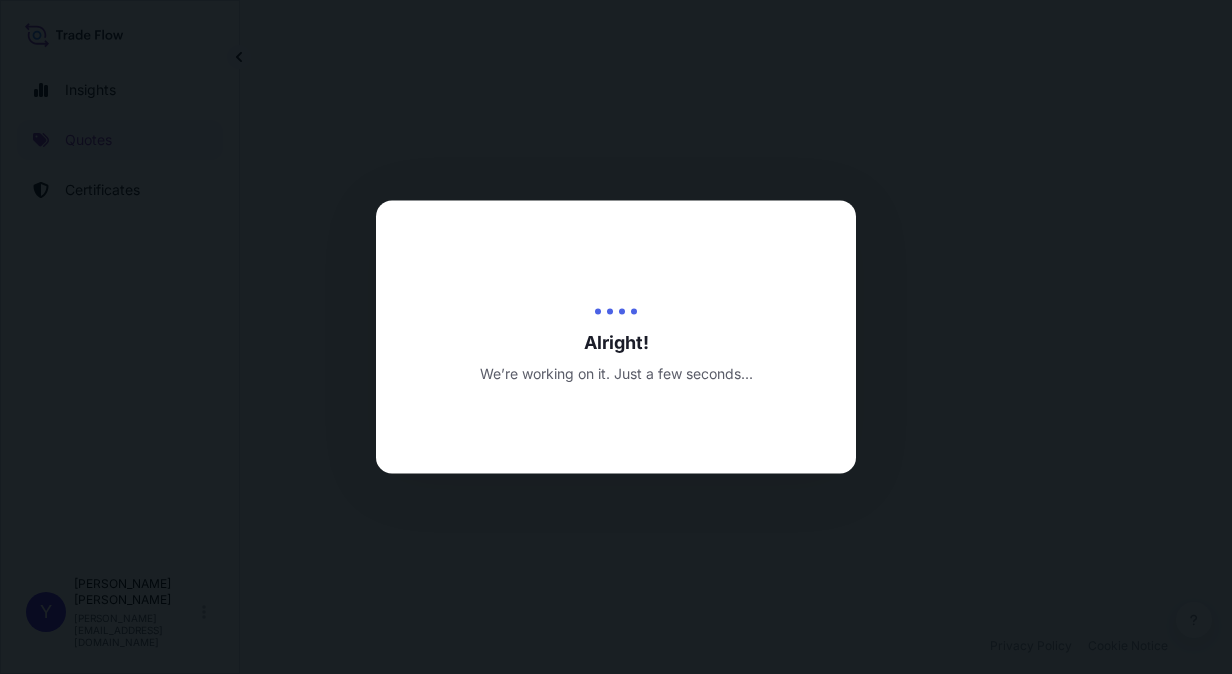 select on "31846" 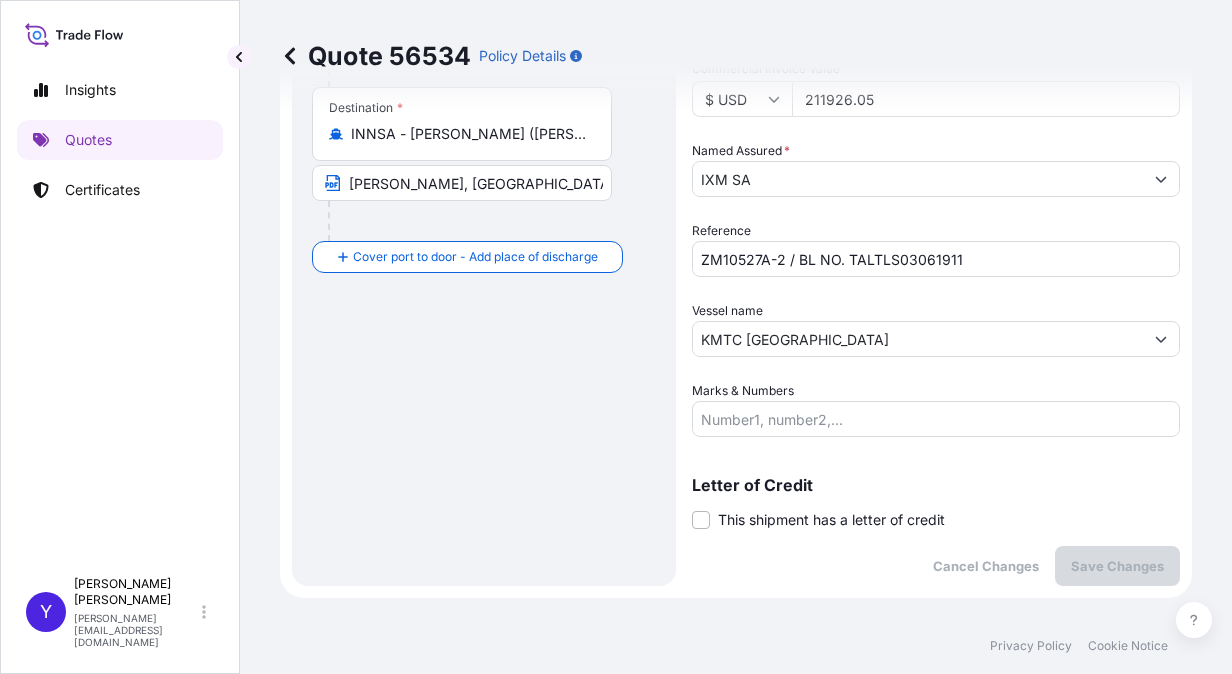 scroll, scrollTop: 418, scrollLeft: 0, axis: vertical 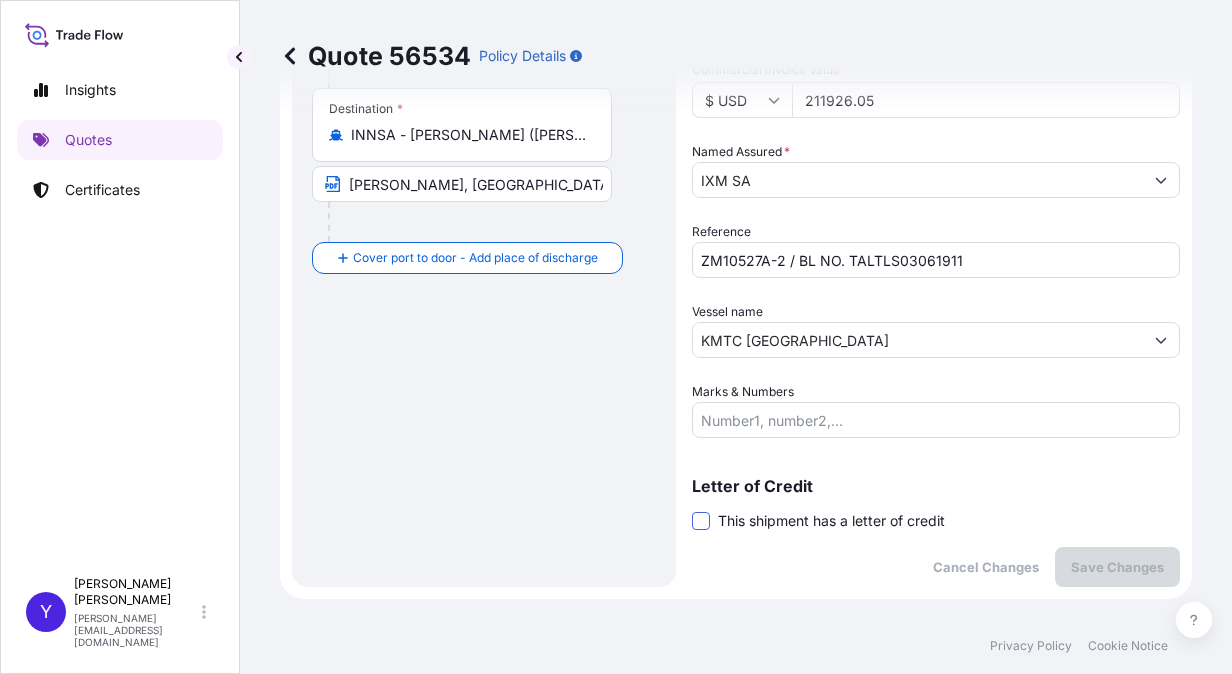 click at bounding box center [701, 521] 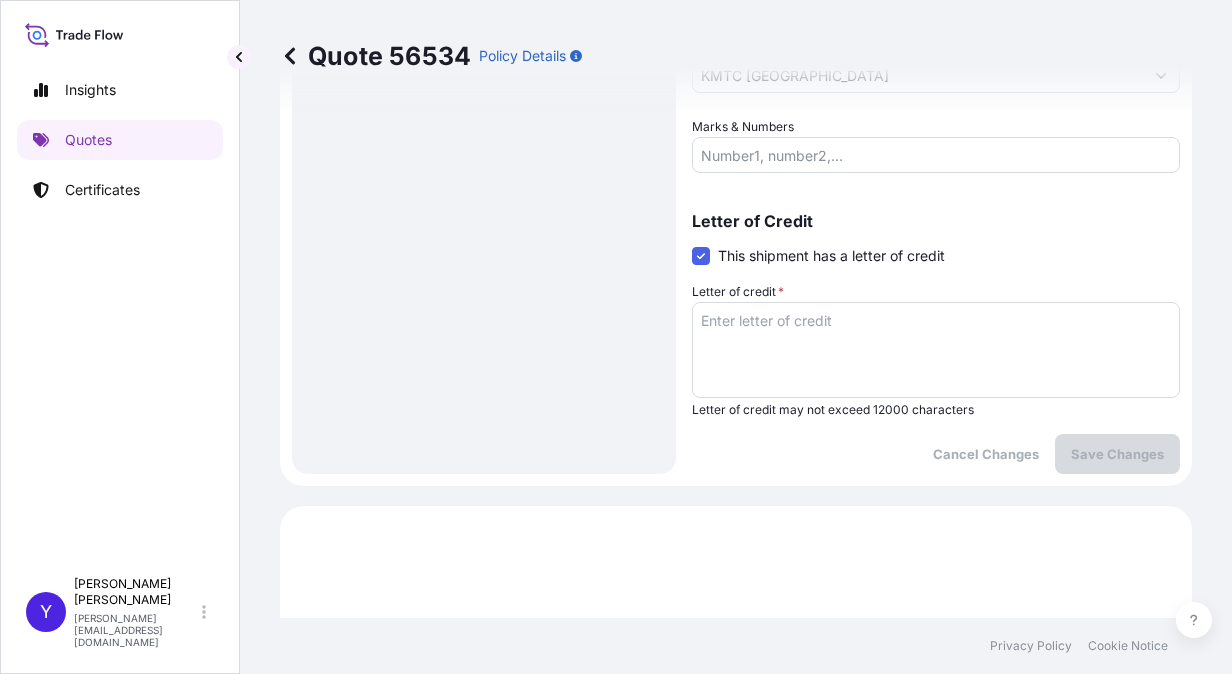 scroll, scrollTop: 702, scrollLeft: 0, axis: vertical 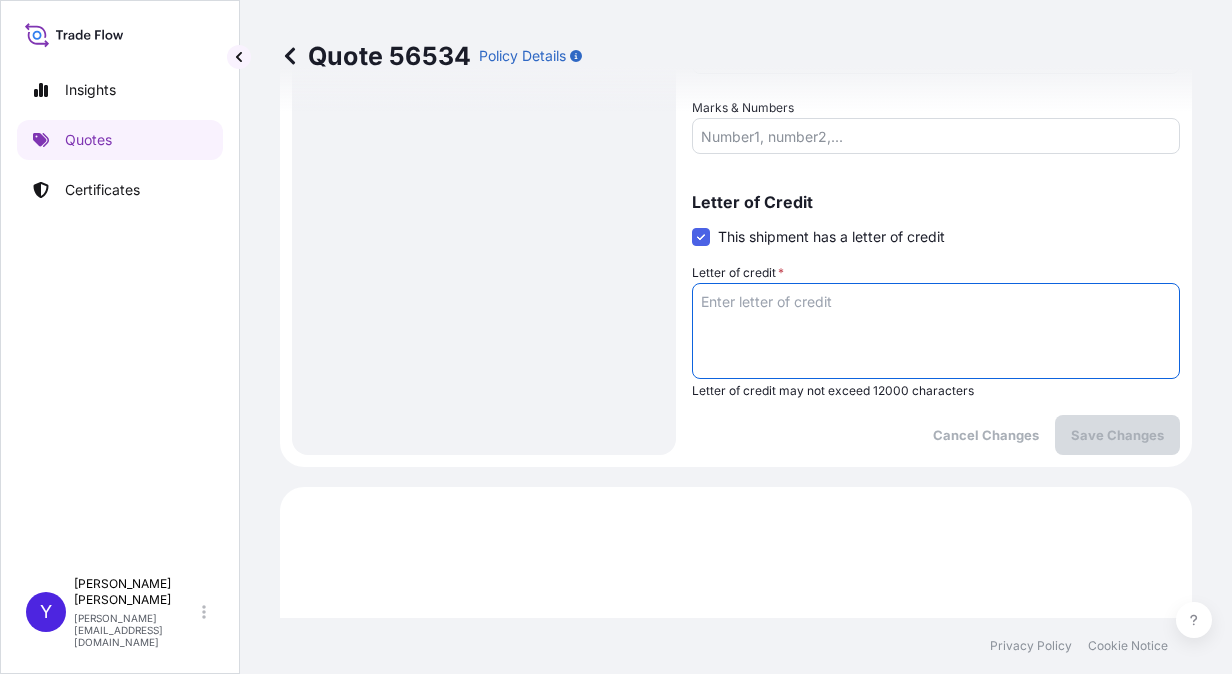 click on "Letter of credit *" at bounding box center (936, 331) 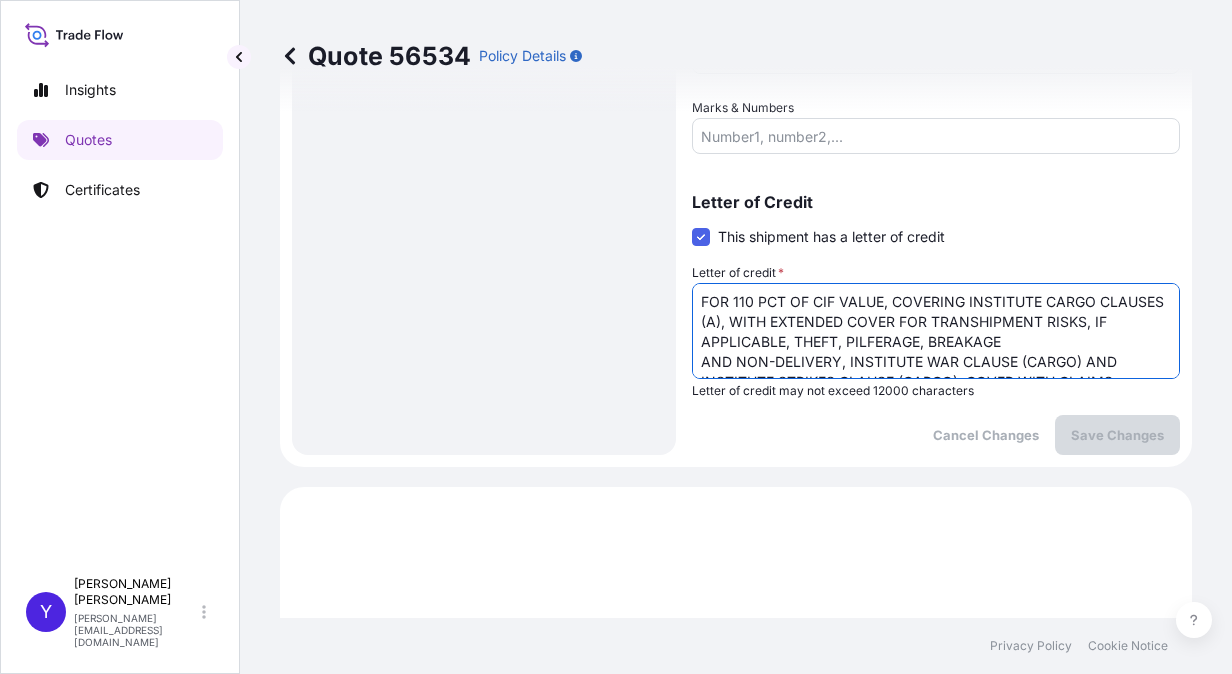 scroll, scrollTop: 191, scrollLeft: 0, axis: vertical 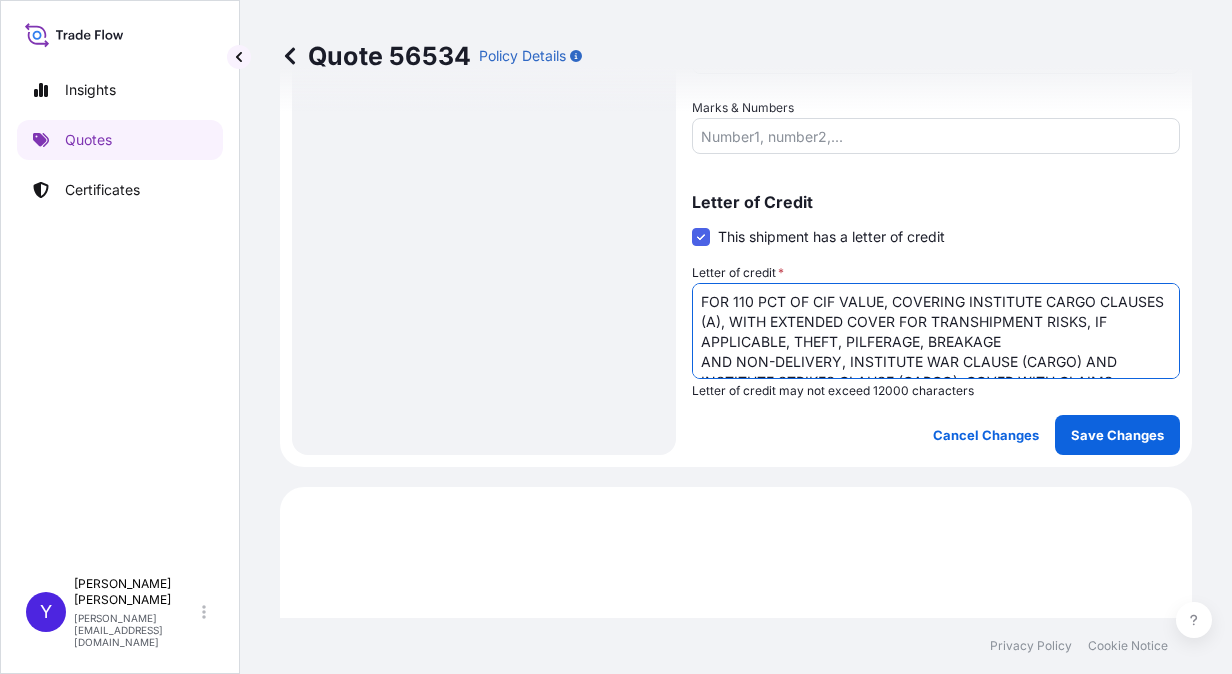drag, startPoint x: 827, startPoint y: 336, endPoint x: 542, endPoint y: 224, distance: 306.21725 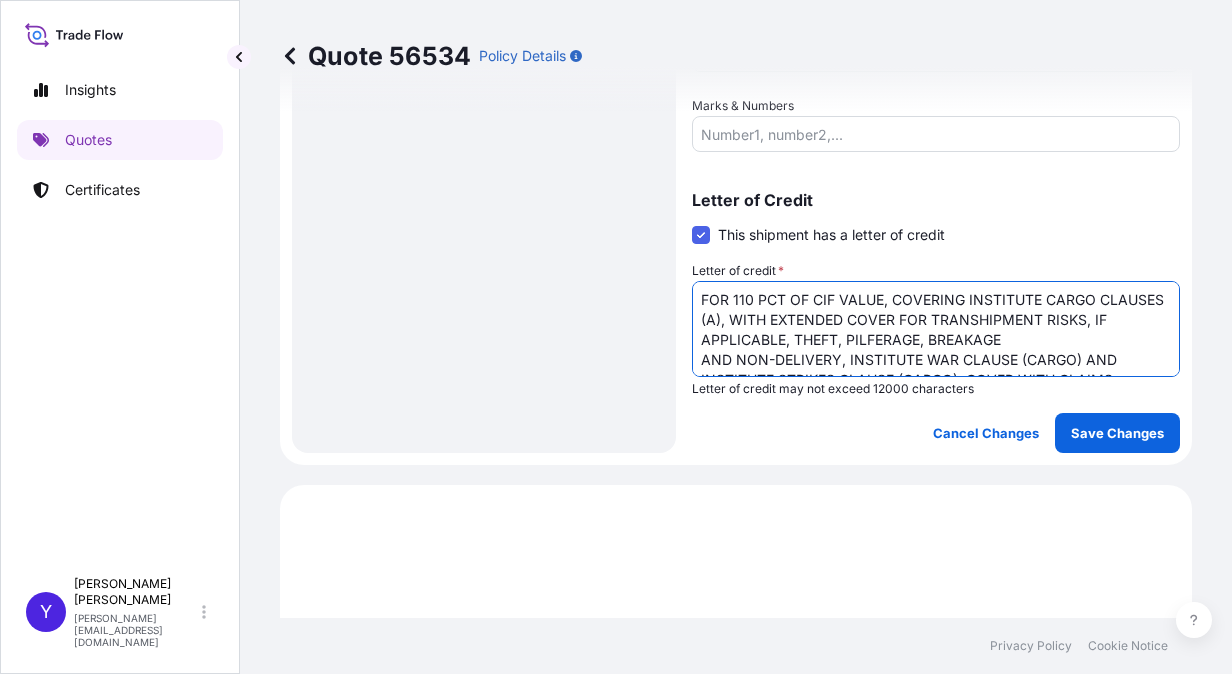 scroll, scrollTop: 699, scrollLeft: 0, axis: vertical 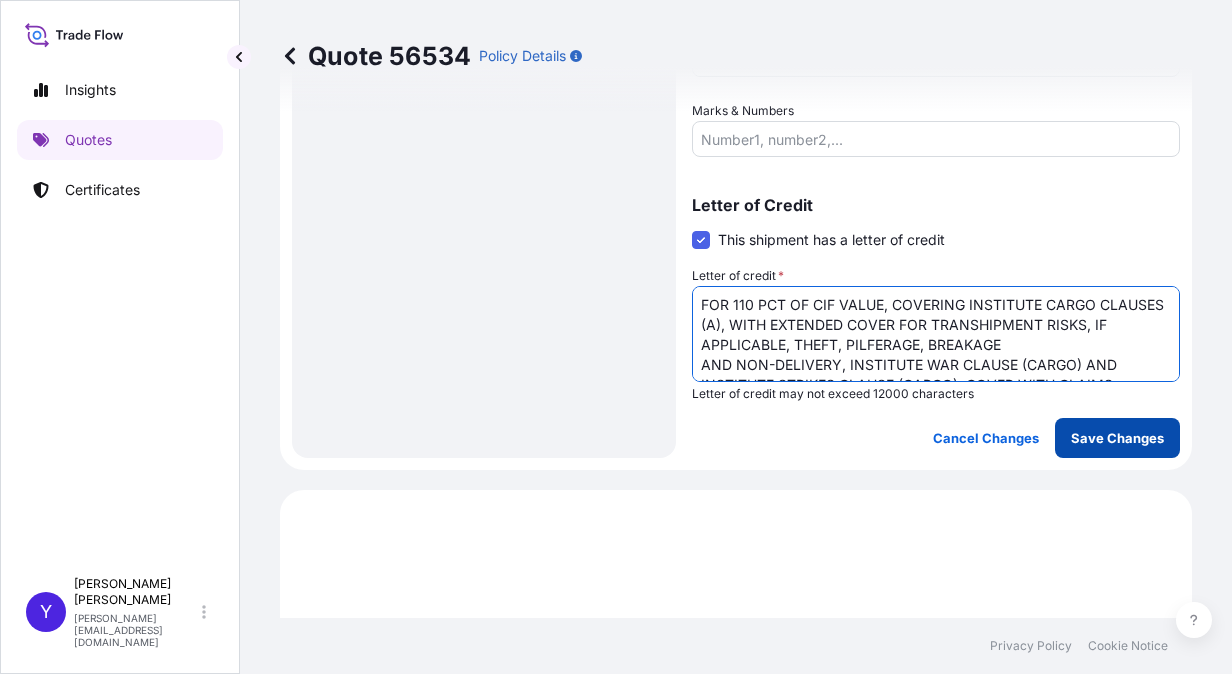 type on "FOR 110 PCT OF CIF VALUE, COVERING INSTITUTE CARGO CLAUSES (A), WITH EXTENDED COVER FOR TRANSHIPMENT RISKS, IF APPLICABLE, THEFT, PILFERAGE, BREAKAGE
AND NON-DELIVERY, INSTITUTE WAR CLAUSE (CARGO) AND INSTITUTE STRIKES CLAUSE (CARGO), COVER WITH CLAIMS PAYABLE IN [GEOGRAPHIC_DATA] IRRESPECTIVE OF PERCENTAGE.
INSURANCE CERTIFICATE ISSUED IN ONE ORIGINAL AND ONE COPY.
[STREET_ADDRESS] 1636FLC250252 DATED [DATE]
GOODS ARE FREELY IMPORTABLE UNDER CHAPTER 2 OF FOREIGN TRADE
POLICY 2023." 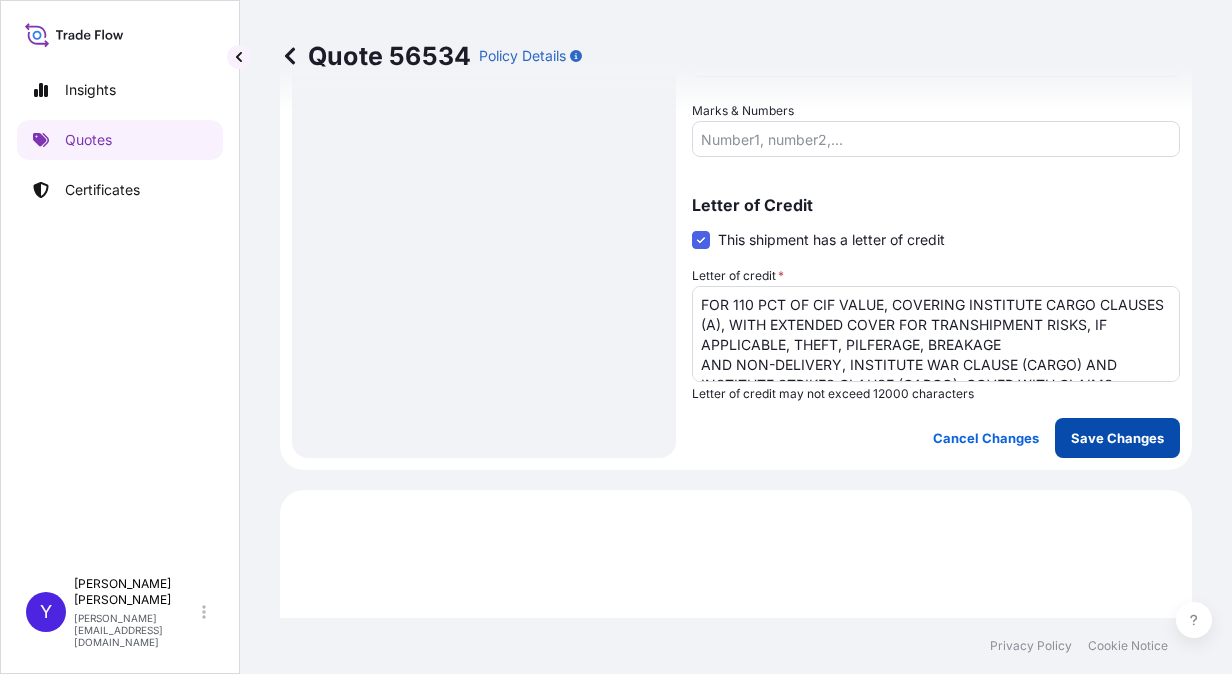 click on "Save Changes" at bounding box center (1117, 438) 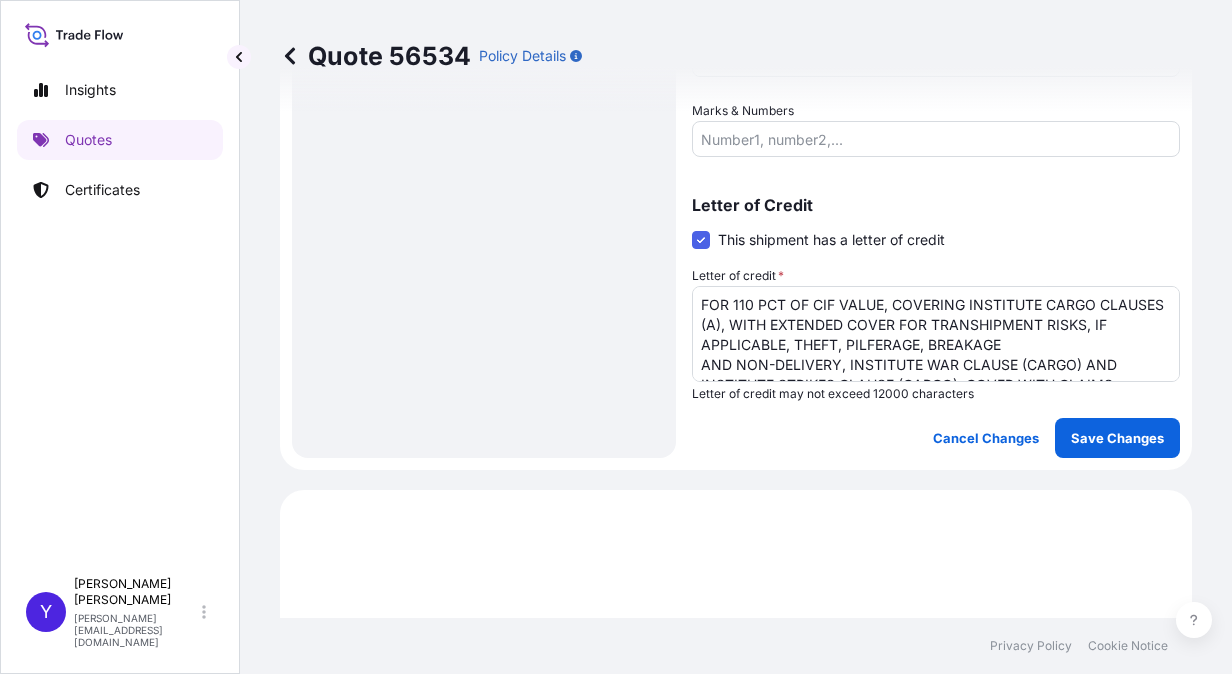 scroll, scrollTop: 1088, scrollLeft: 0, axis: vertical 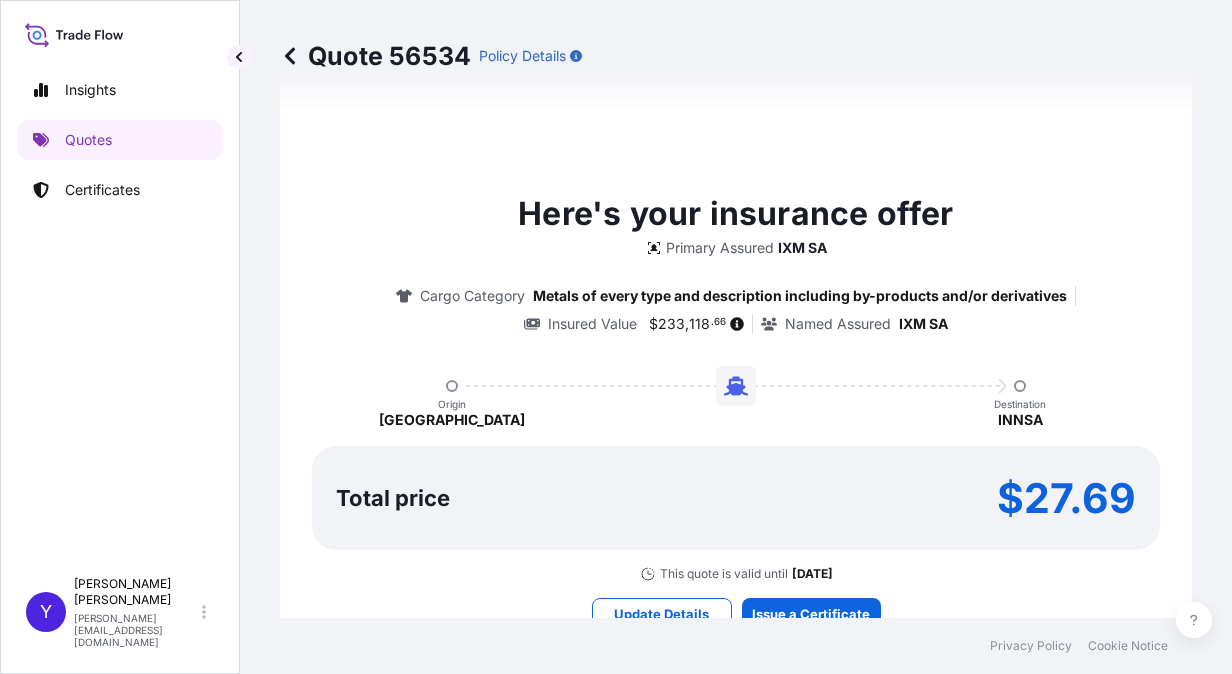 select on "Sea" 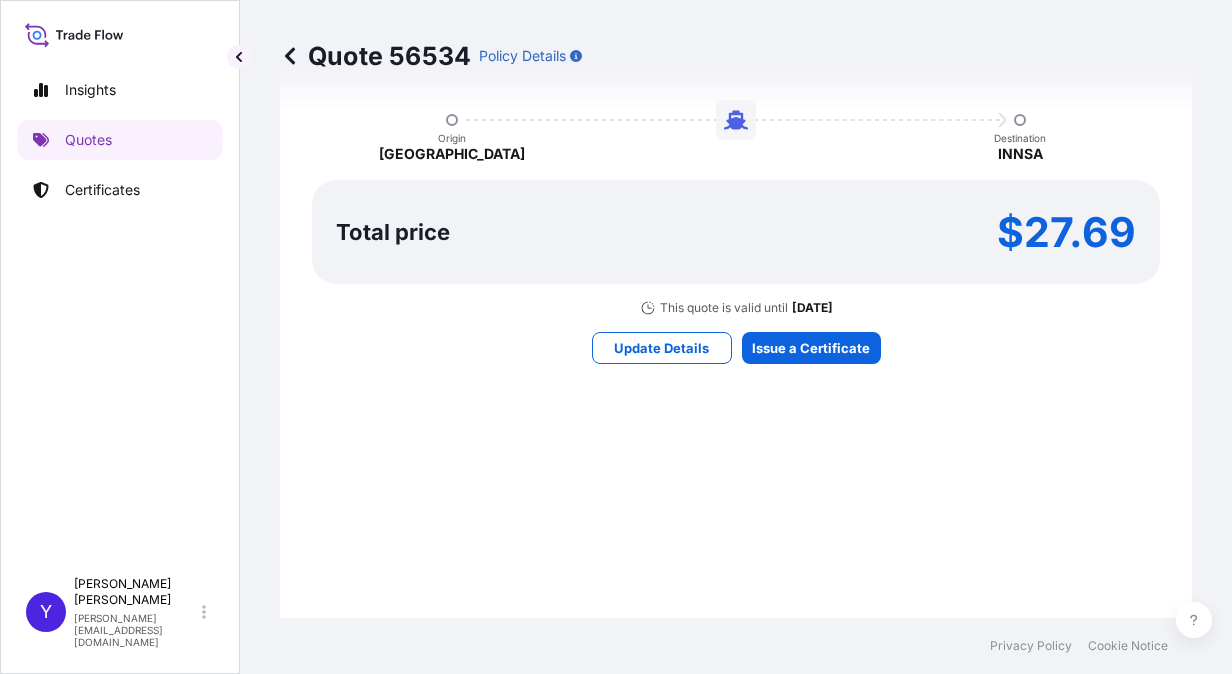scroll, scrollTop: 1830, scrollLeft: 0, axis: vertical 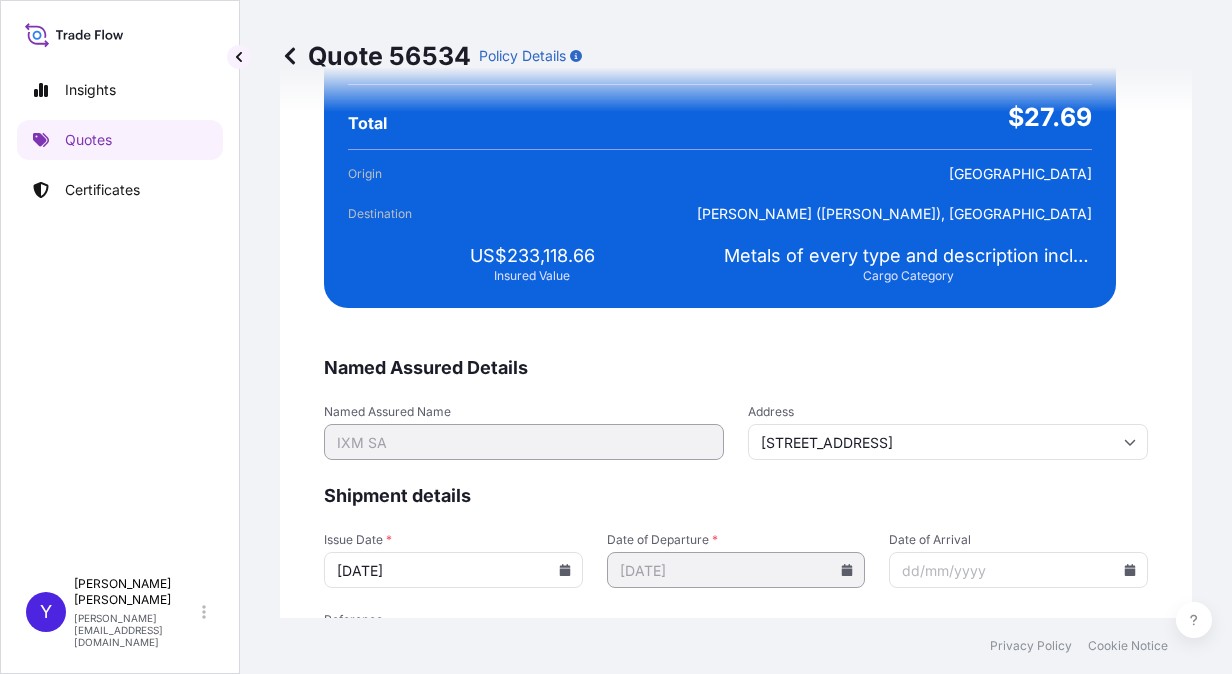 click 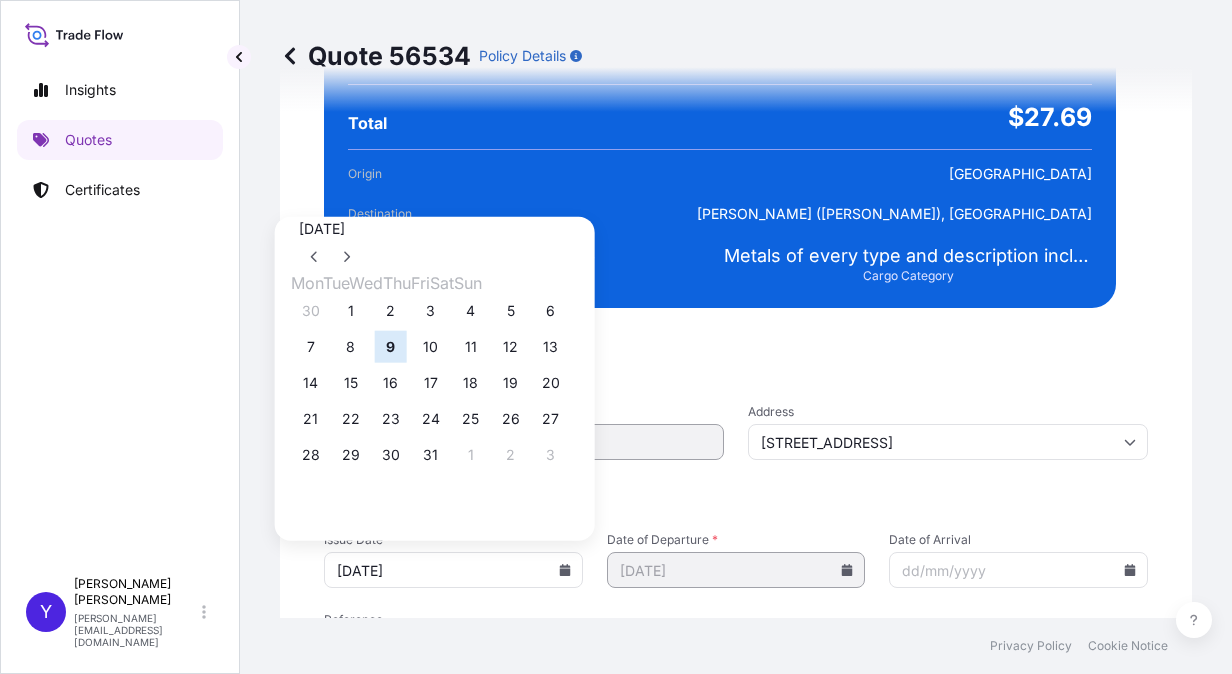 click on "30 1 2 3 4 5 6" at bounding box center (435, 311) 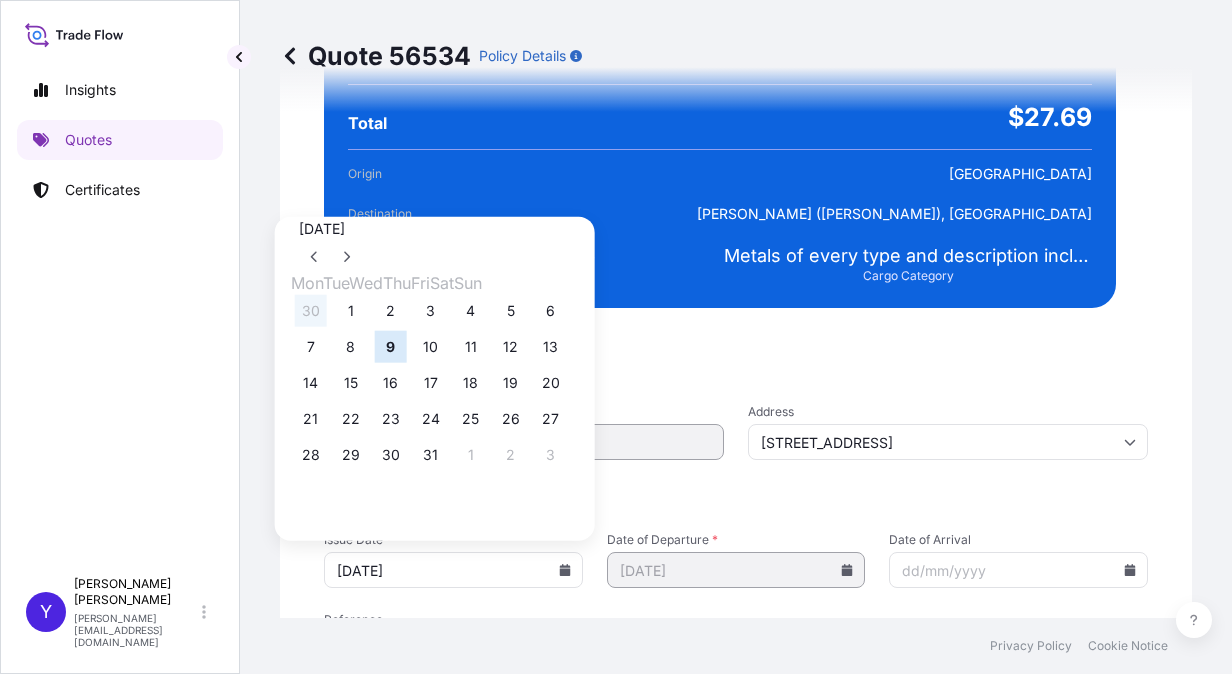 click on "30" at bounding box center [311, 311] 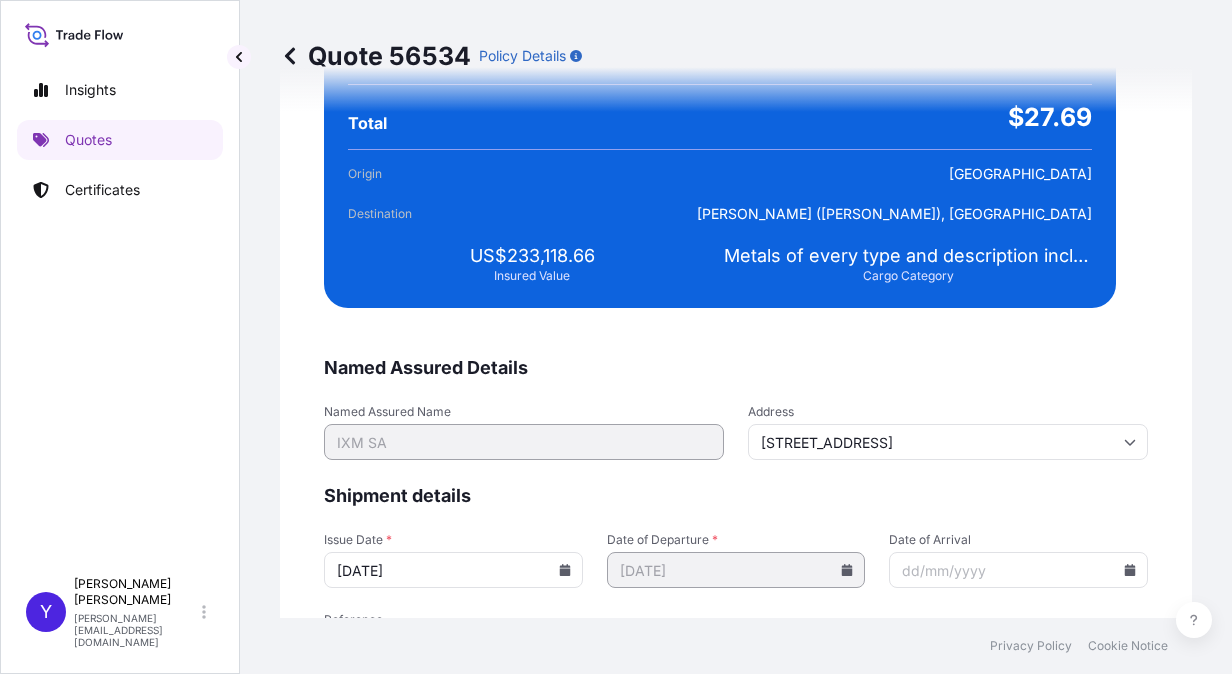 type on "[DATE]" 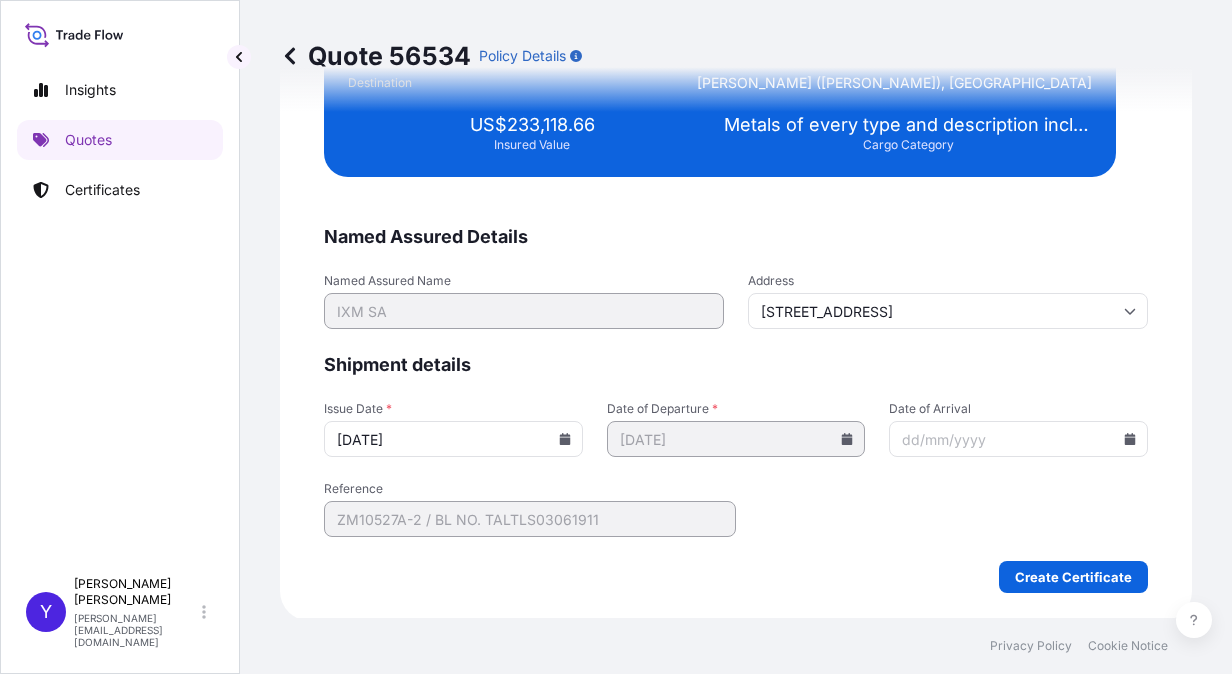 scroll, scrollTop: 3928, scrollLeft: 0, axis: vertical 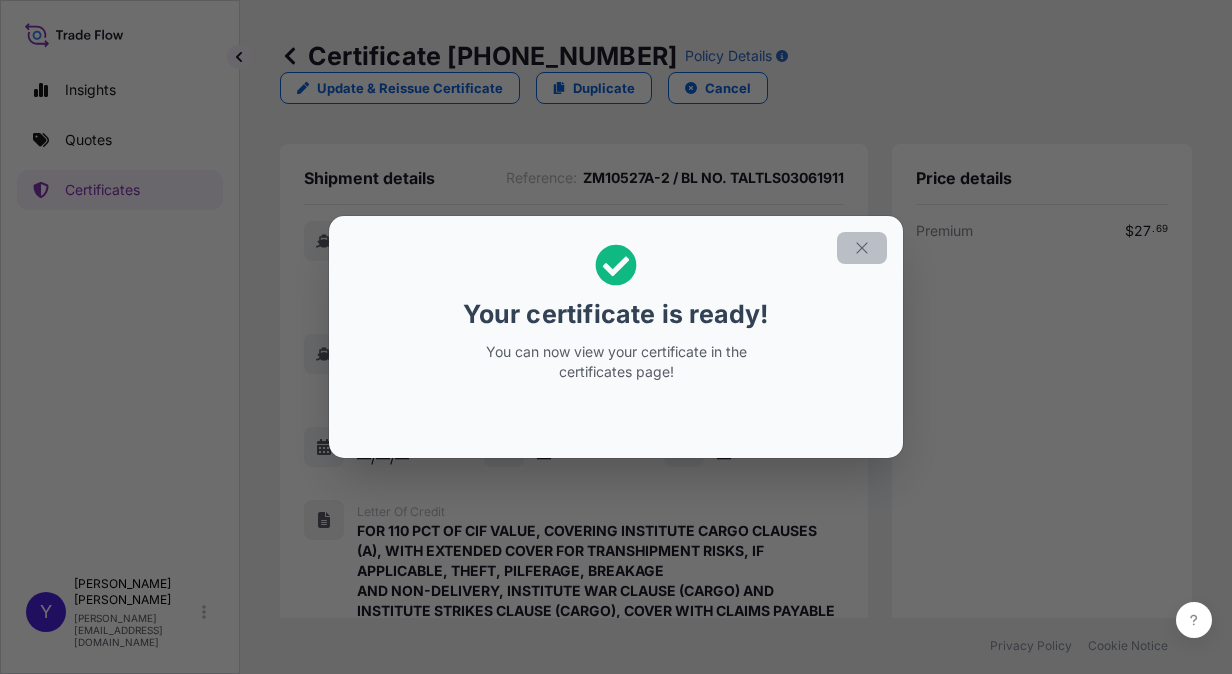 click 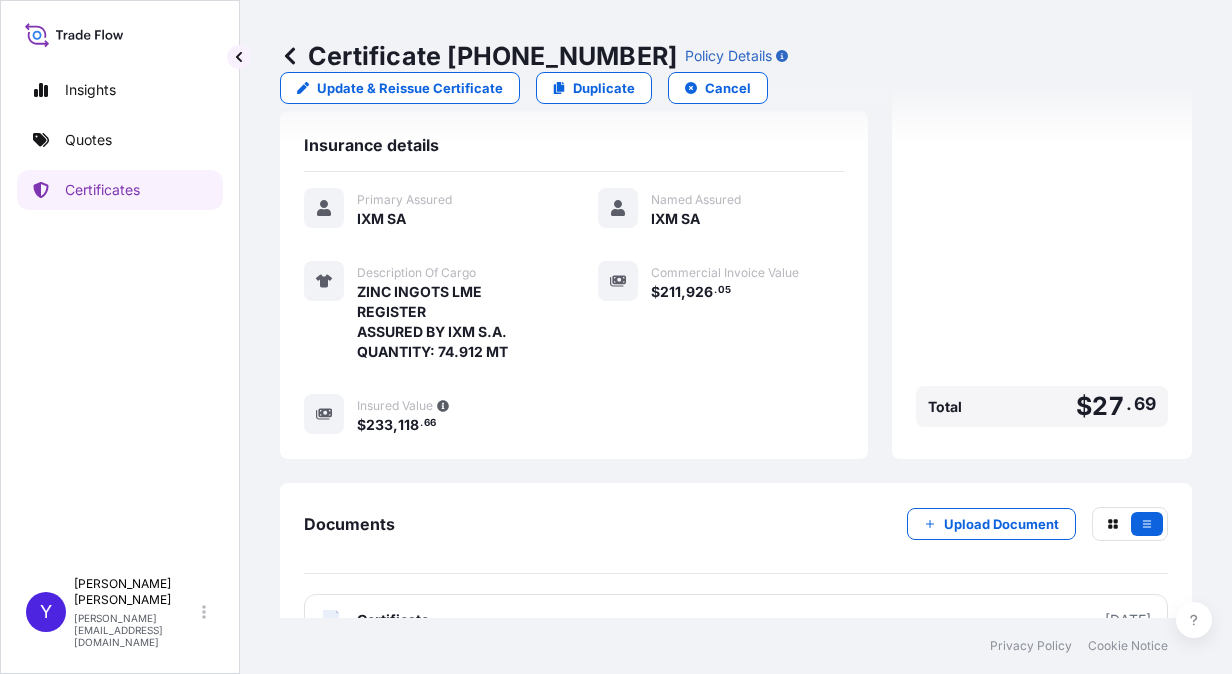 scroll, scrollTop: 746, scrollLeft: 0, axis: vertical 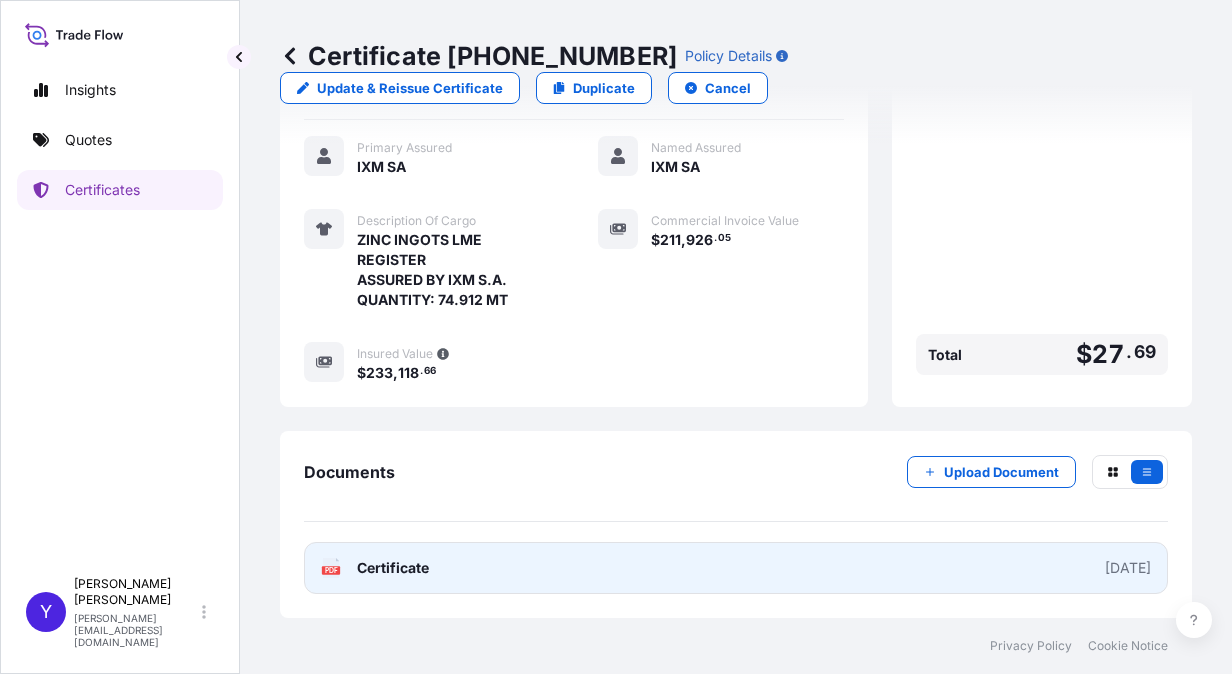 click on "PDF Certificate [DATE]" at bounding box center [736, 568] 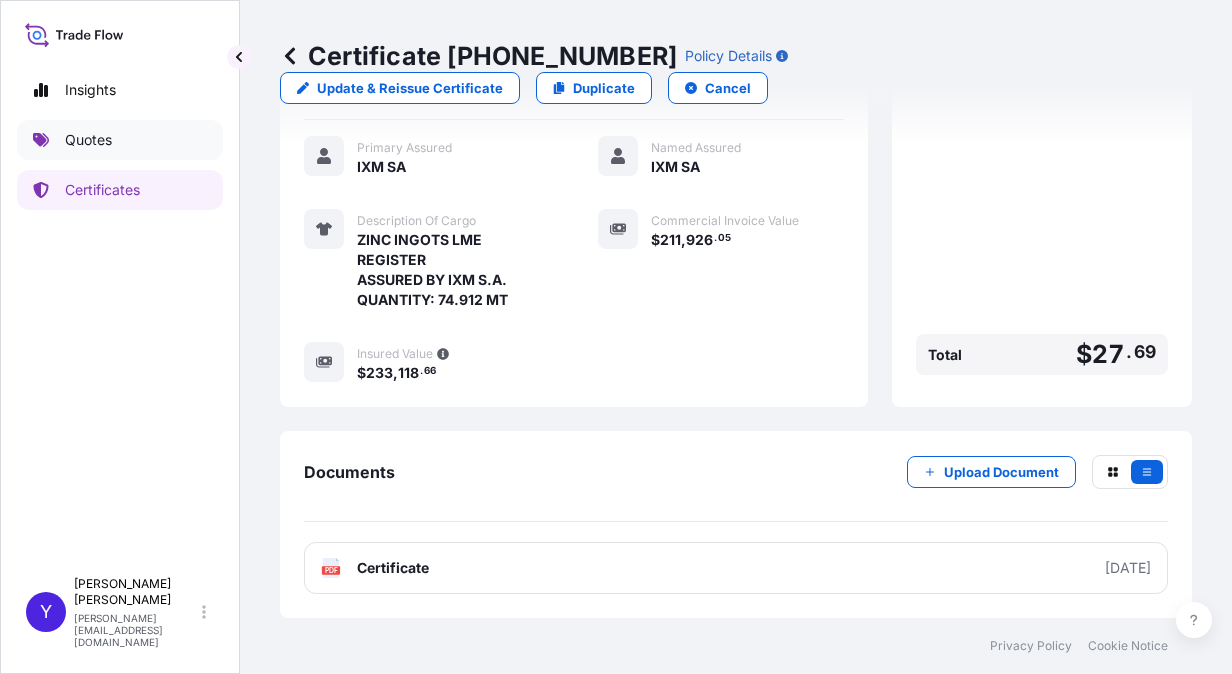 click on "Quotes" at bounding box center [88, 140] 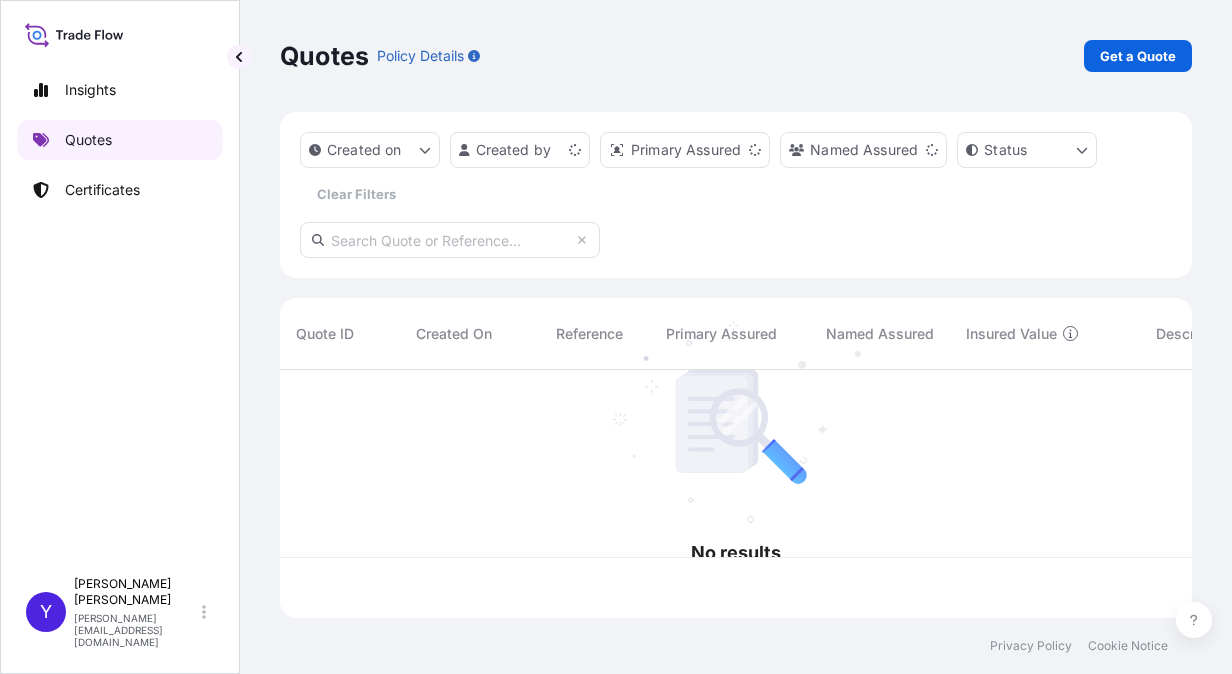 scroll, scrollTop: 0, scrollLeft: 0, axis: both 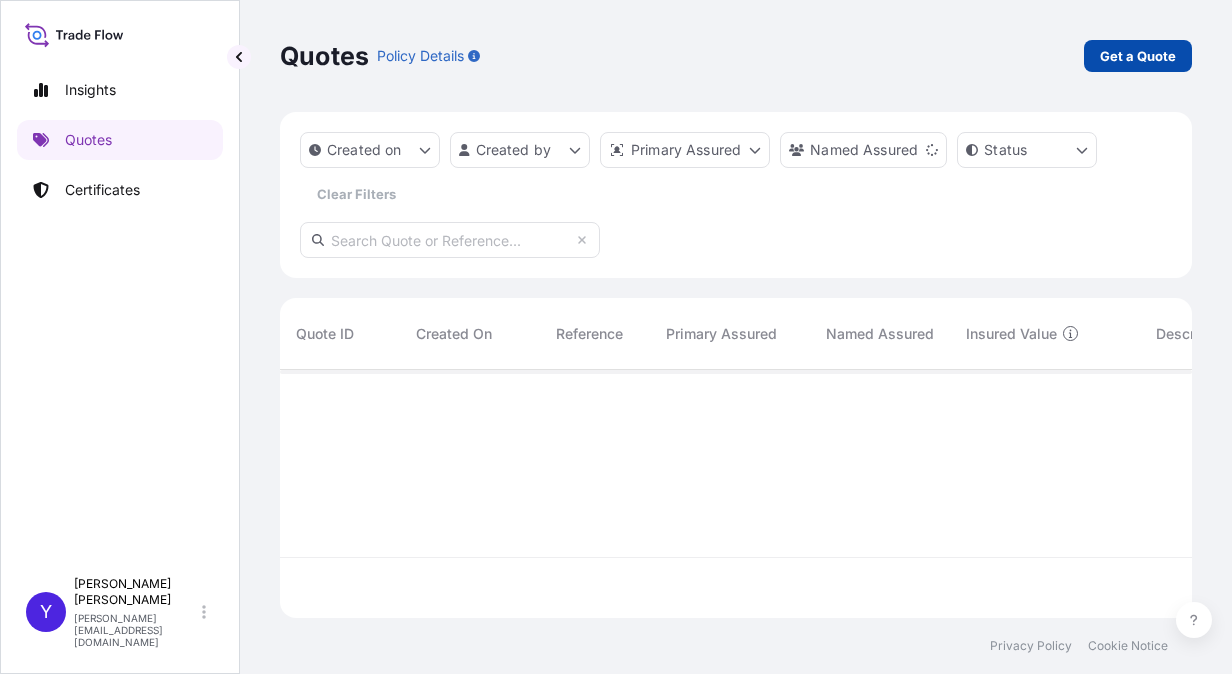 click on "Get a Quote" at bounding box center [1138, 56] 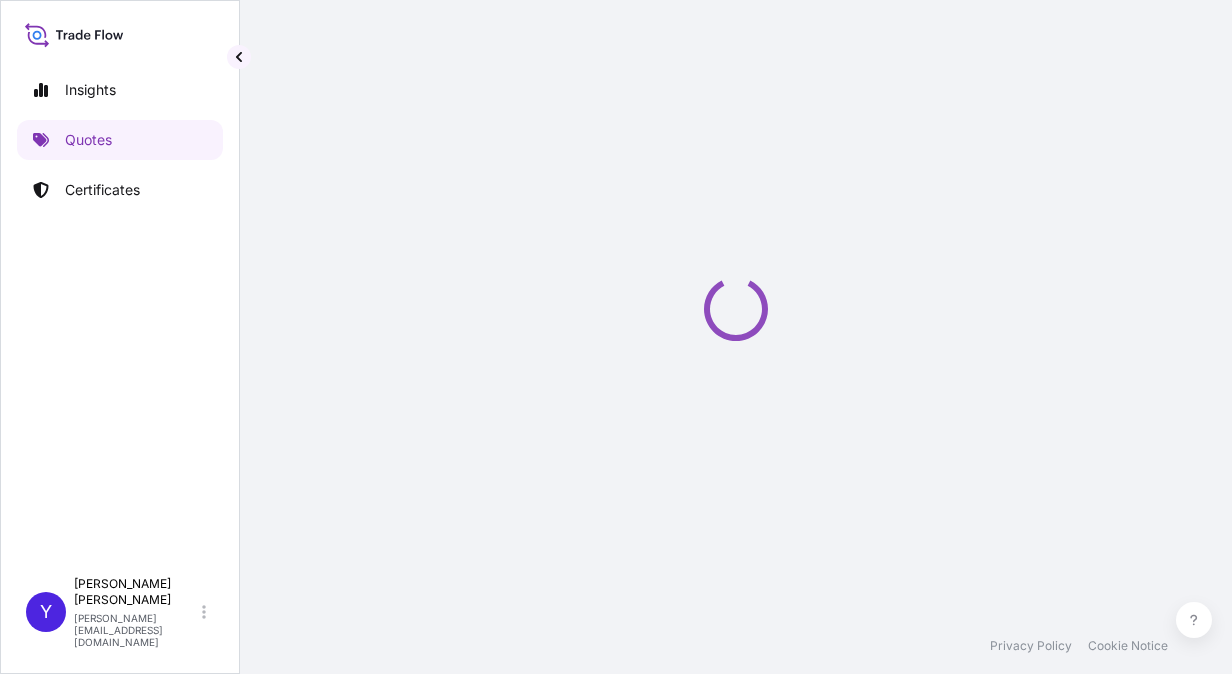 select on "Sea" 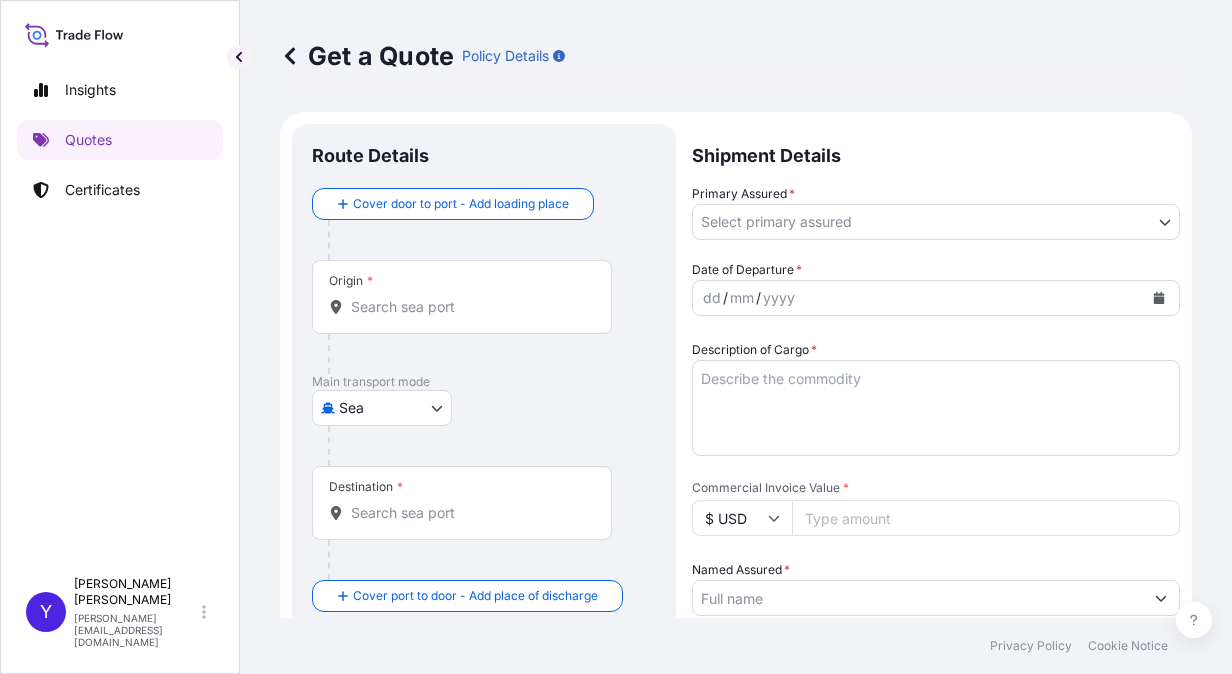 scroll, scrollTop: 32, scrollLeft: 0, axis: vertical 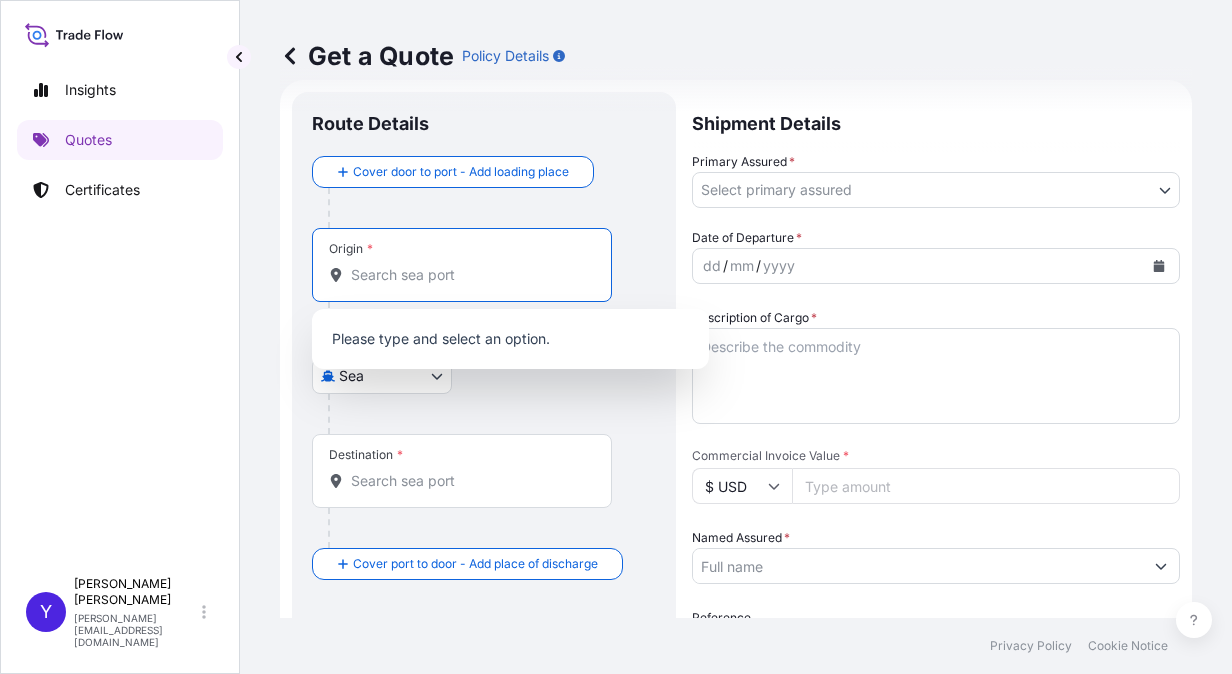 click on "Origin *" at bounding box center (469, 275) 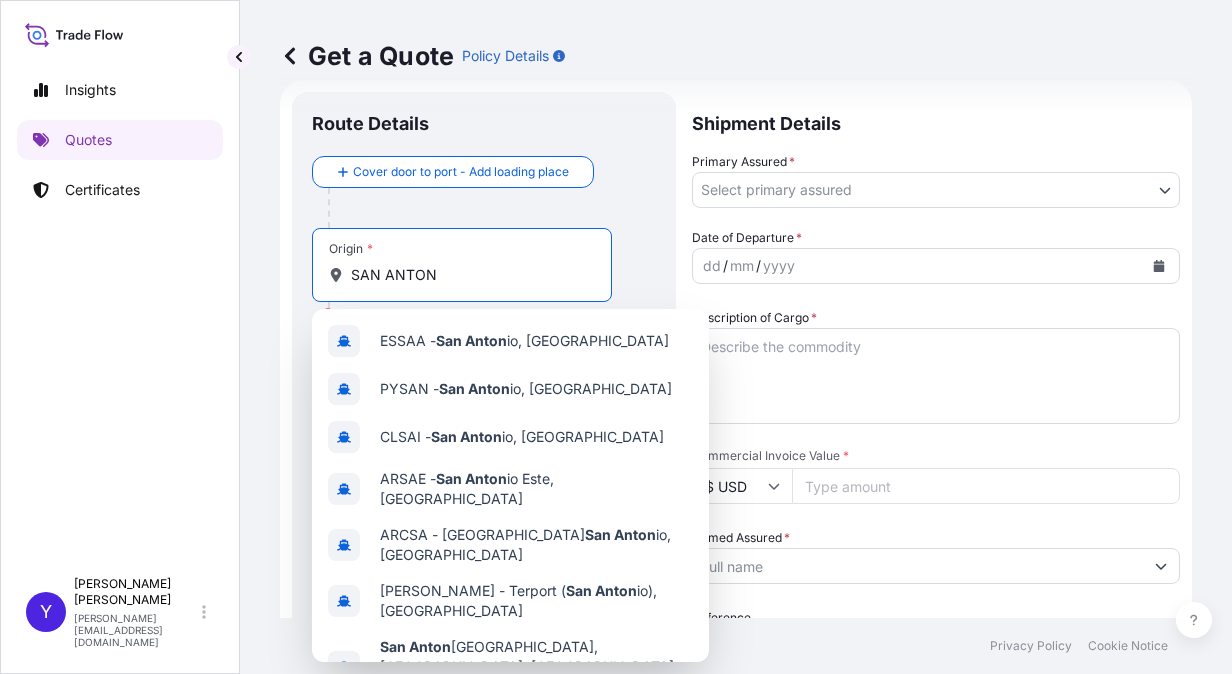 click on "SAN ANTON" at bounding box center (469, 275) 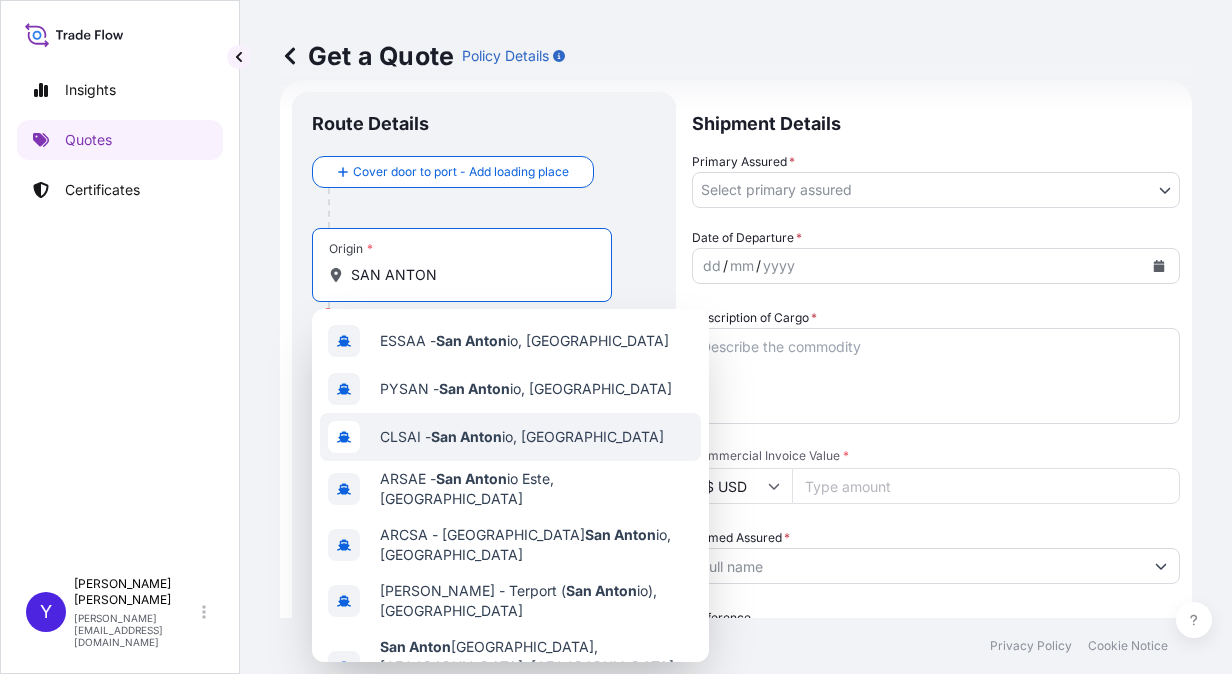 click on "CLSAI -  San Anton io, [GEOGRAPHIC_DATA]" at bounding box center (522, 437) 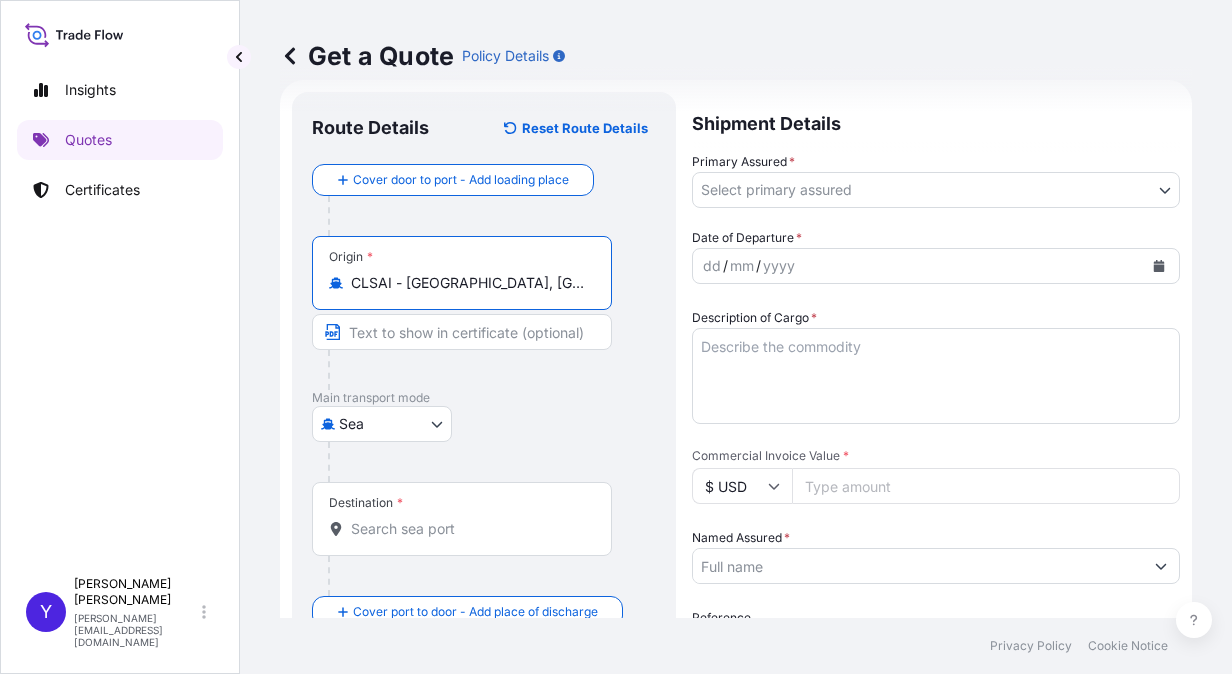 drag, startPoint x: 541, startPoint y: 276, endPoint x: 408, endPoint y: 276, distance: 133 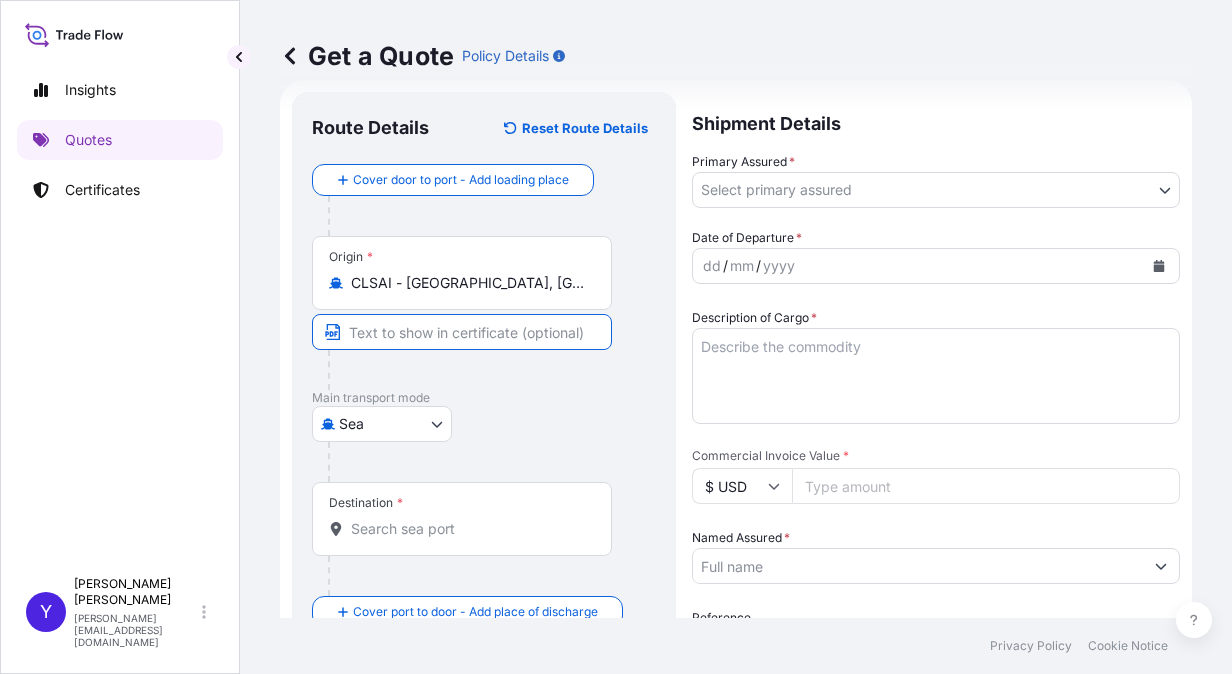 click at bounding box center [462, 332] 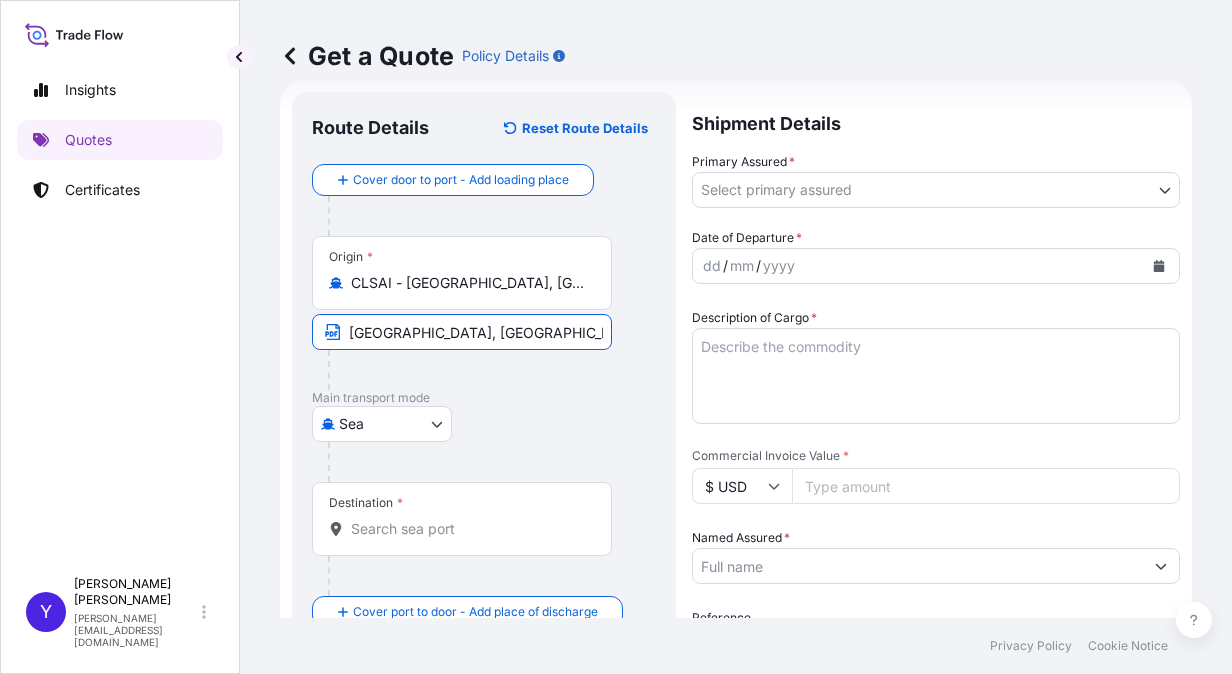 type on "[GEOGRAPHIC_DATA], [GEOGRAPHIC_DATA]" 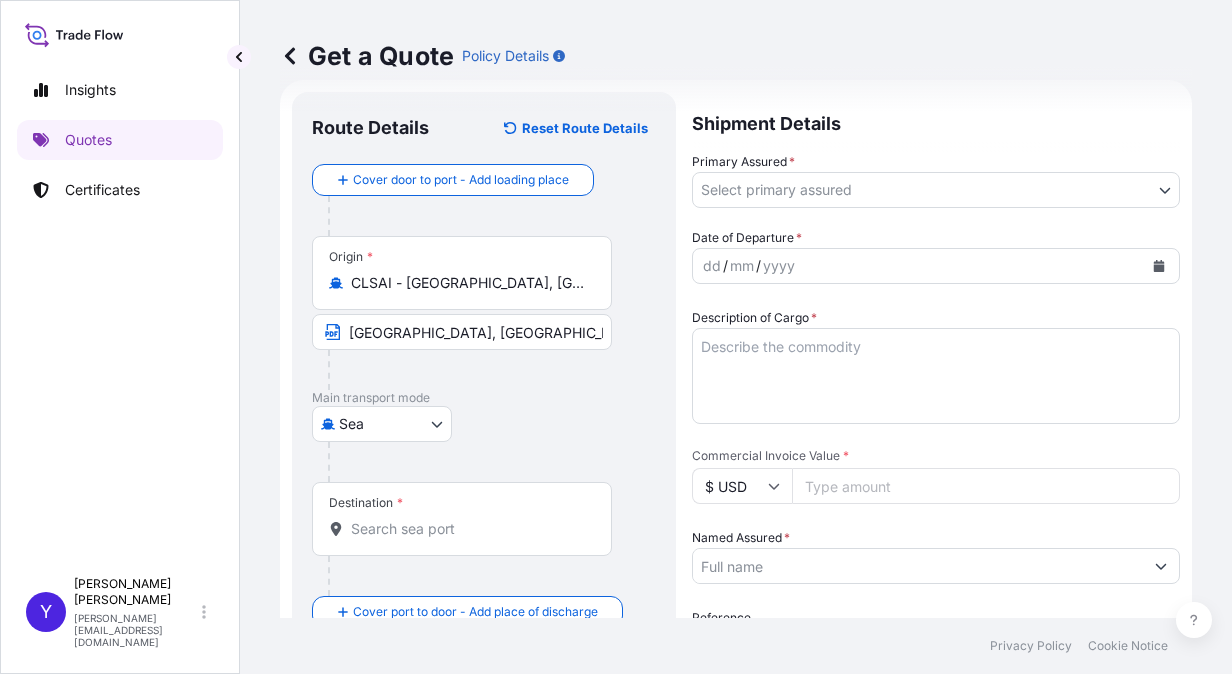 click on "Sea Air Road Mail / [GEOGRAPHIC_DATA]" at bounding box center (484, 424) 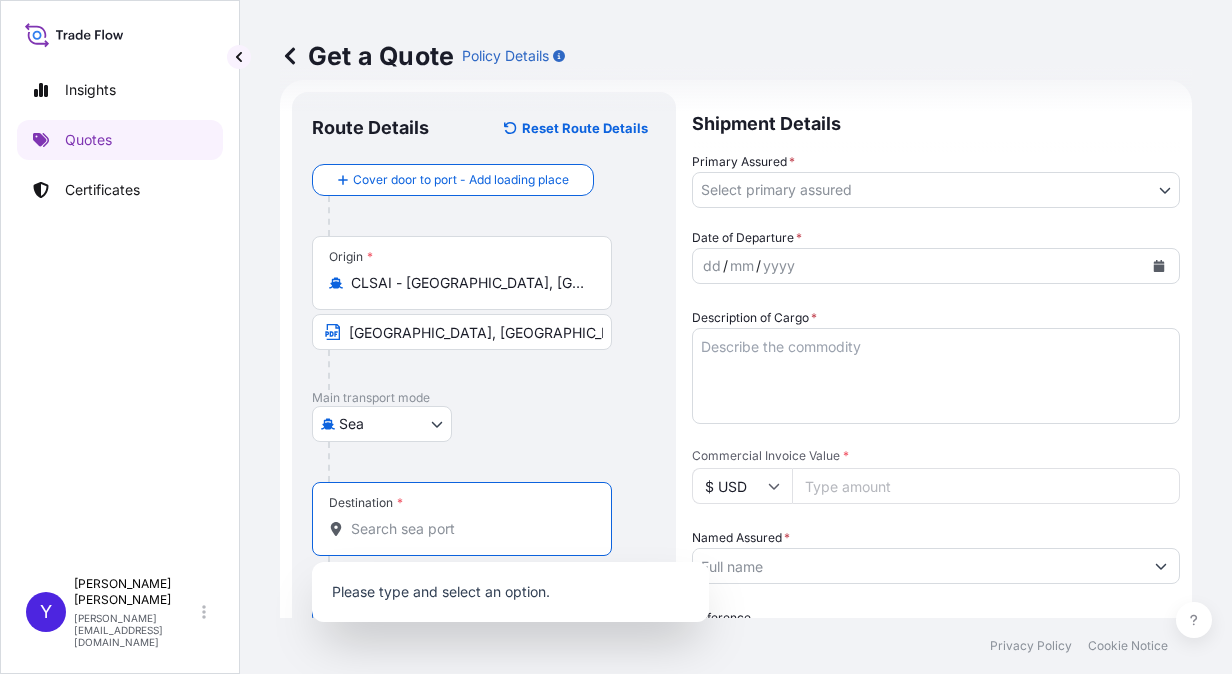 click on "Destination *" at bounding box center [469, 529] 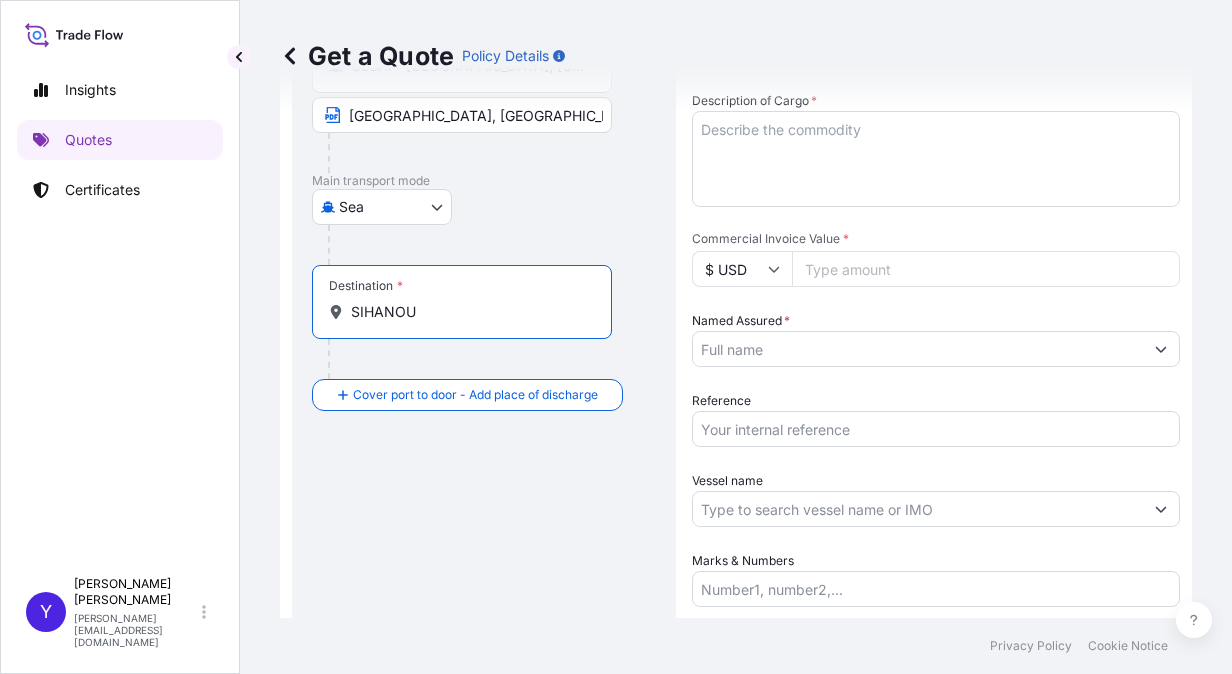 scroll, scrollTop: 258, scrollLeft: 0, axis: vertical 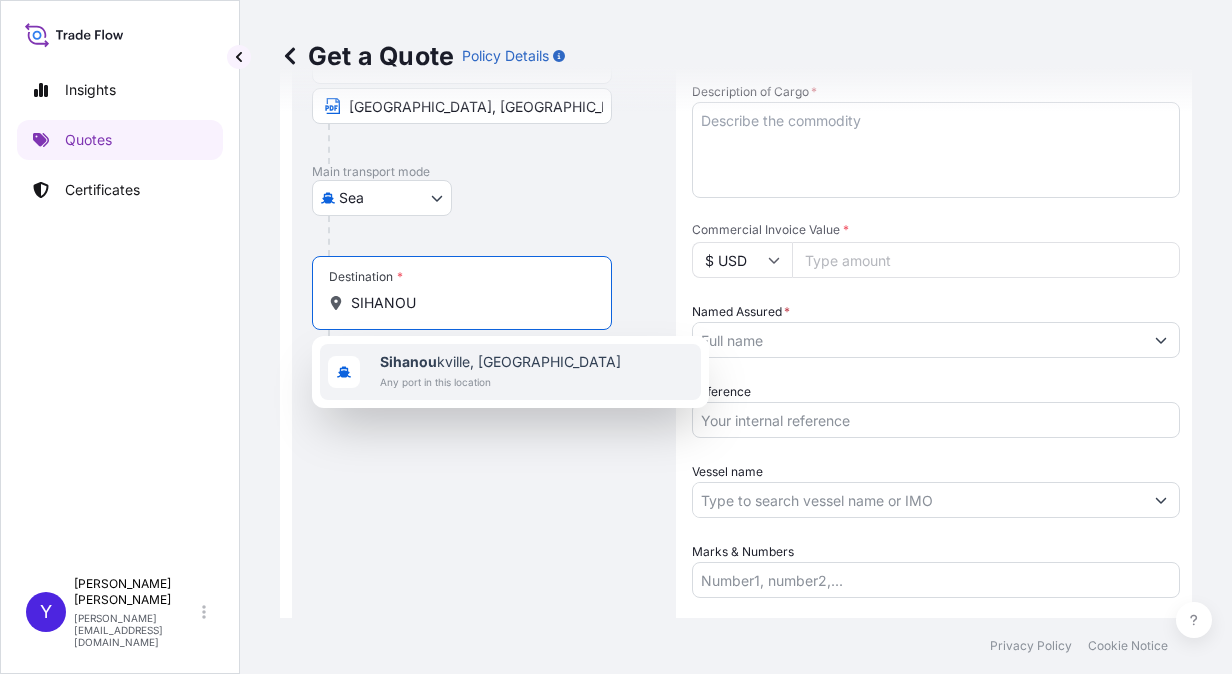 click on "Sihanou" at bounding box center [408, 361] 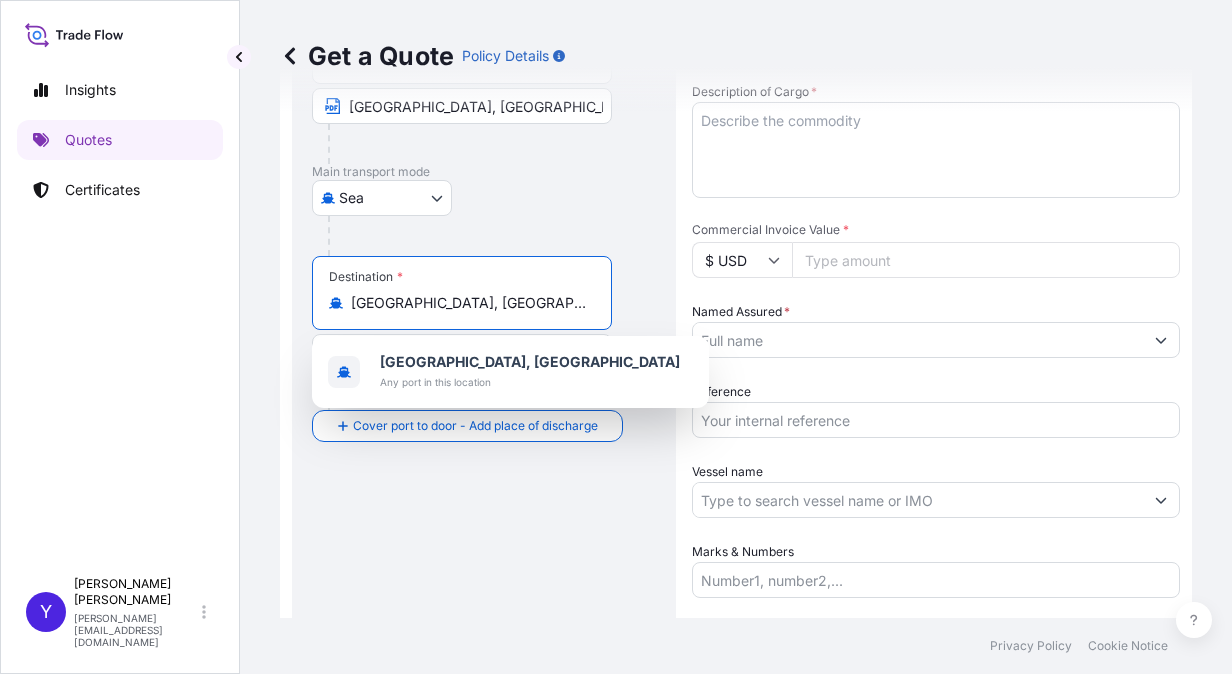drag, startPoint x: 526, startPoint y: 304, endPoint x: 251, endPoint y: 271, distance: 276.97293 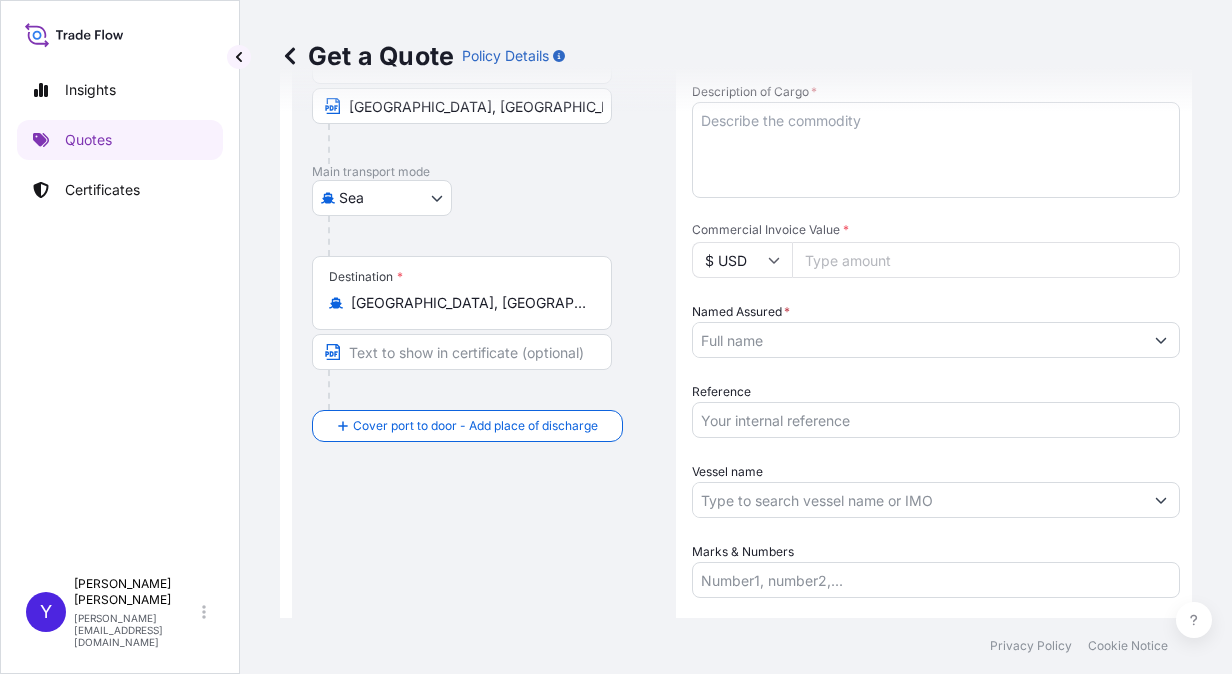 click on "Route Details Reset Route Details   Cover door to port - Add loading place Place of loading Road / [GEOGRAPHIC_DATA] / Inland Origin * CLSAI - [GEOGRAPHIC_DATA], [GEOGRAPHIC_DATA] [GEOGRAPHIC_DATA], [GEOGRAPHIC_DATA] Main transport mode [GEOGRAPHIC_DATA] Mail / [GEOGRAPHIC_DATA] Destination * [GEOGRAPHIC_DATA], [GEOGRAPHIC_DATA] Cover port to door - Add place of discharge Road / [GEOGRAPHIC_DATA] / Inland Place of Discharge" at bounding box center (484, 306) 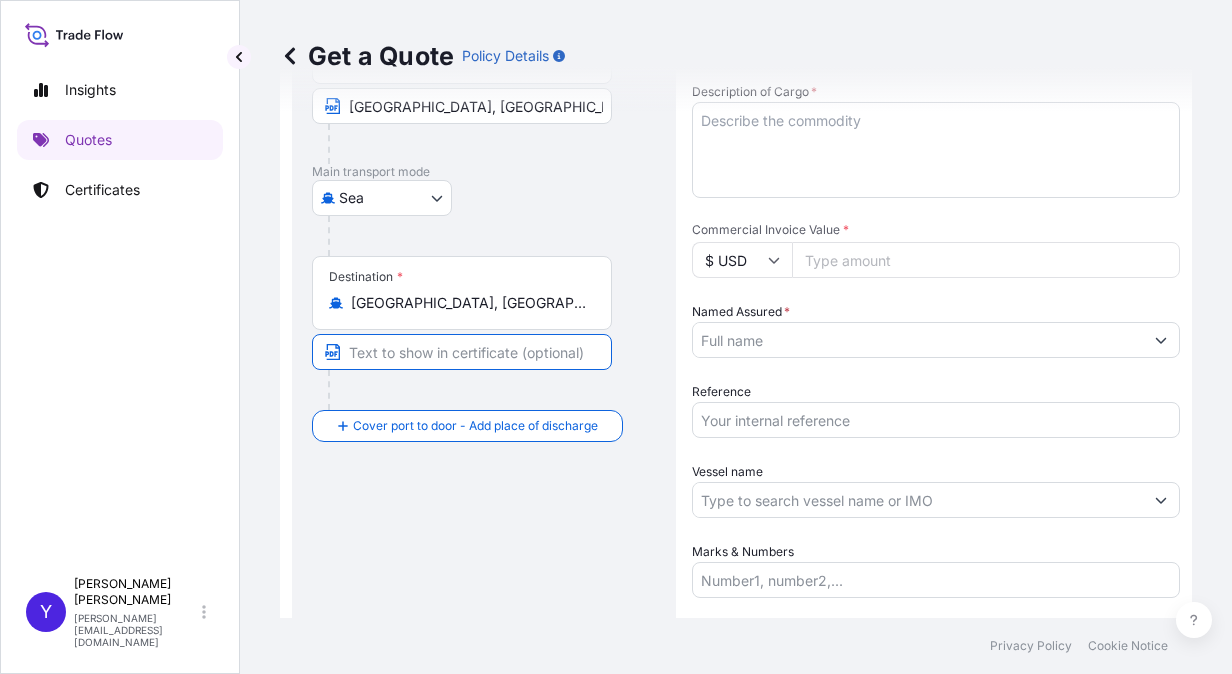 click at bounding box center [462, 352] 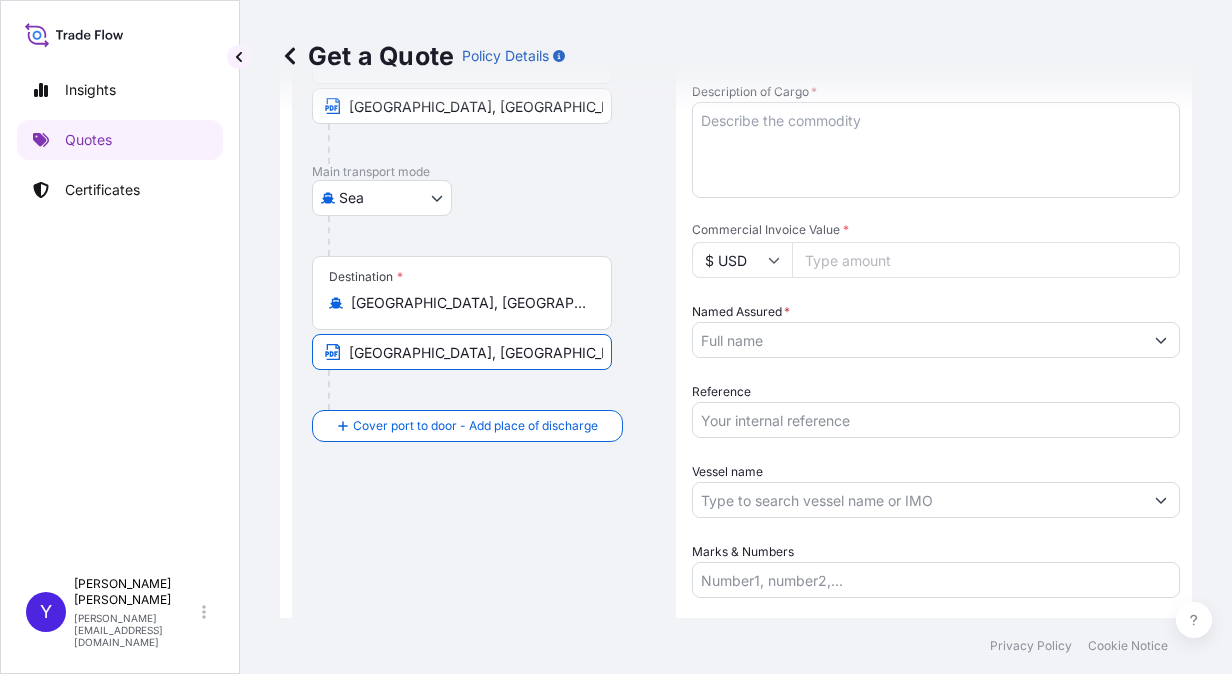 type on "[GEOGRAPHIC_DATA], [GEOGRAPHIC_DATA]" 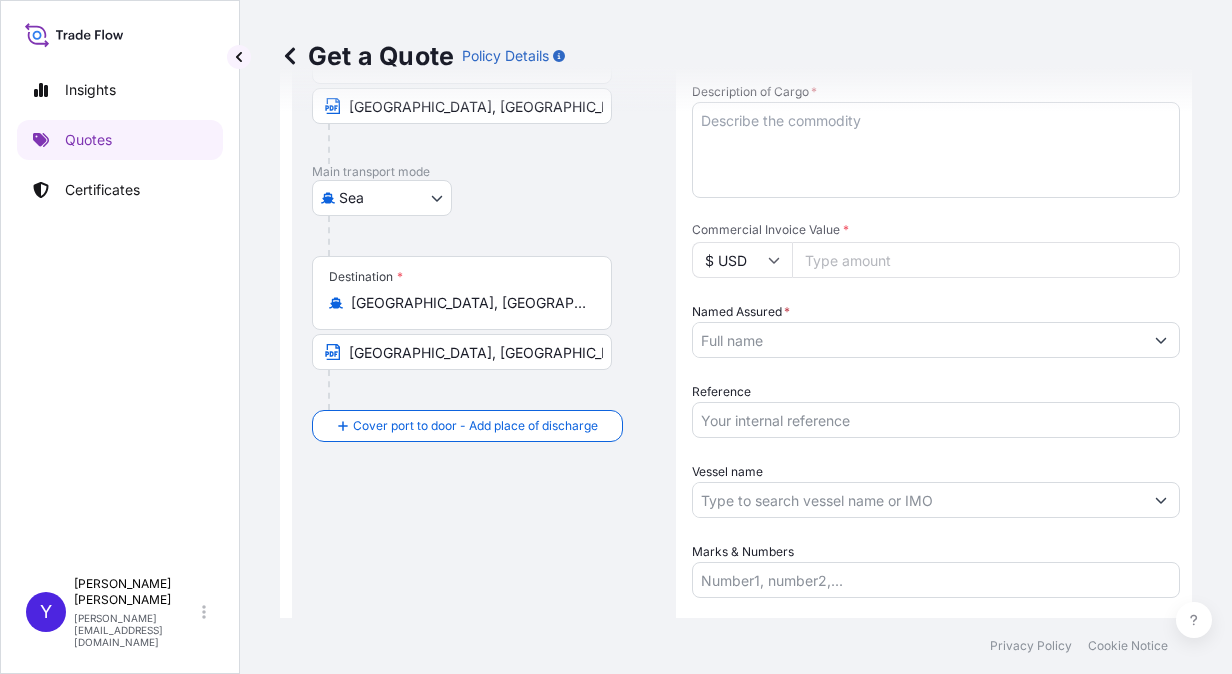 click on "Route Details Reset Route Details   Cover door to port - Add loading place Place of loading Road / [GEOGRAPHIC_DATA] / Inland Origin * CLSAI - [GEOGRAPHIC_DATA], [GEOGRAPHIC_DATA] [GEOGRAPHIC_DATA], [GEOGRAPHIC_DATA] Main transport mode [GEOGRAPHIC_DATA] Mail / [GEOGRAPHIC_DATA] Destination * [GEOGRAPHIC_DATA], [GEOGRAPHIC_DATA] [GEOGRAPHIC_DATA], [GEOGRAPHIC_DATA] Cover port to door - Add place of discharge Road / [GEOGRAPHIC_DATA] / Inland Place of Discharge" at bounding box center [484, 306] 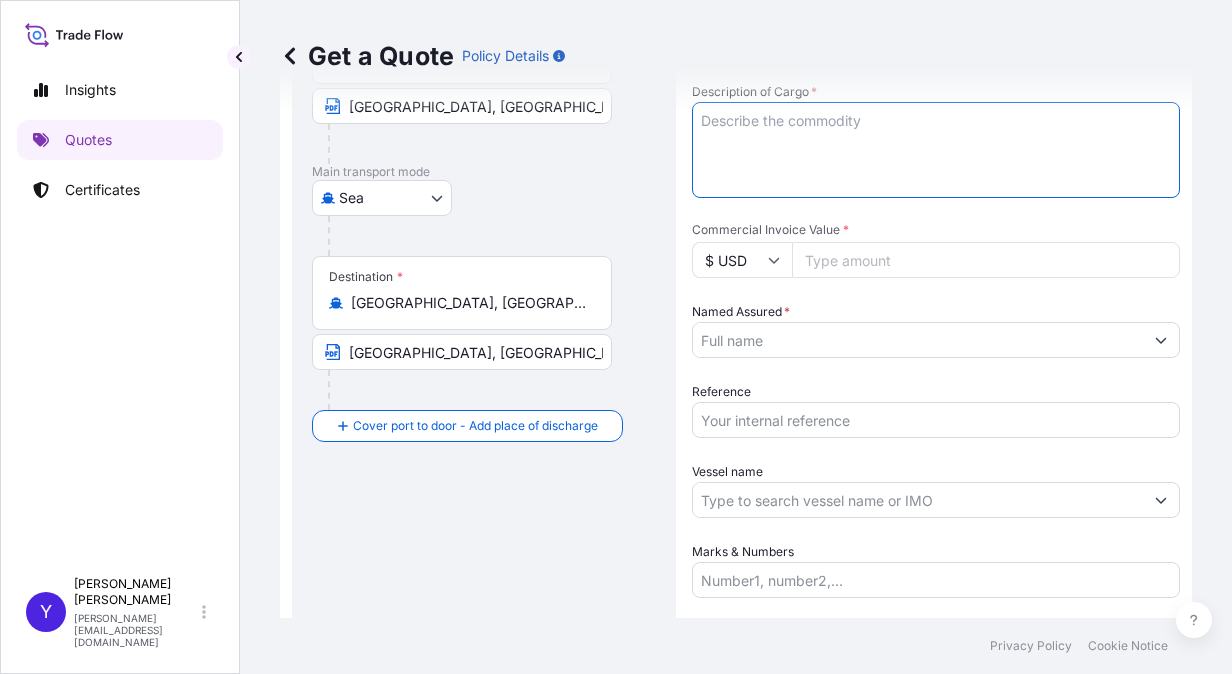 click on "Description of Cargo *" at bounding box center [936, 150] 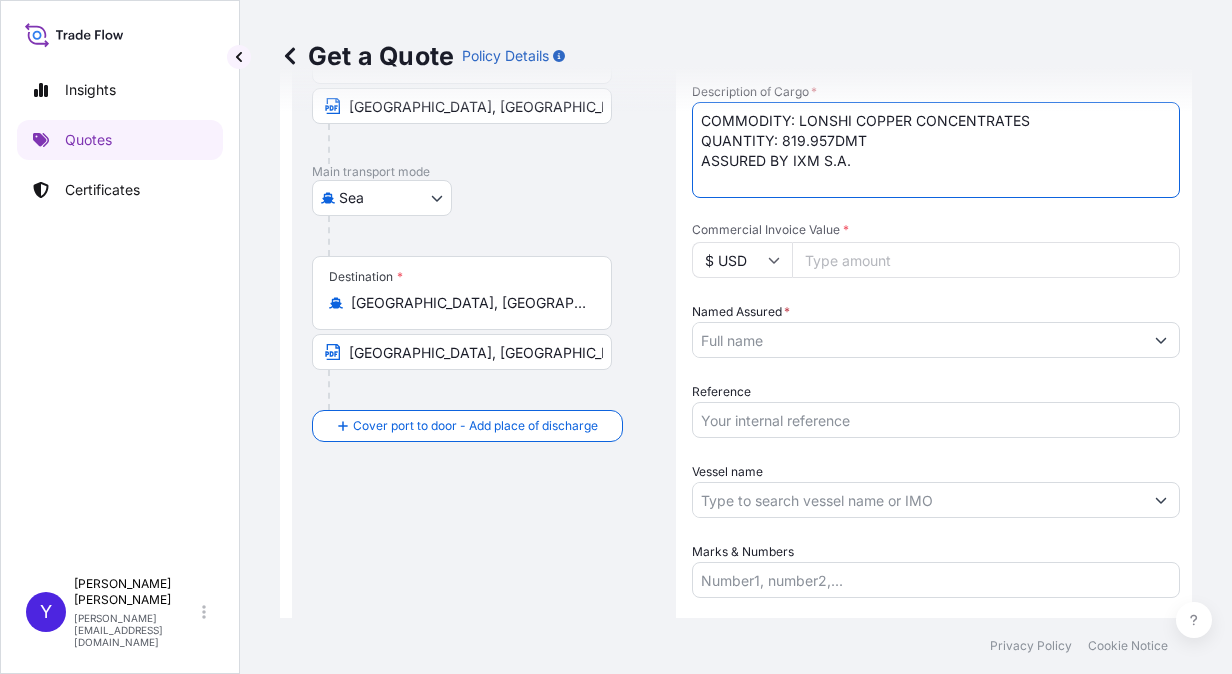 click on "COMMODITY: LONSHI COPPER CONCENTRATES
QUANTITY: 819.957DMT
ASSURED BY IXM S.A." at bounding box center (936, 150) 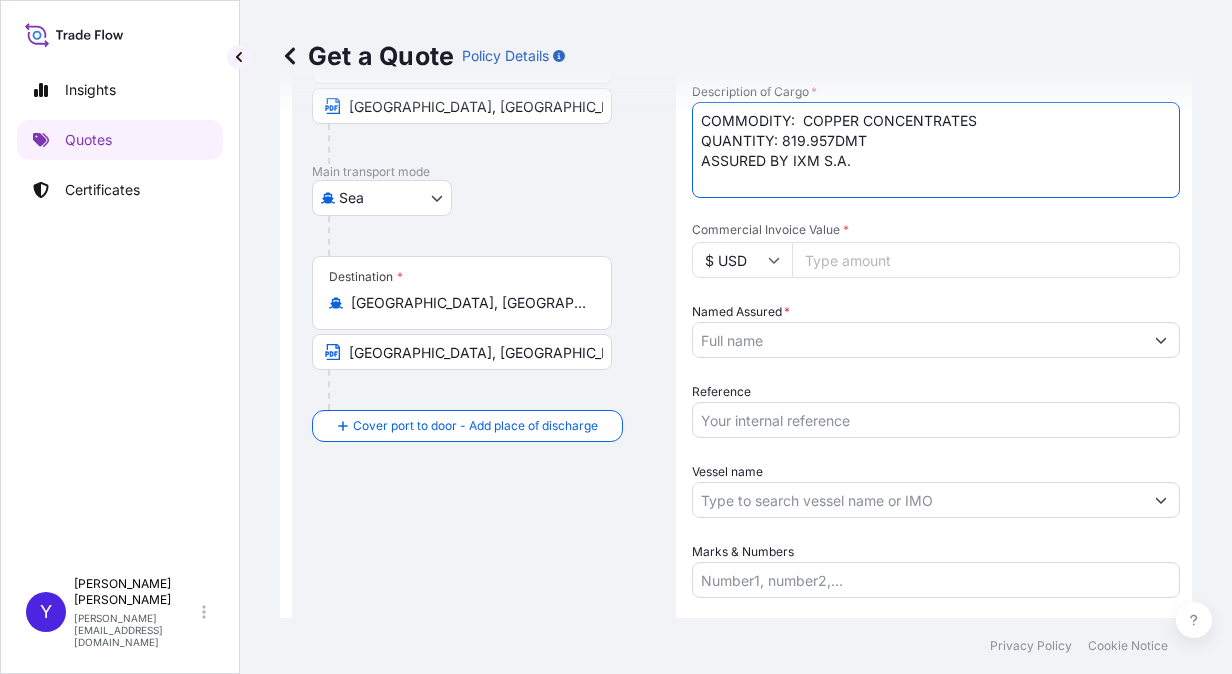 drag, startPoint x: 862, startPoint y: 118, endPoint x: 993, endPoint y: 122, distance: 131.06105 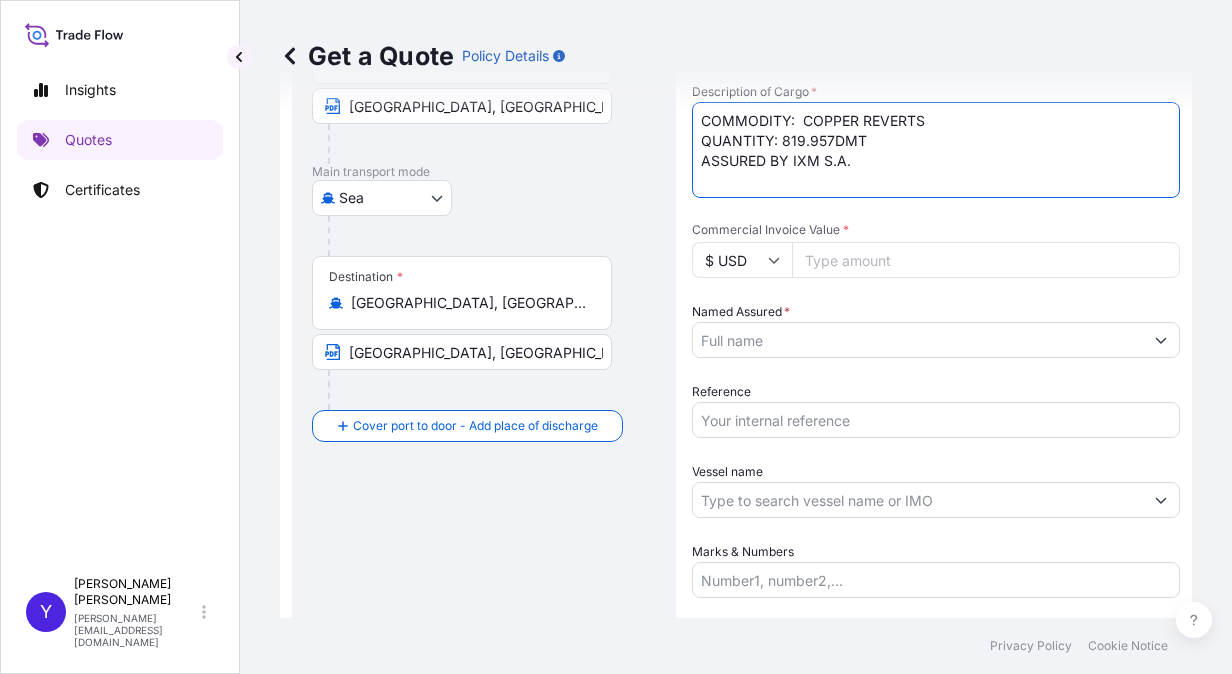 click on "COMMODITY:  COPPER REVERTS
QUANTITY: 819.957DMT
ASSURED BY IXM S.A." at bounding box center [936, 150] 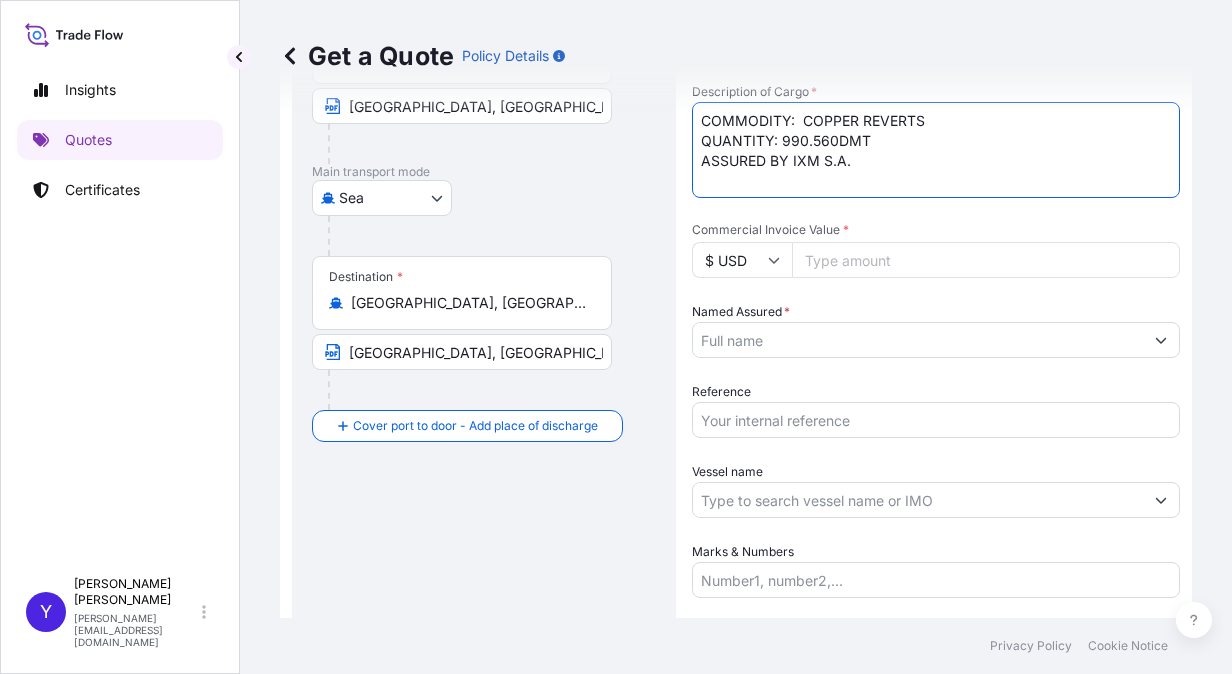 type on "COMMODITY:  COPPER REVERTS
QUANTITY: 990.560DMT
ASSURED BY IXM S.A." 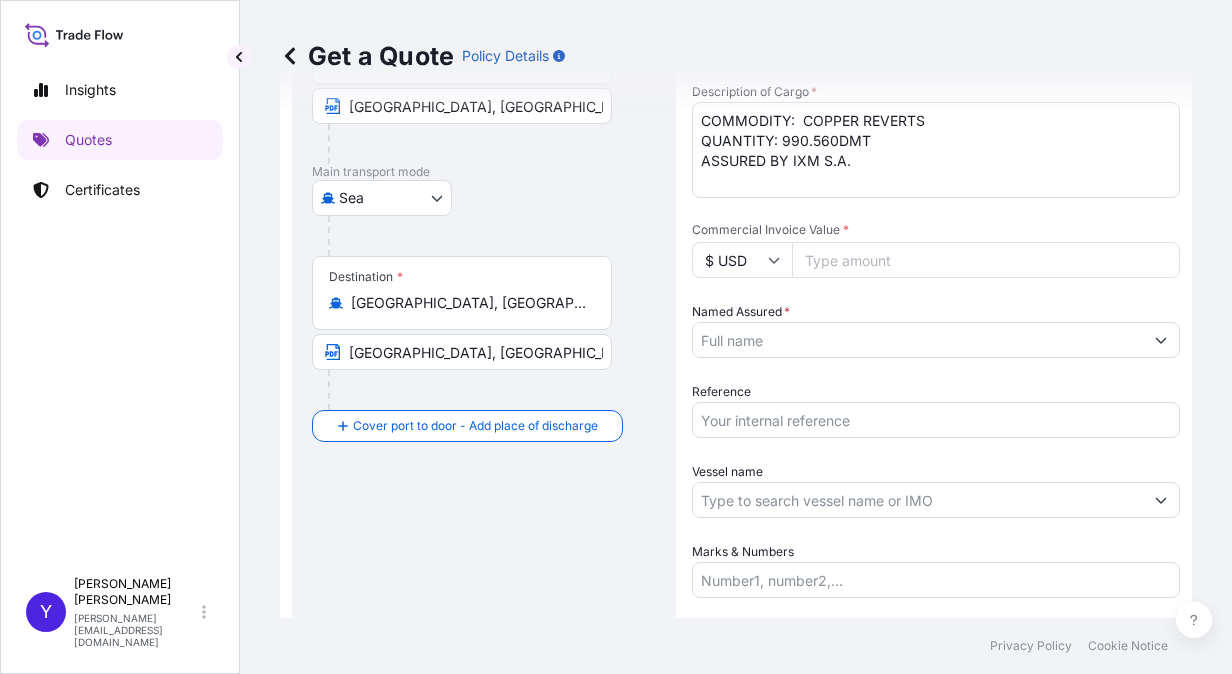 click on "Commercial Invoice Value   *" at bounding box center [986, 260] 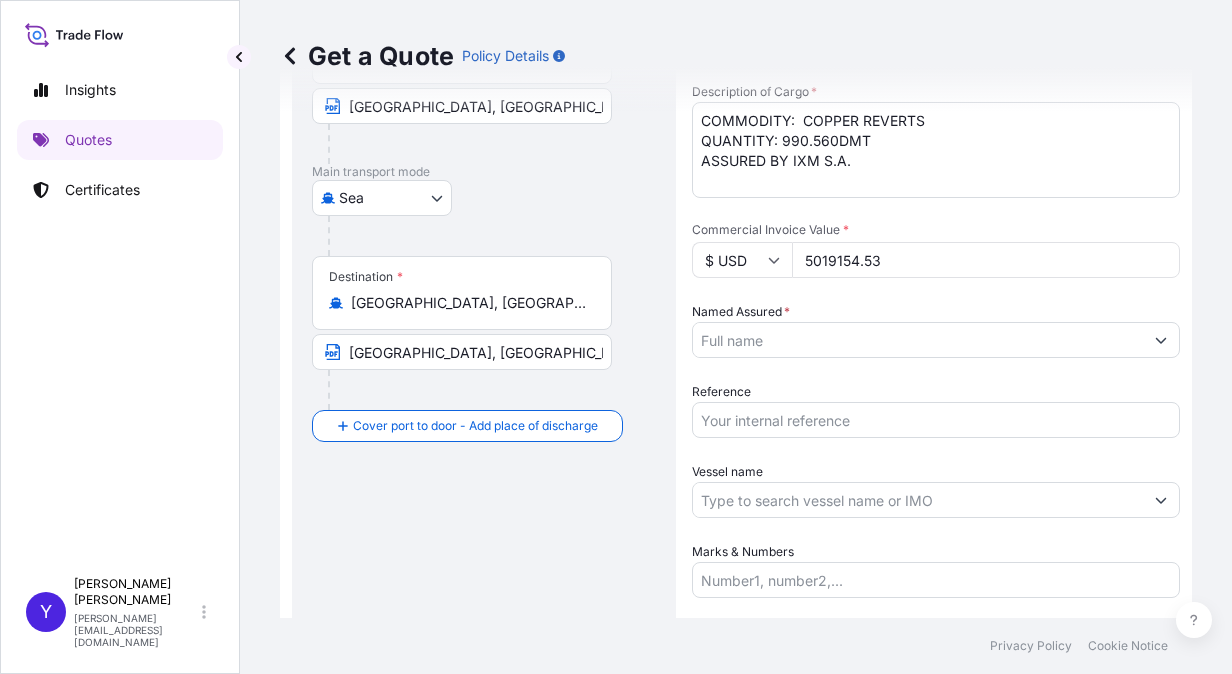 type on "5019154.53" 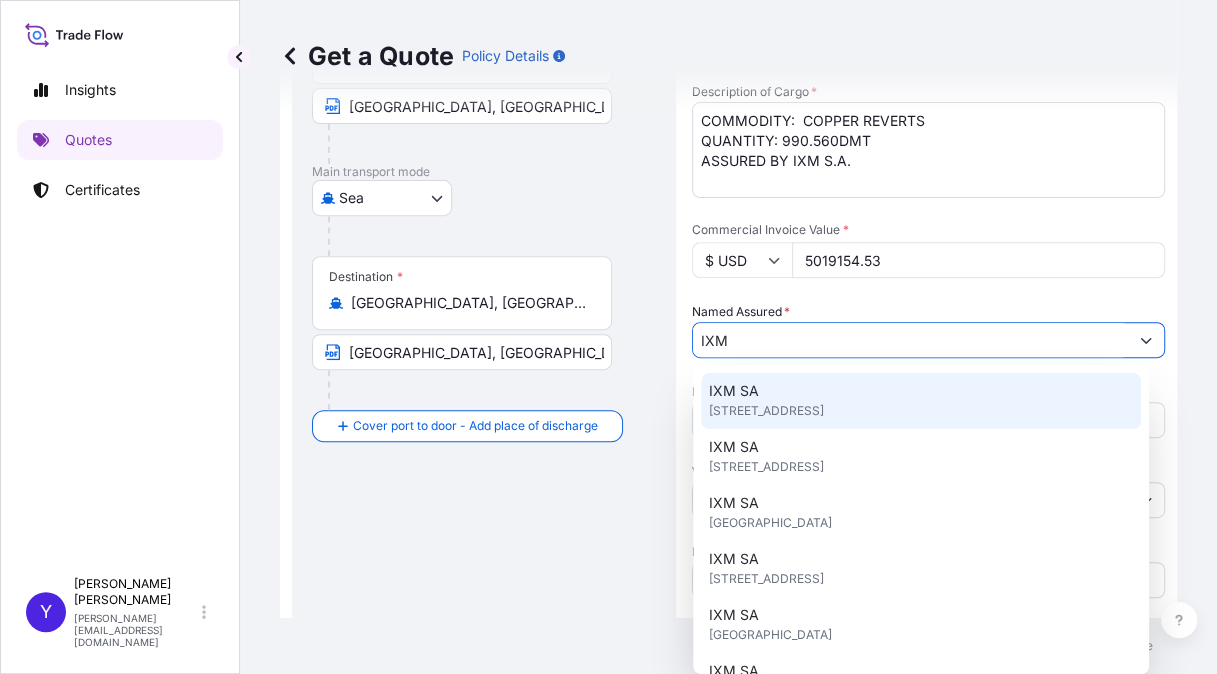 click on "[STREET_ADDRESS]" at bounding box center (766, 411) 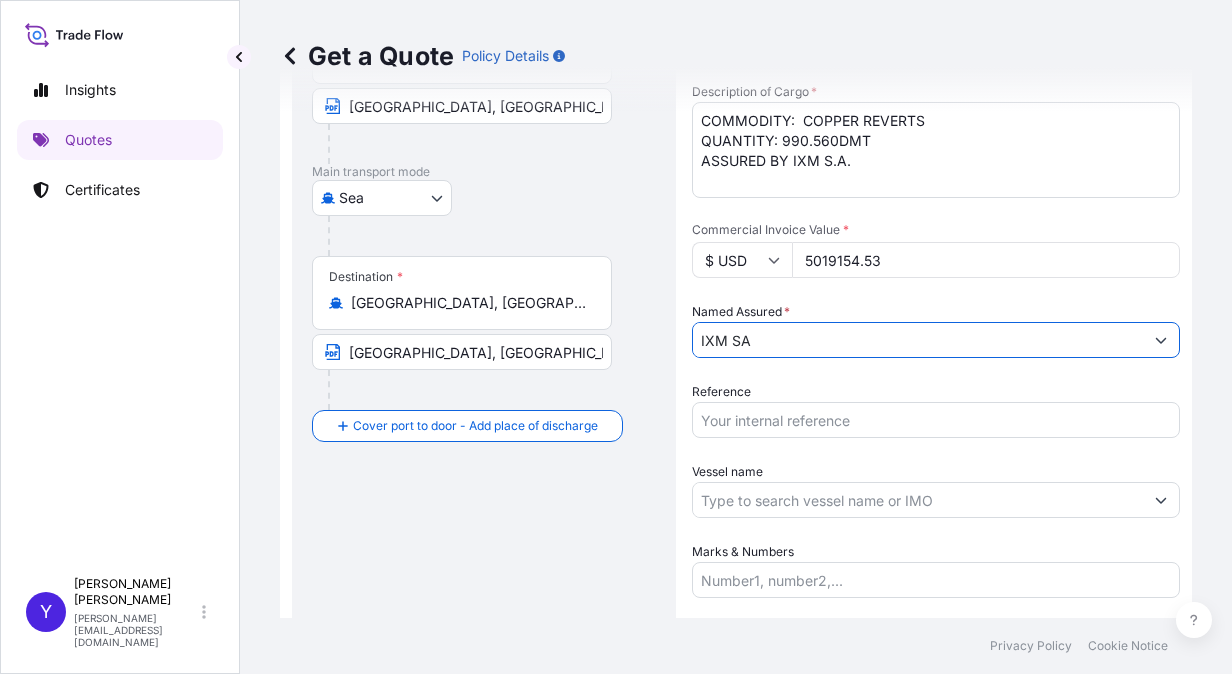 type on "IXM SA" 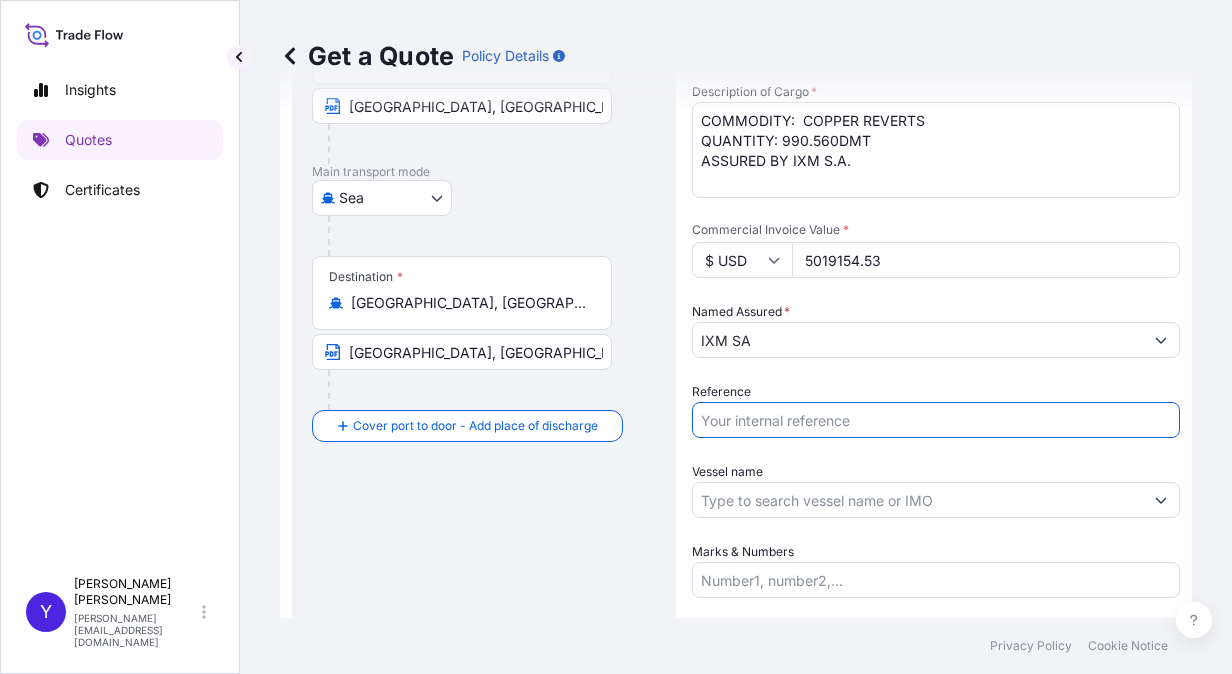 click on "Reference" at bounding box center (936, 420) 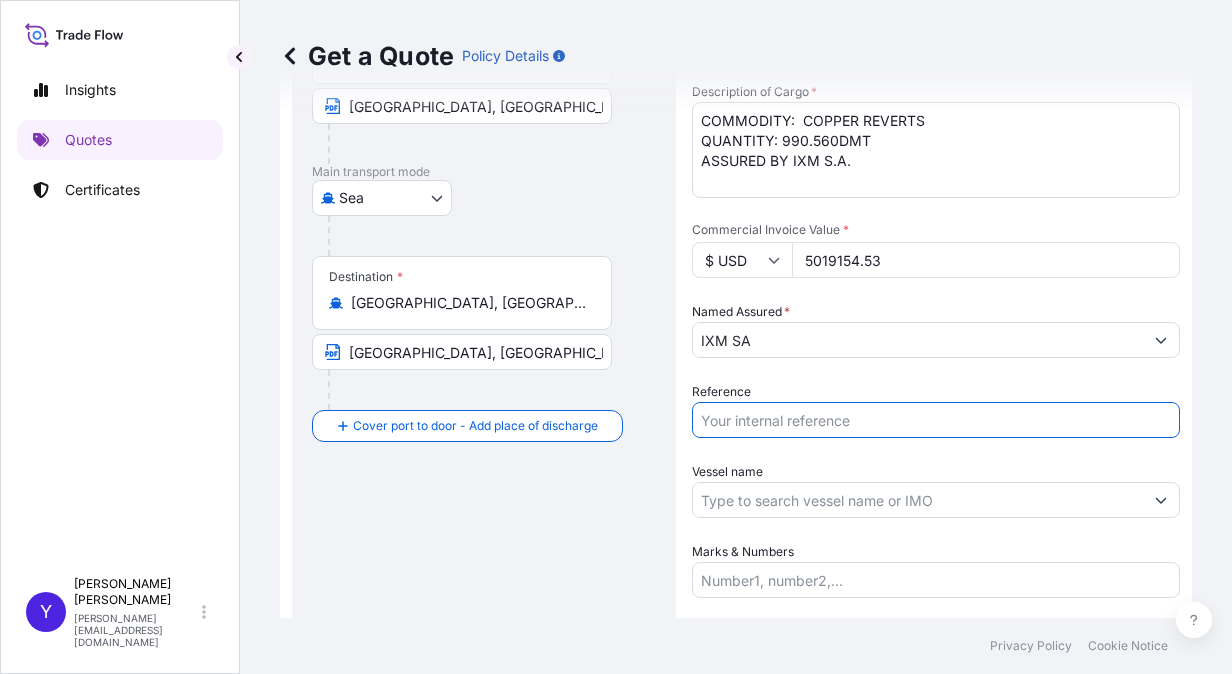 paste on "CC15055ES" 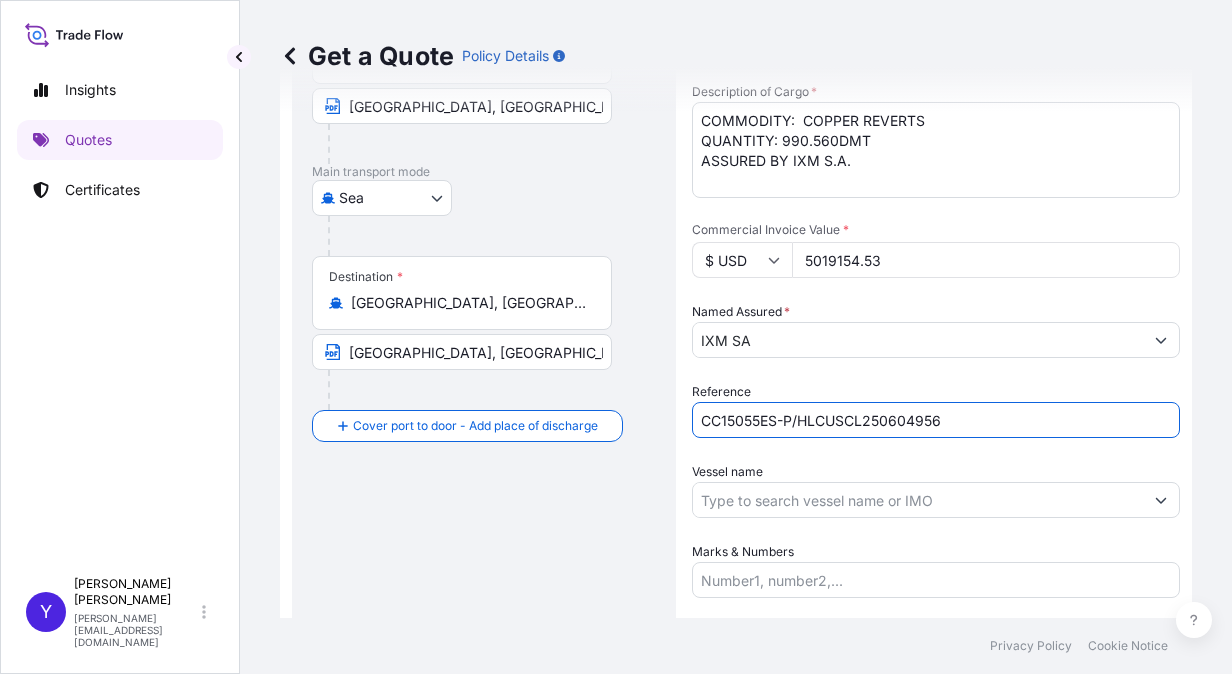 type on "CC15055ES-P/HLCUSCL250604956" 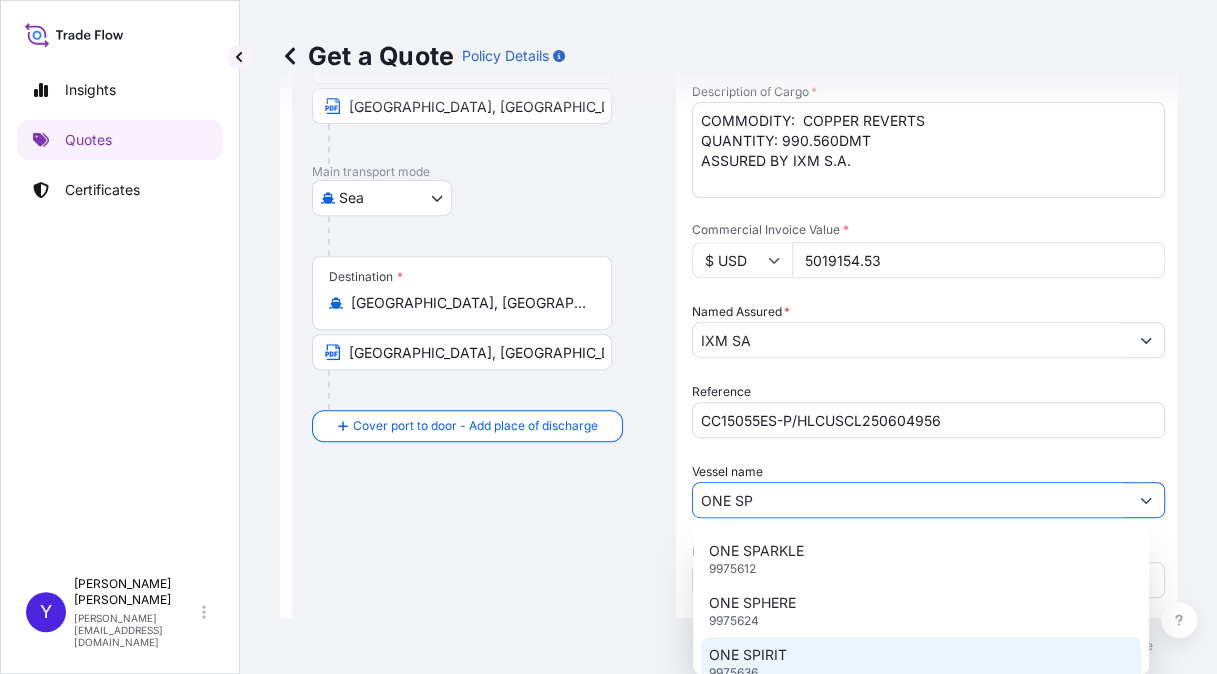 click on "ONE SPIRIT" at bounding box center (748, 655) 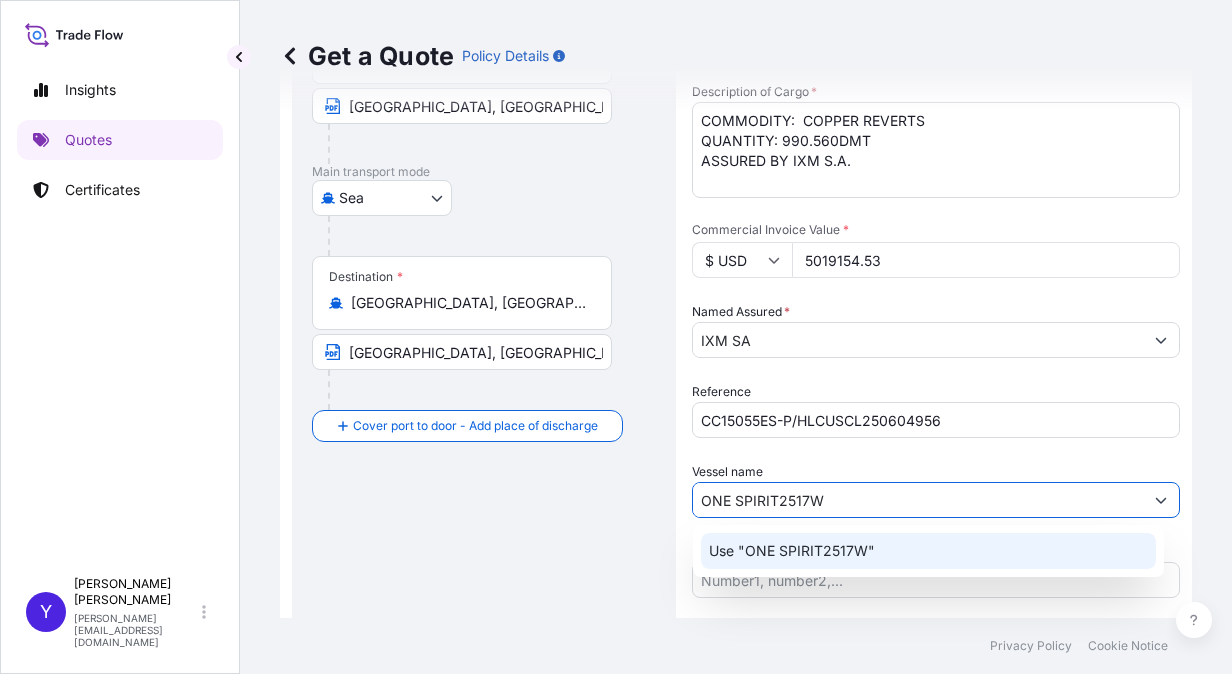 click on "ONE SPIRIT2517W" 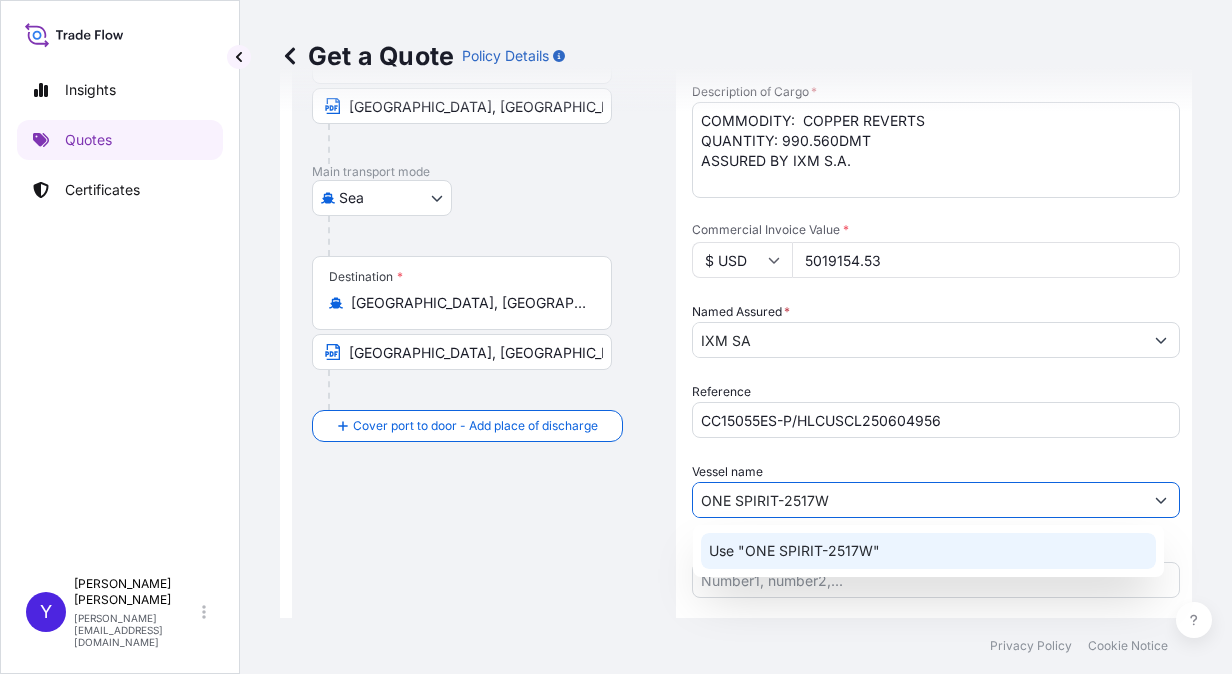 click on "Use "ONE SPIRIT-2517W"" 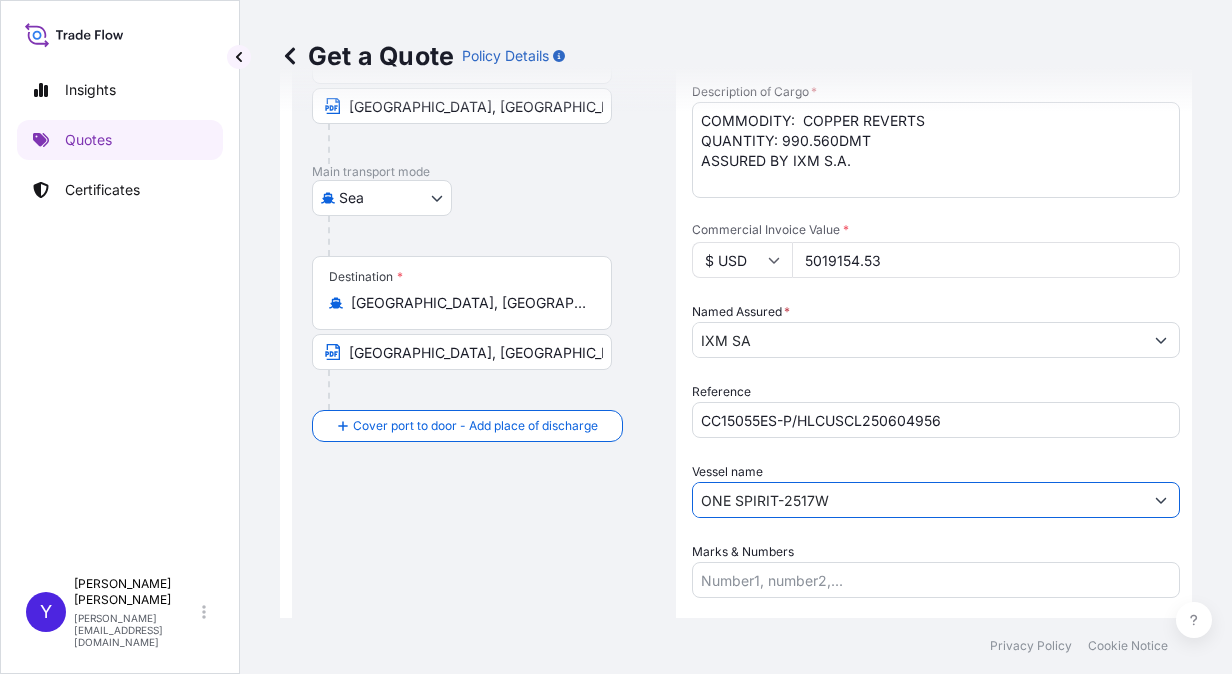 type on "ONE SPIRIT-2517W" 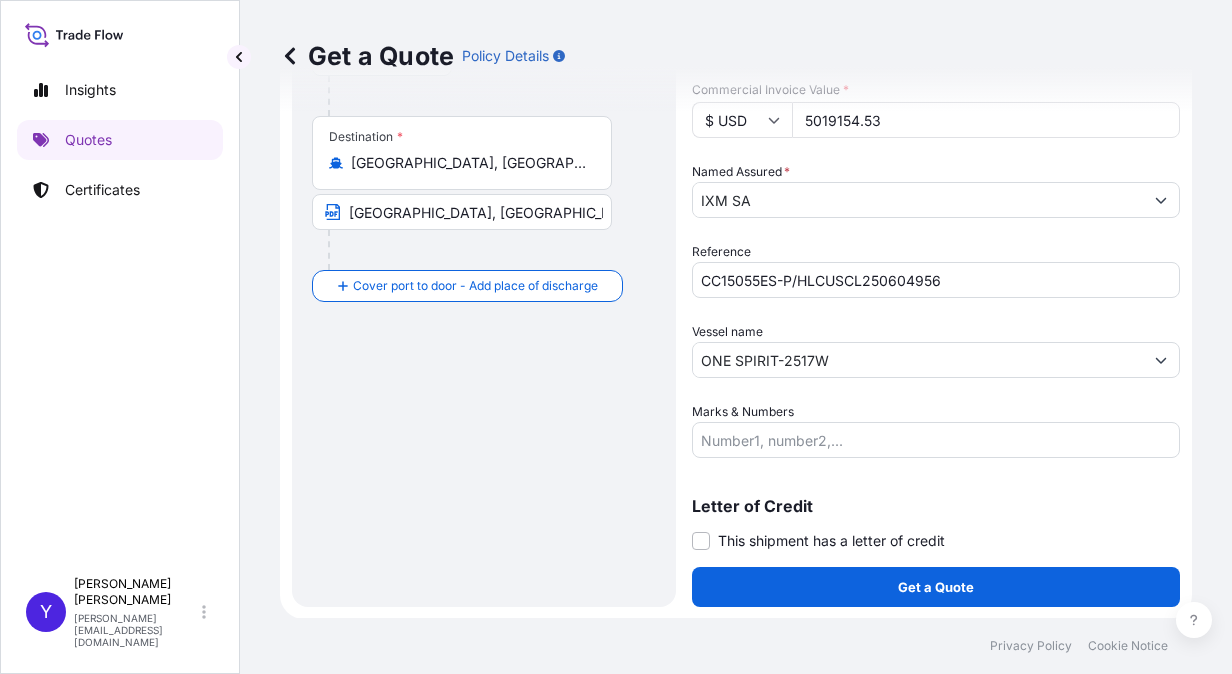 click on "This shipment has a letter of credit" at bounding box center [818, 540] 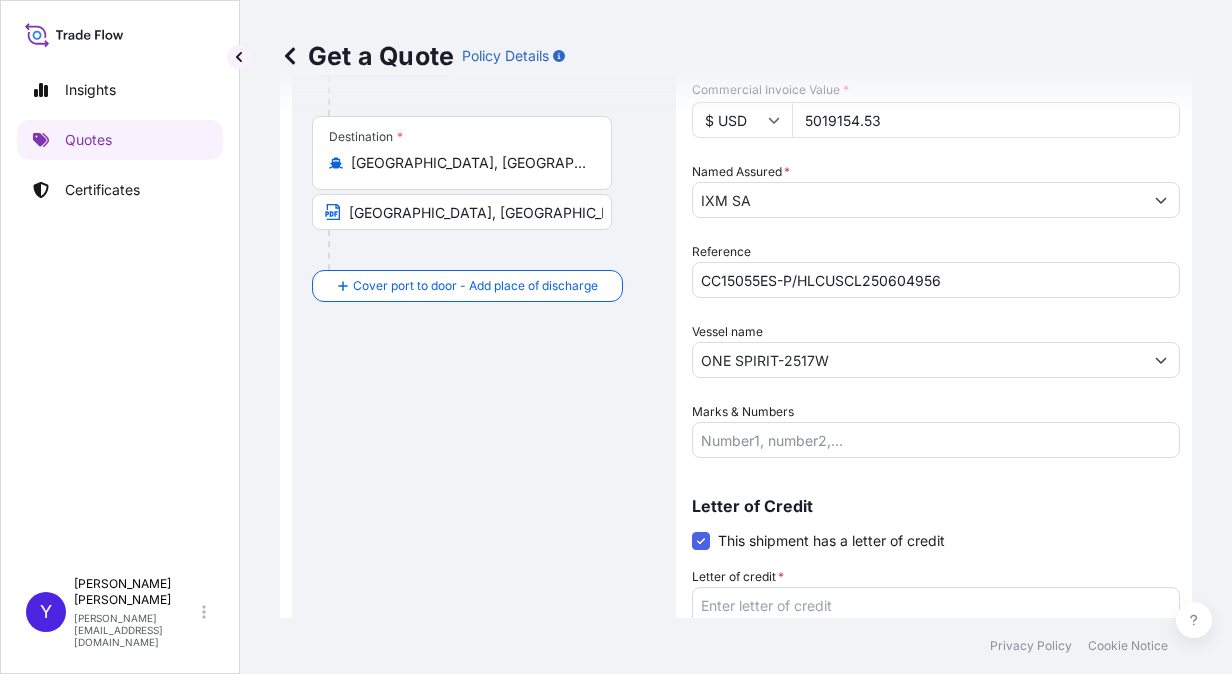 scroll, scrollTop: 550, scrollLeft: 0, axis: vertical 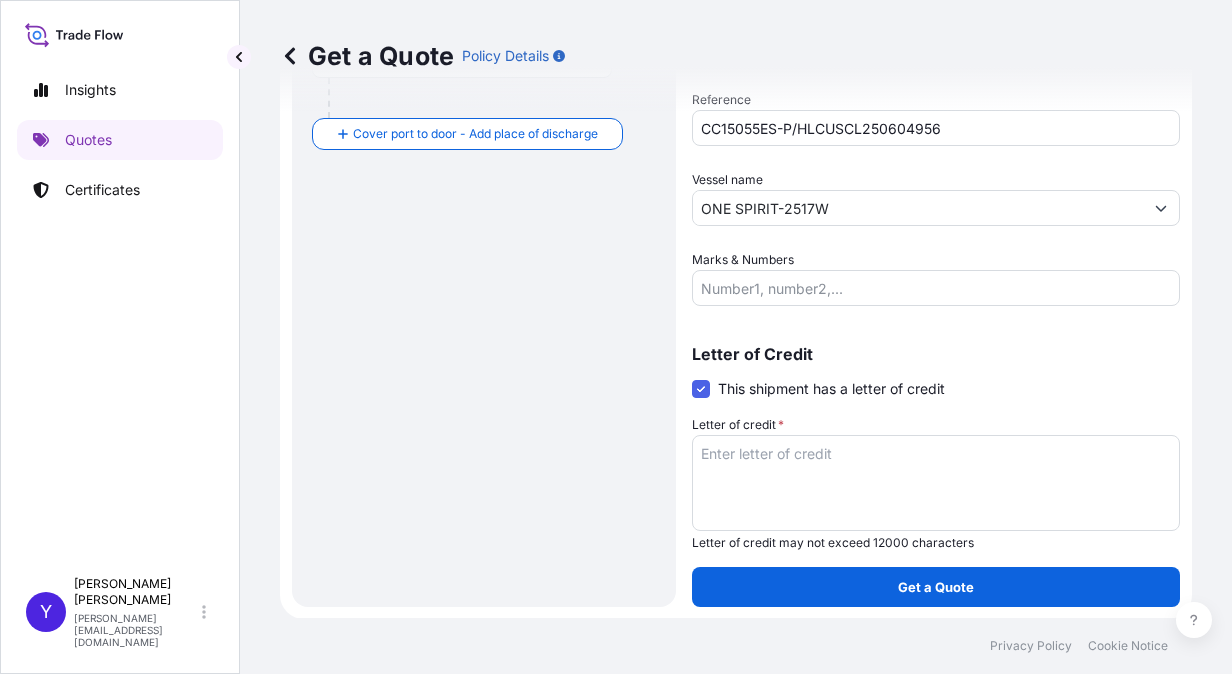 click on "Letter of credit *" at bounding box center (936, 483) 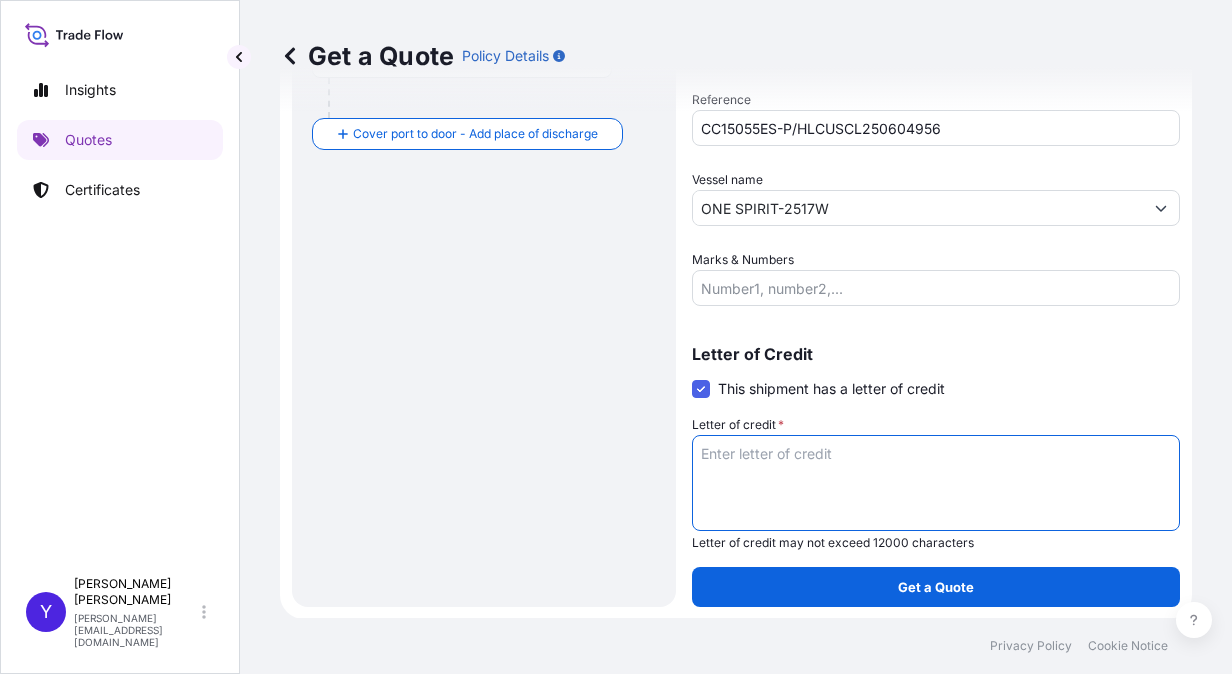 paste on "INSURANCE CERTIFICATE ISSUED IN ONE ORIGINAL.
[PERSON_NAME] ENDORSED FOR 110PCT OF GOODS VALUE WITH CLAIMS PAYABLE IN THE PEOPLE’S REPUBLIC OF CHINA IN THE CURRENCY OF THE CREDIT, COVERING INSTITUTE CARGO CLAUSE (A), INSTITUTE WAR CLAUSES  AND INSTITUTE
STRIKES CLAUSES/SRCC." 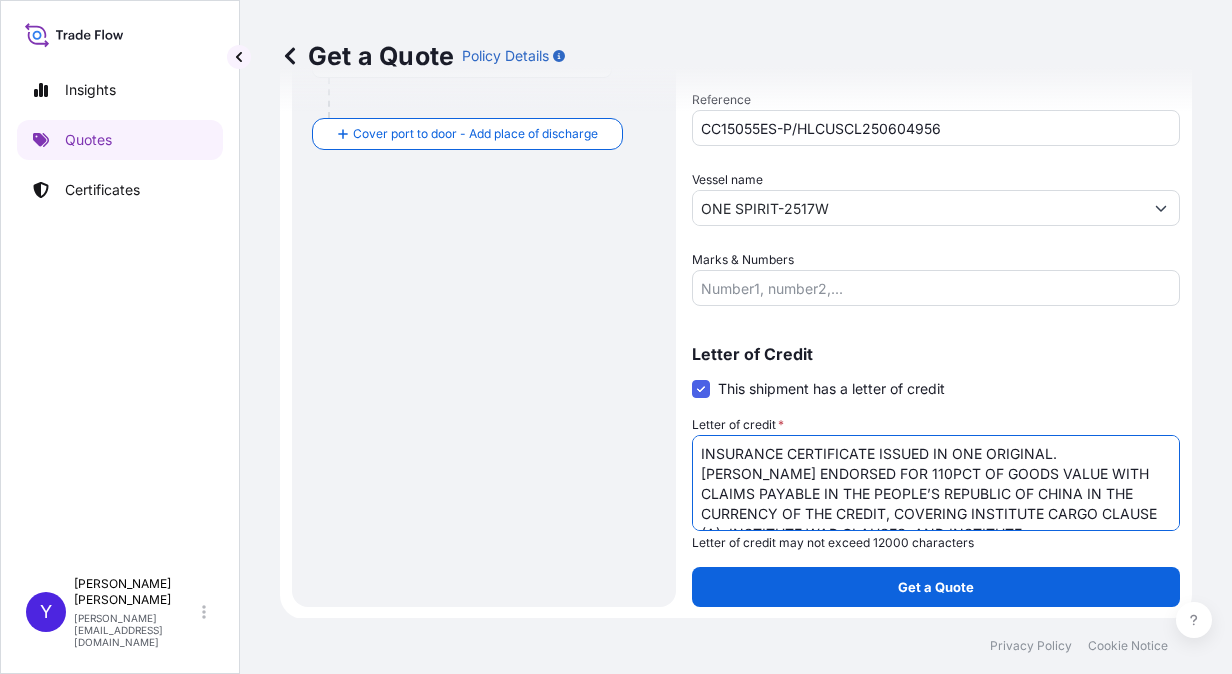 scroll, scrollTop: 51, scrollLeft: 0, axis: vertical 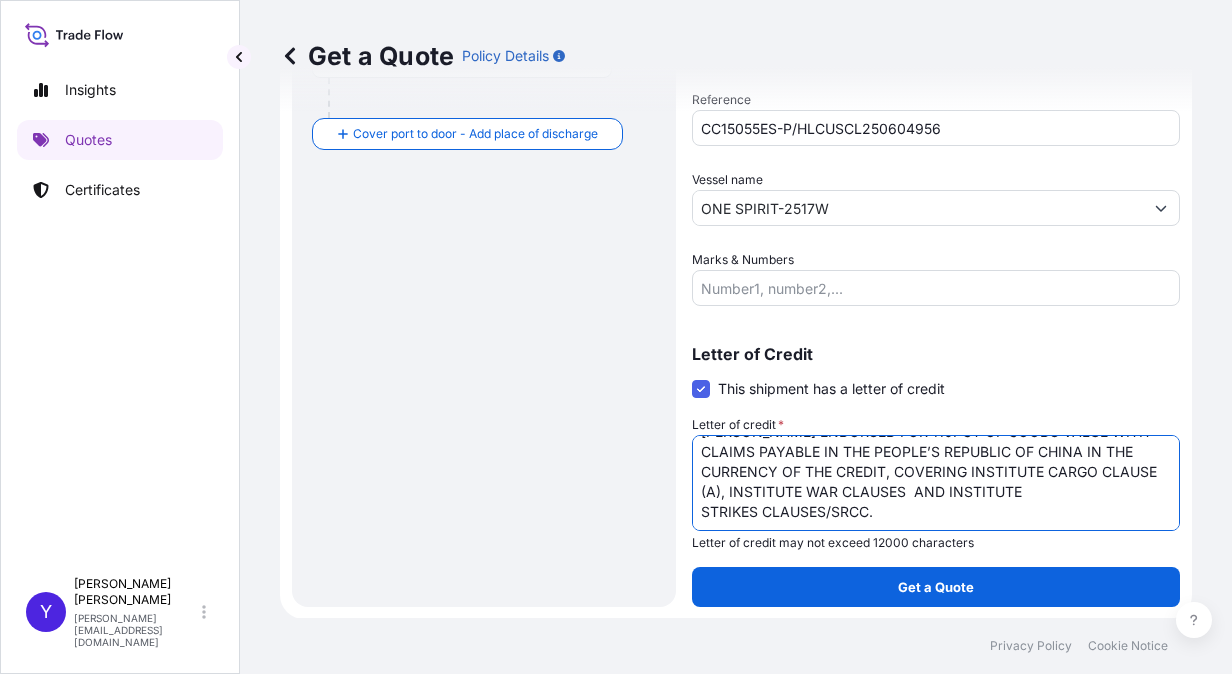 drag, startPoint x: 775, startPoint y: 479, endPoint x: 861, endPoint y: 508, distance: 90.75792 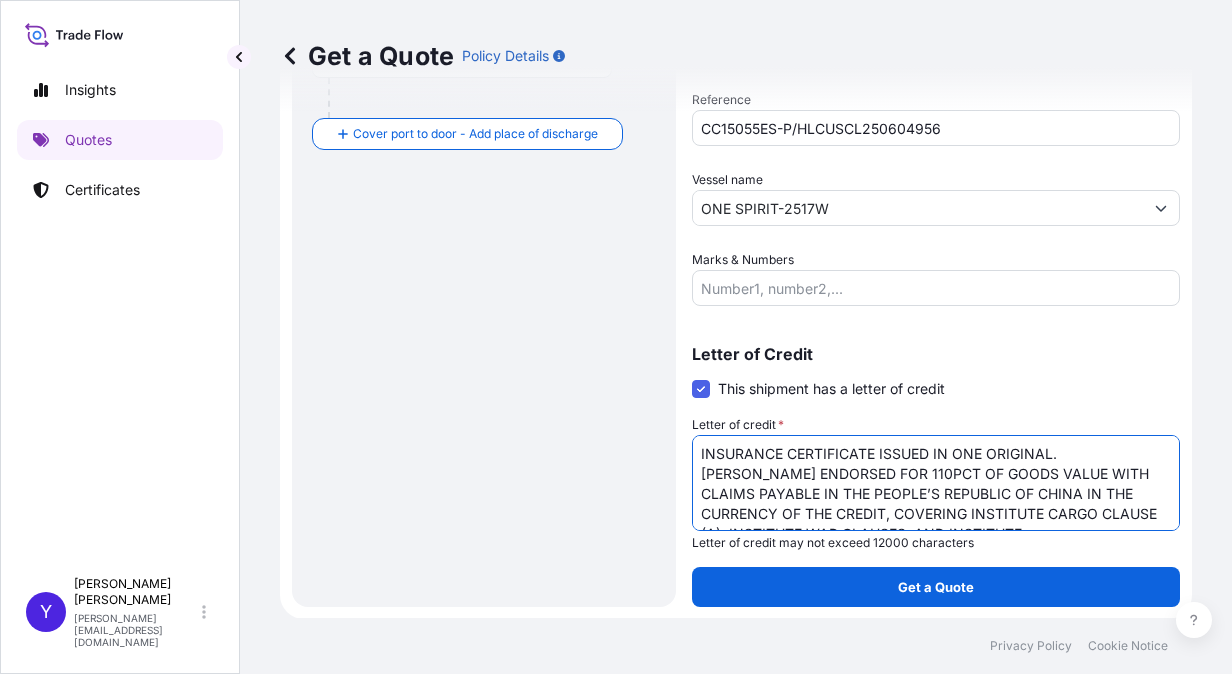 drag, startPoint x: 896, startPoint y: 508, endPoint x: 626, endPoint y: 369, distance: 303.6791 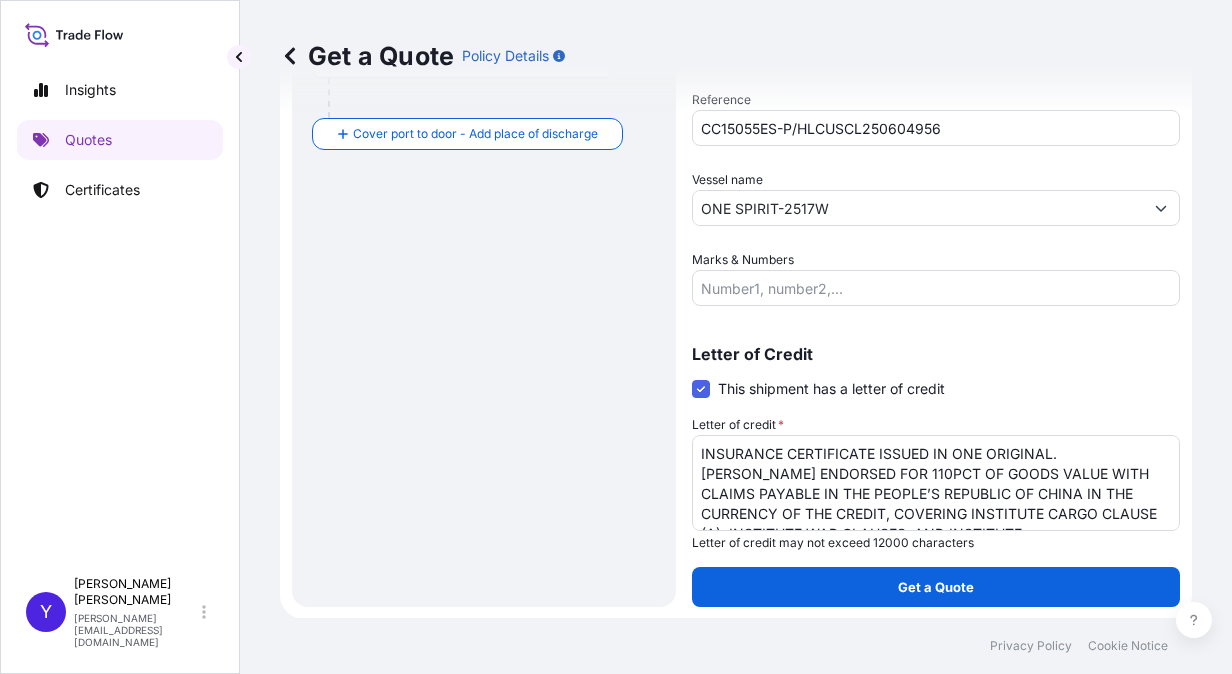 click on "Route Details Reset Route Details   Cover door to port - Add loading place Place of loading Road / [GEOGRAPHIC_DATA] / Inland Origin * CLSAI - [GEOGRAPHIC_DATA], [GEOGRAPHIC_DATA] [GEOGRAPHIC_DATA], [GEOGRAPHIC_DATA] Main transport mode [GEOGRAPHIC_DATA] Mail / [GEOGRAPHIC_DATA] Destination * [GEOGRAPHIC_DATA], [GEOGRAPHIC_DATA] [GEOGRAPHIC_DATA], [GEOGRAPHIC_DATA] Cover port to door - Add place of discharge Road / [GEOGRAPHIC_DATA] / Inland Place of Discharge" at bounding box center [484, 90] 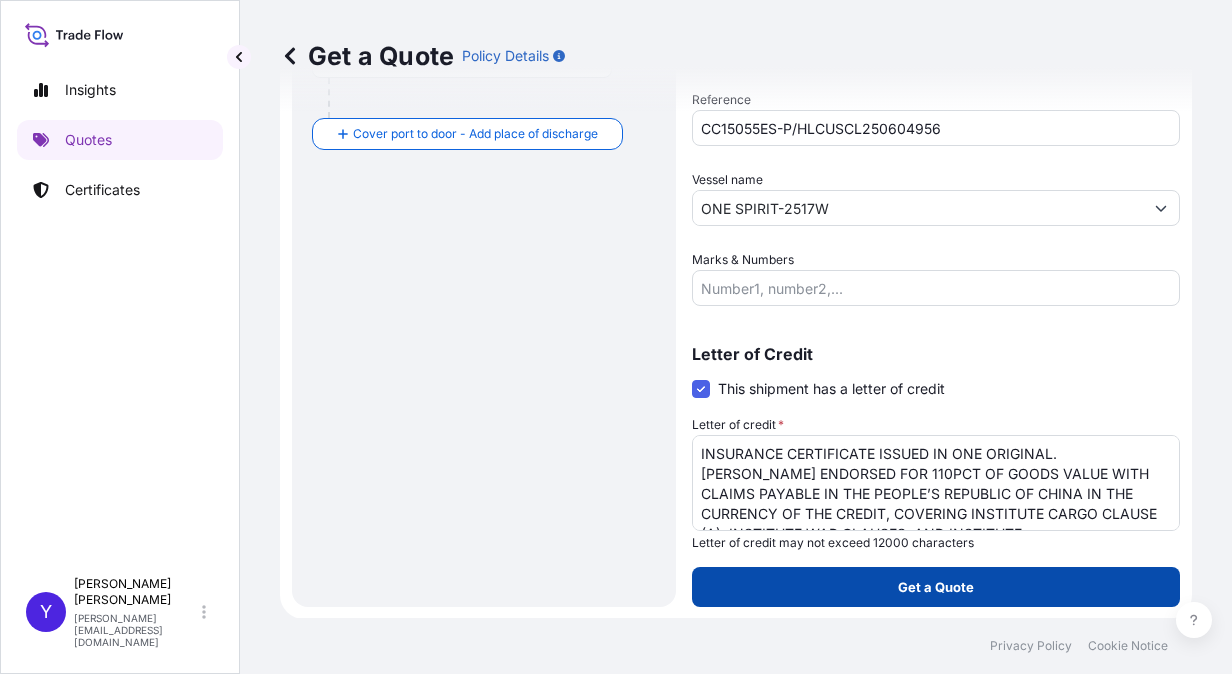 click on "Get a Quote" at bounding box center [936, 587] 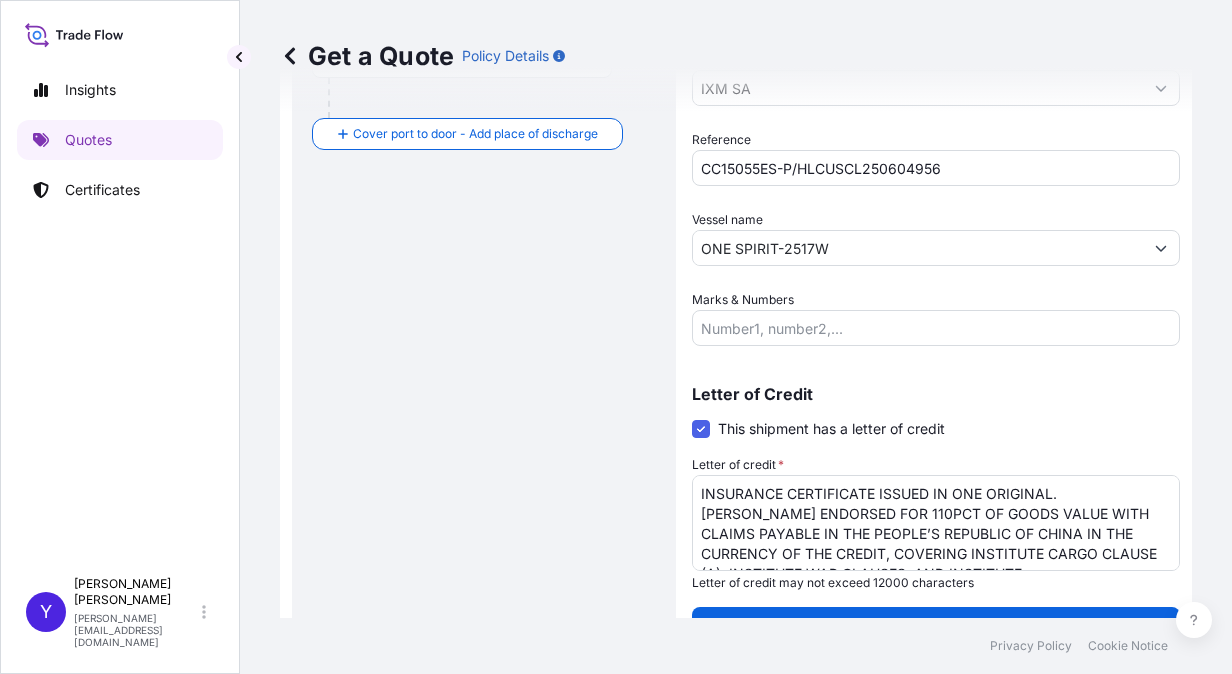 scroll, scrollTop: 590, scrollLeft: 0, axis: vertical 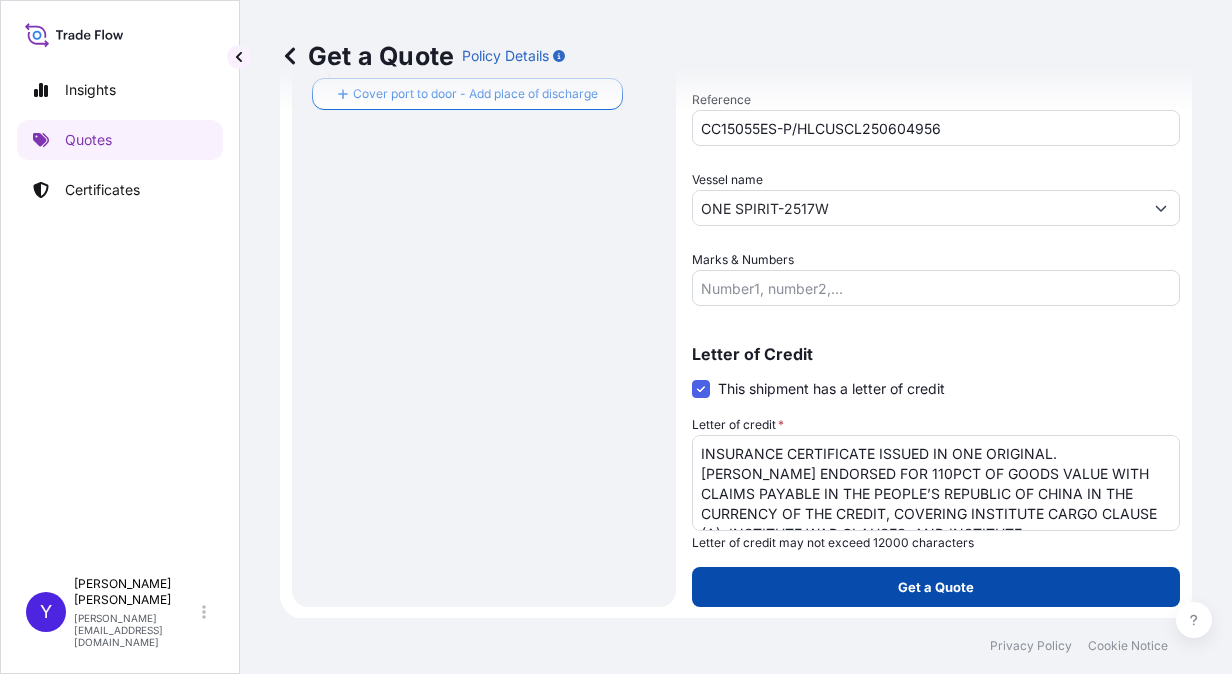 click on "Get a Quote" at bounding box center [936, 587] 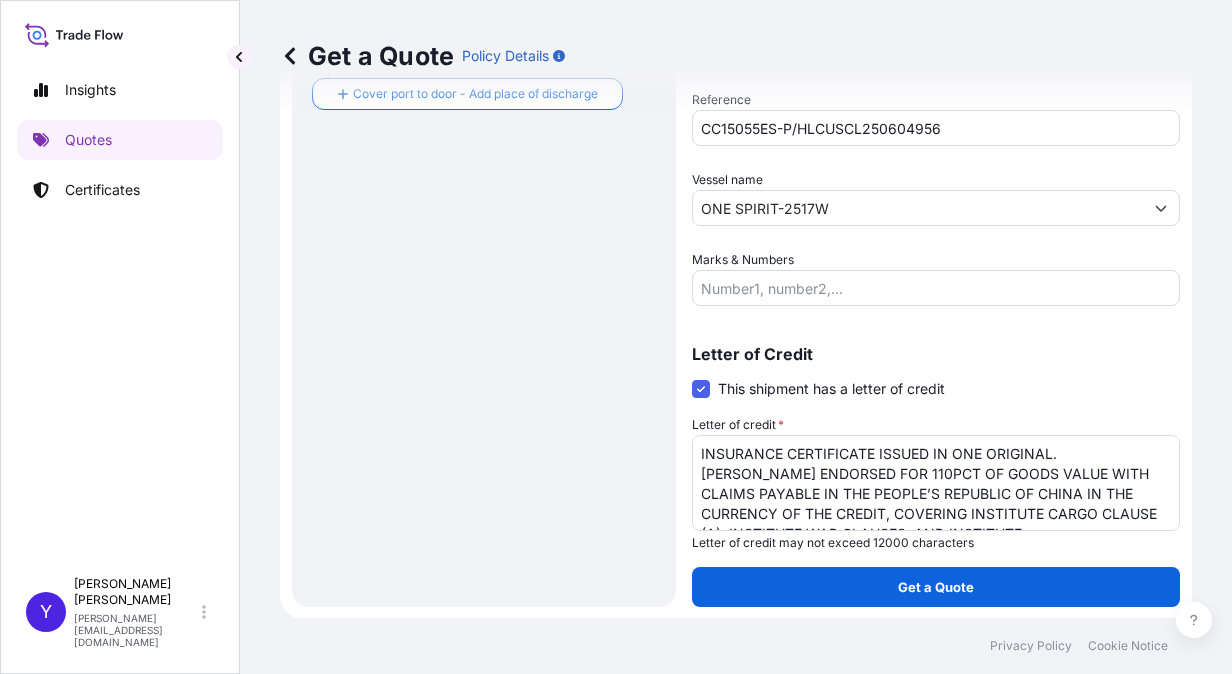 scroll, scrollTop: 0, scrollLeft: 0, axis: both 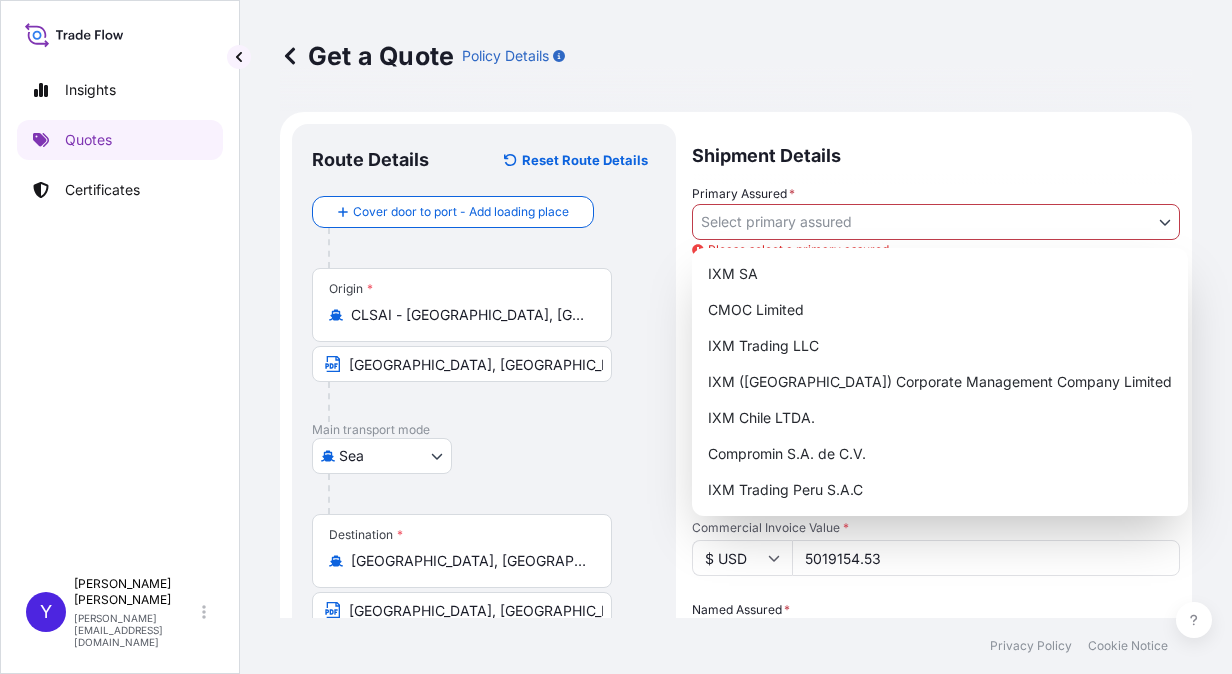 click on "Insights Quotes Certificates Y [PERSON_NAME] [PERSON_NAME][EMAIL_ADDRESS][DOMAIN_NAME] Get a Quote Policy Details Route Details Reset Route Details   Cover door to port - Add loading place Place of loading Road / [GEOGRAPHIC_DATA] / Inland Origin * CLSAI - [GEOGRAPHIC_DATA], [GEOGRAPHIC_DATA] [GEOGRAPHIC_DATA], [GEOGRAPHIC_DATA] Main transport mode [GEOGRAPHIC_DATA] Mail / [GEOGRAPHIC_DATA] Destination * [GEOGRAPHIC_DATA], [GEOGRAPHIC_DATA] [GEOGRAPHIC_DATA], [GEOGRAPHIC_DATA] Cover port to door - Add place of discharge Road / [GEOGRAPHIC_DATA] / Inland Place of Discharge Shipment Details Primary Assured * Select primary assured Please select a primary assured IXM SA CMOC Limited IXM Trading LLC IXM ([GEOGRAPHIC_DATA]) Corporate Management Company Limited IXM Chile LTDA. Compromin S.A. de C.V. IXM Trading Peru S.A.C Date of Departure * dd / mm / yyyy Required Cargo Category * Metals of every type and description including by-products and/or derivatives Description of Cargo * COMMODITY:  COPPER REVERTS
QUANTITY: 990.560DMT
ASSURED BY IXM S.A. Commercial Invoice Value   * $ USD 5019154.53 Named Assured * IXM SA" at bounding box center [616, 337] 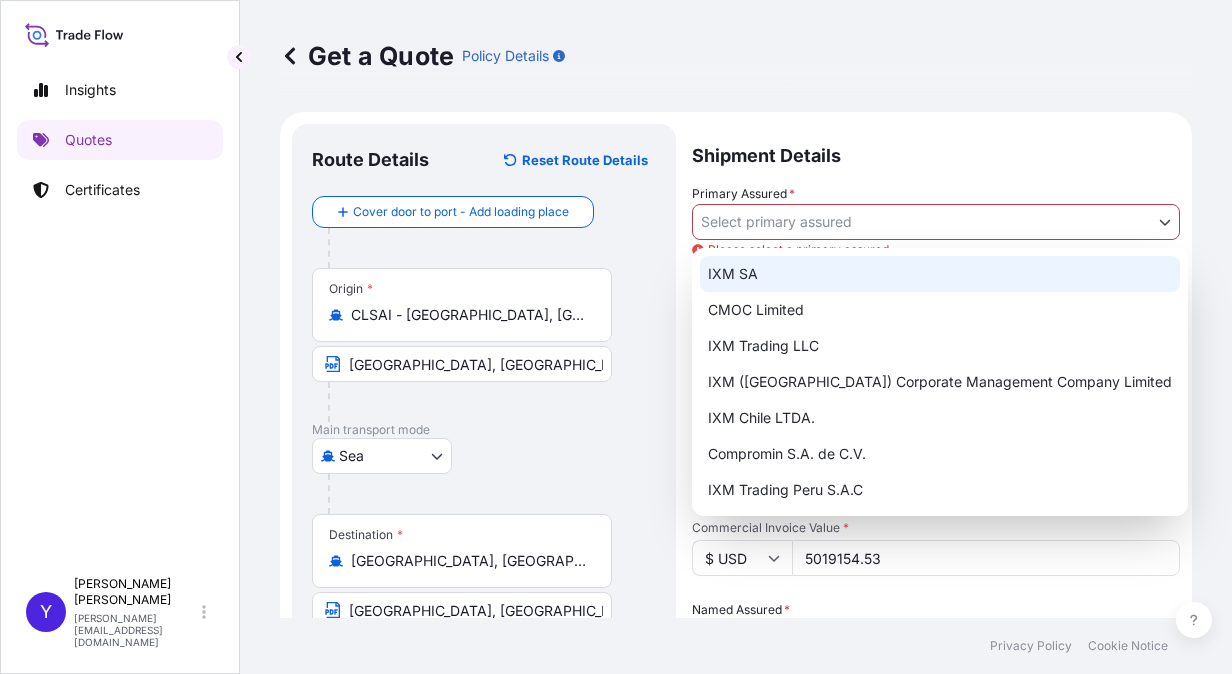 click on "IXM SA" at bounding box center (940, 274) 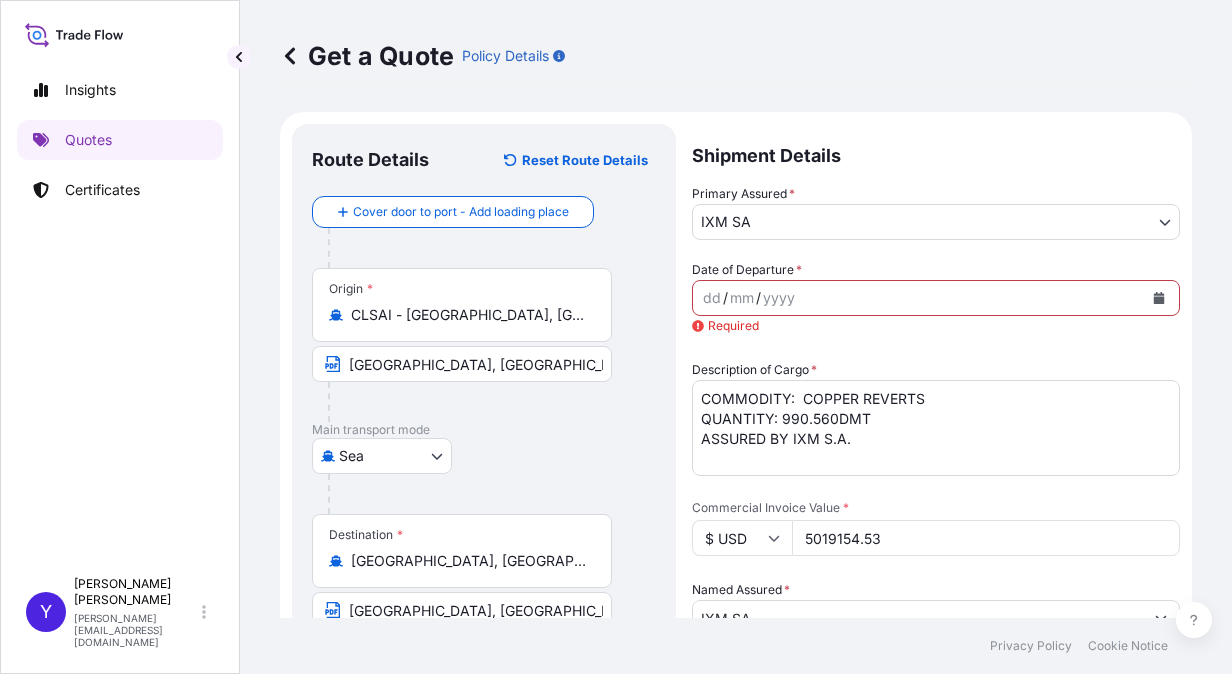 type 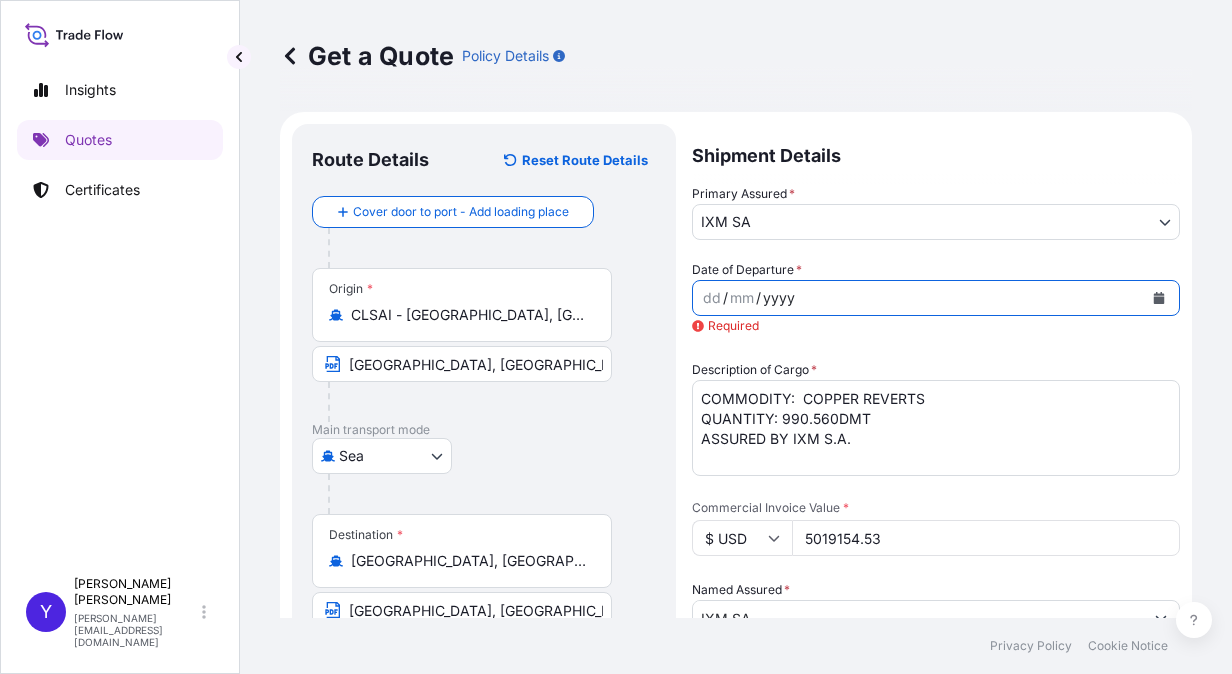 click on "yyyy" at bounding box center (779, 298) 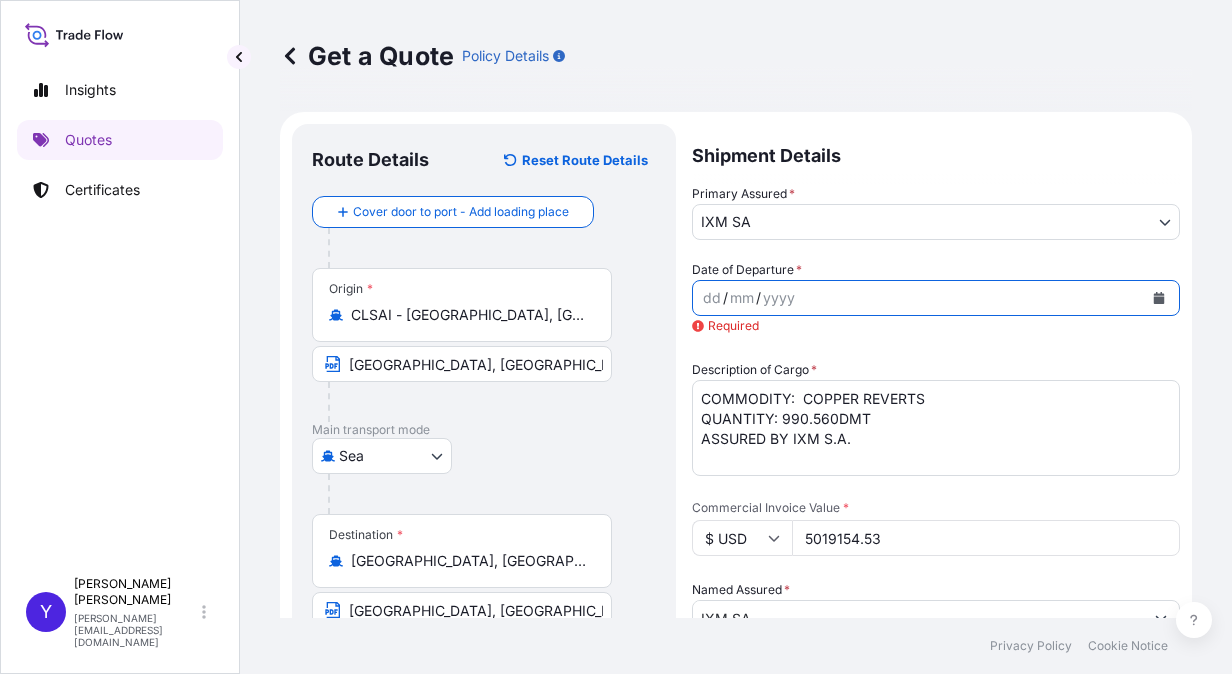 click 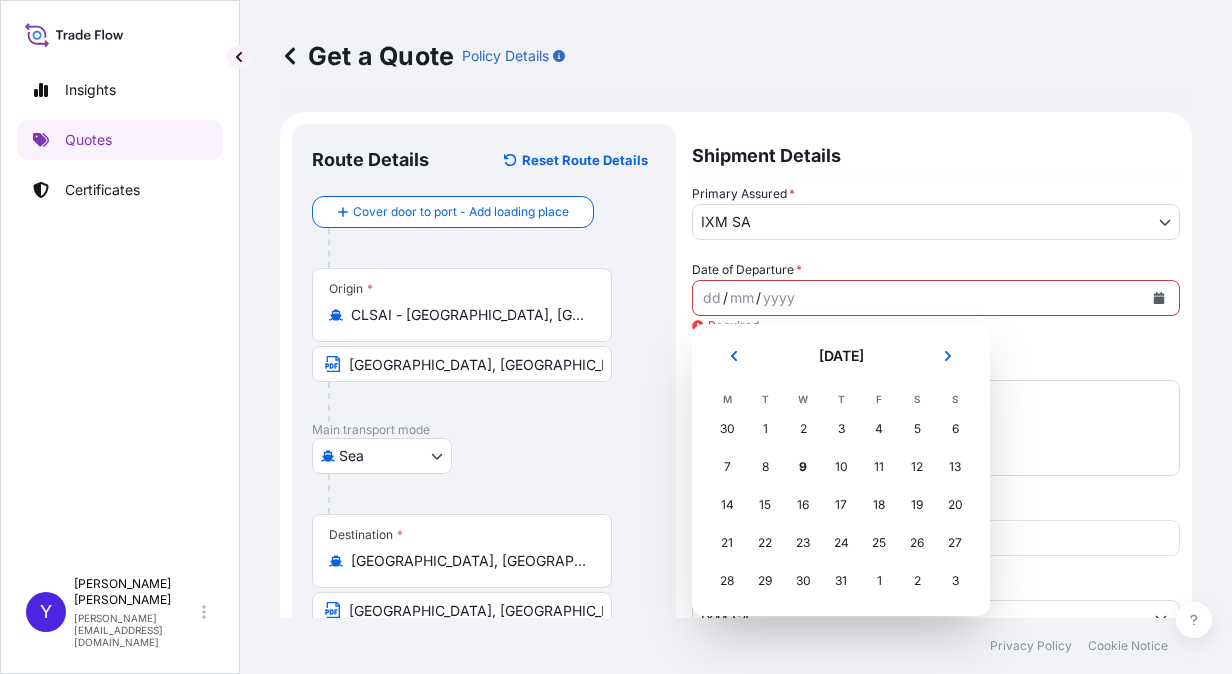 click on "30" at bounding box center (727, 429) 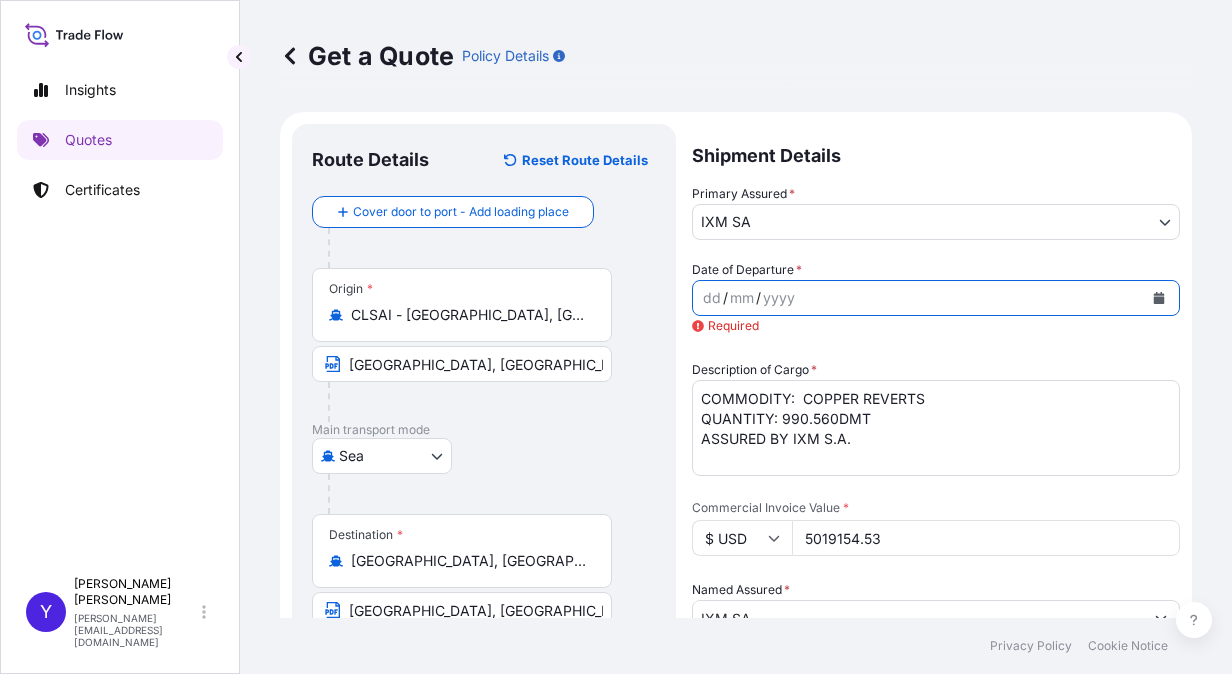 click 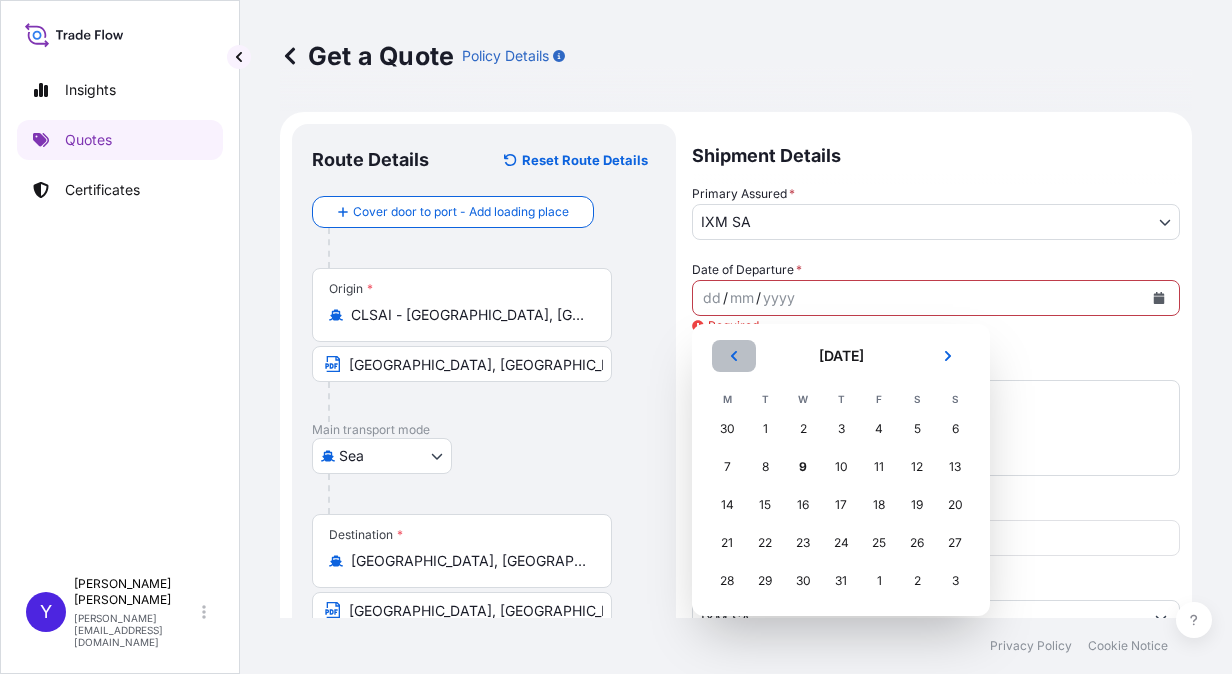 click at bounding box center (734, 356) 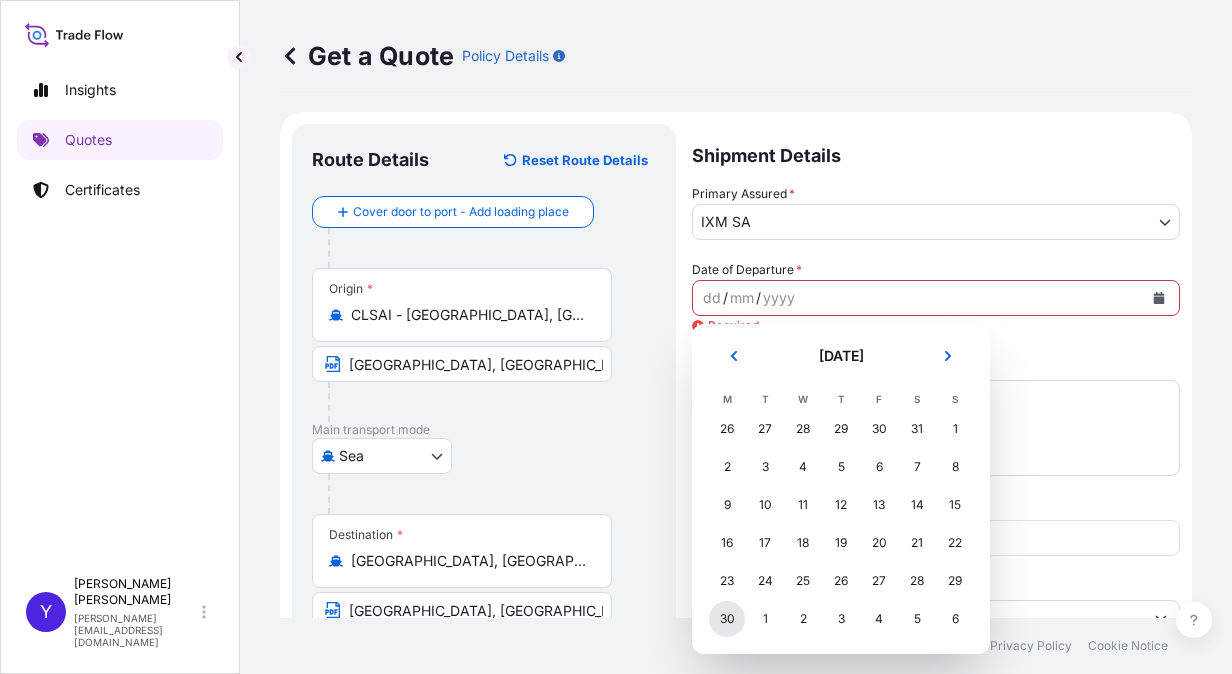 click on "30" at bounding box center (727, 619) 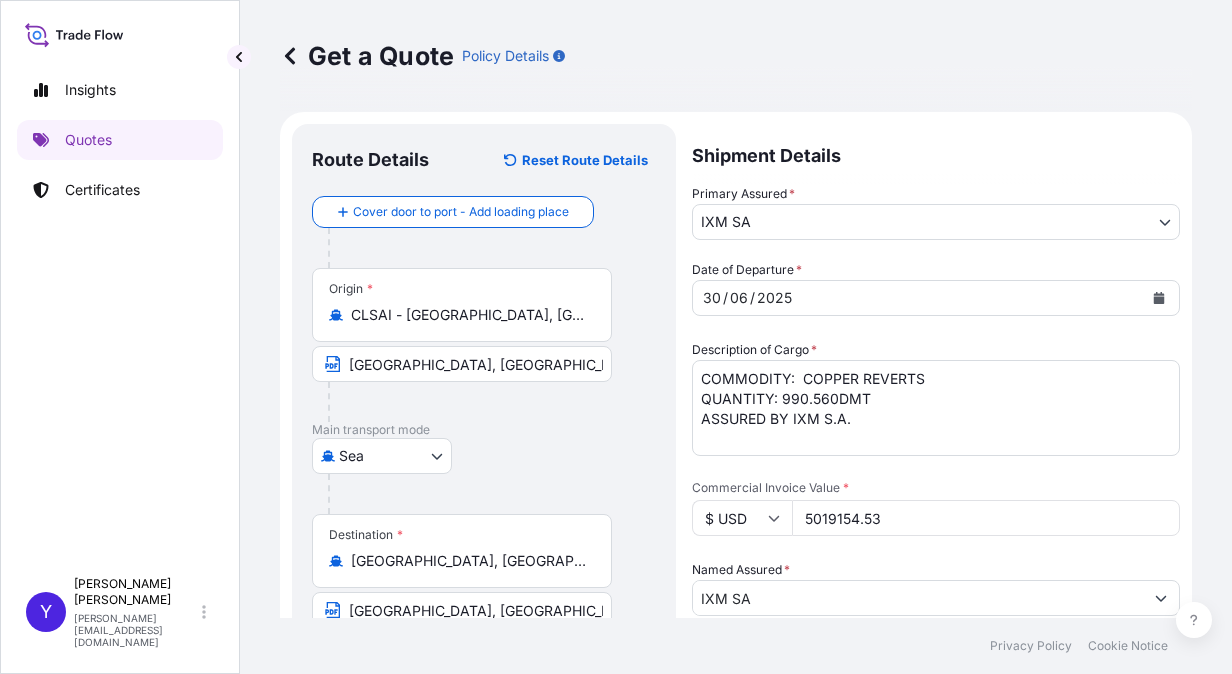 click on "Destination * [GEOGRAPHIC_DATA], [GEOGRAPHIC_DATA] [GEOGRAPHIC_DATA], [GEOGRAPHIC_DATA]" at bounding box center [484, 591] 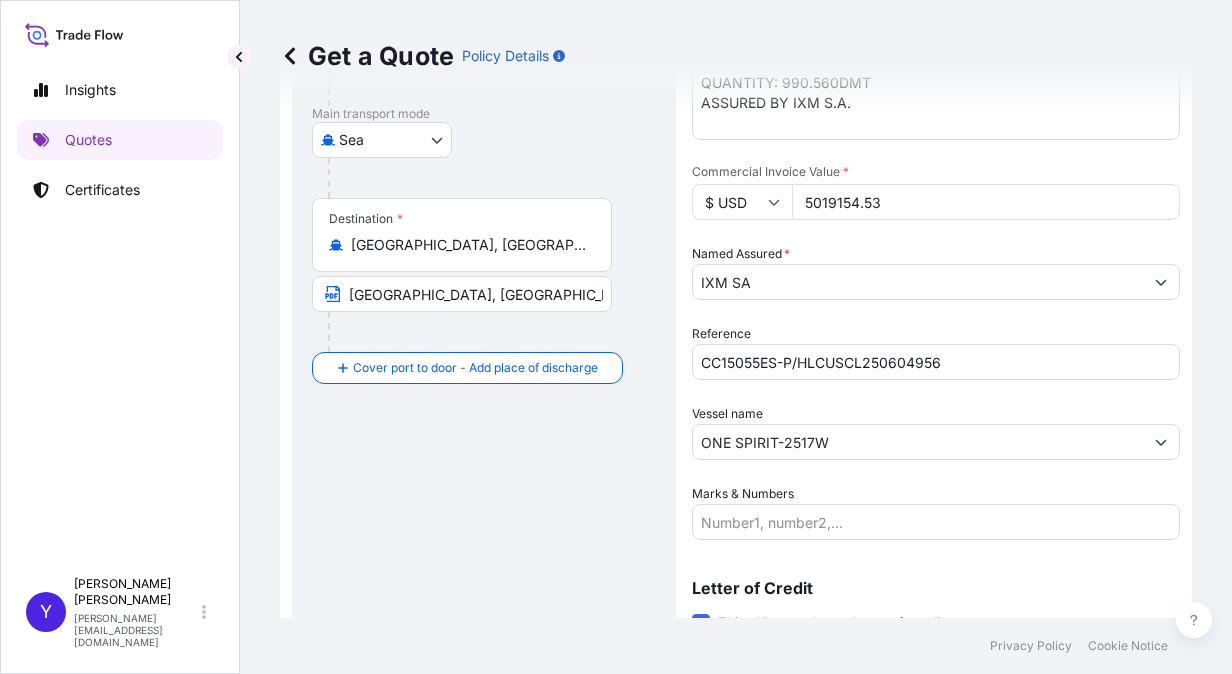 scroll, scrollTop: 550, scrollLeft: 0, axis: vertical 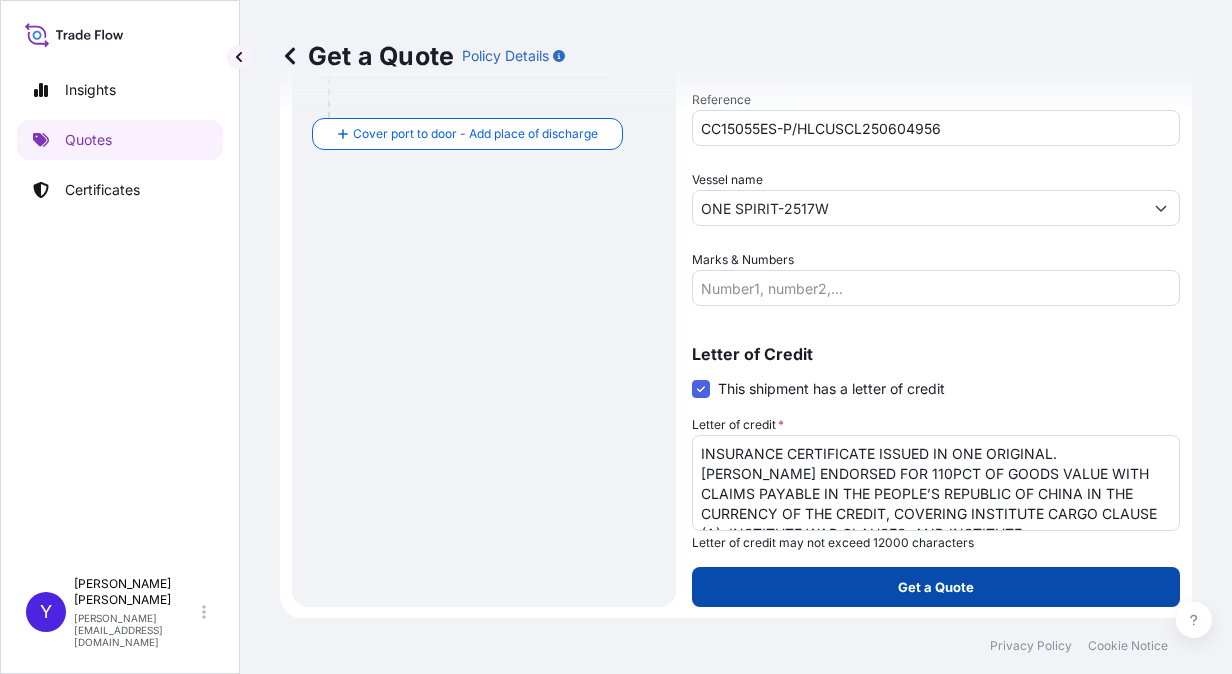 click on "Get a Quote" at bounding box center [936, 587] 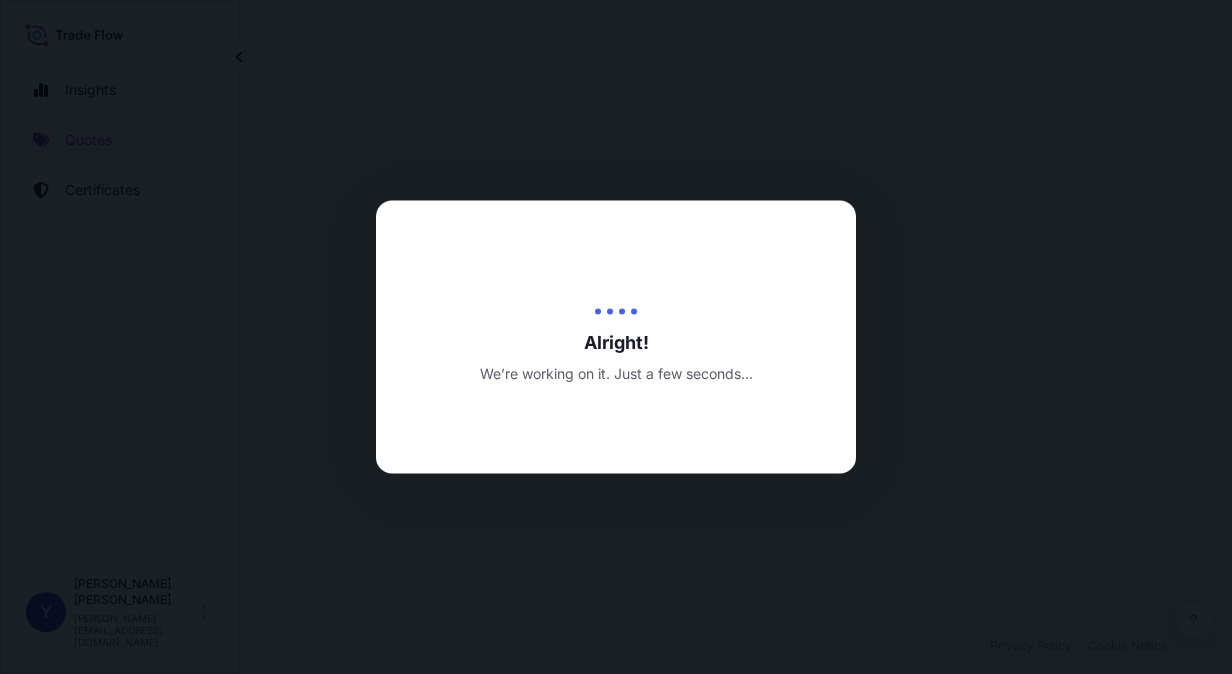 scroll, scrollTop: 0, scrollLeft: 0, axis: both 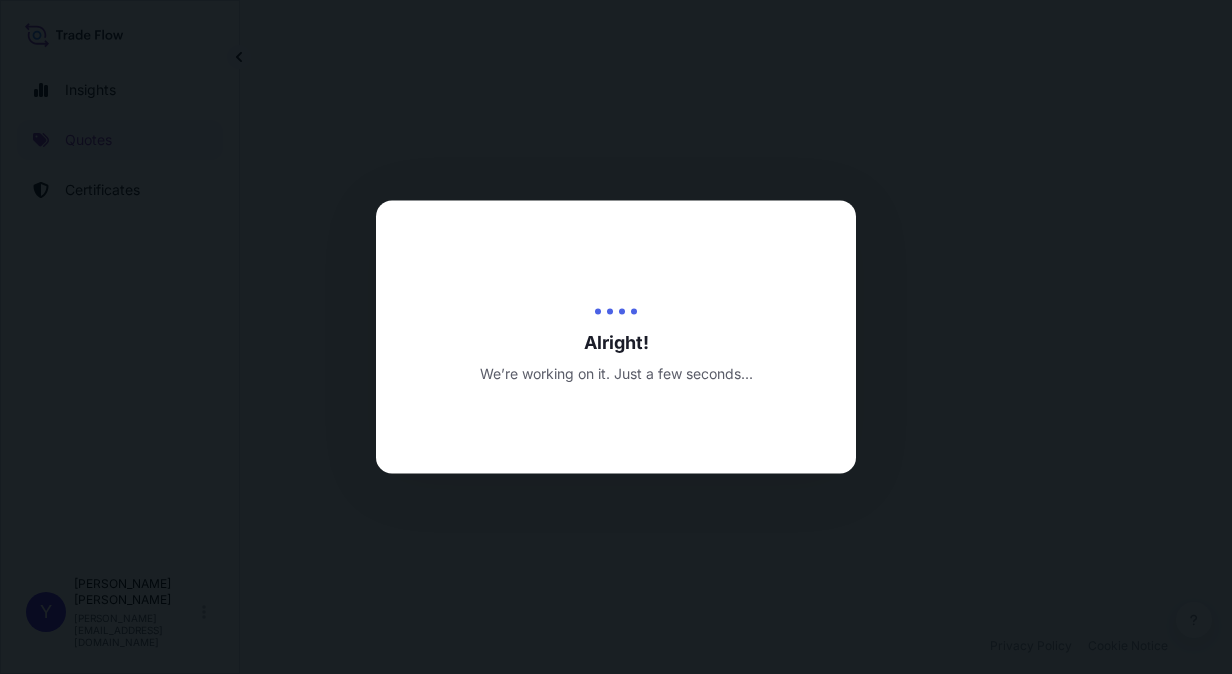 select on "Sea" 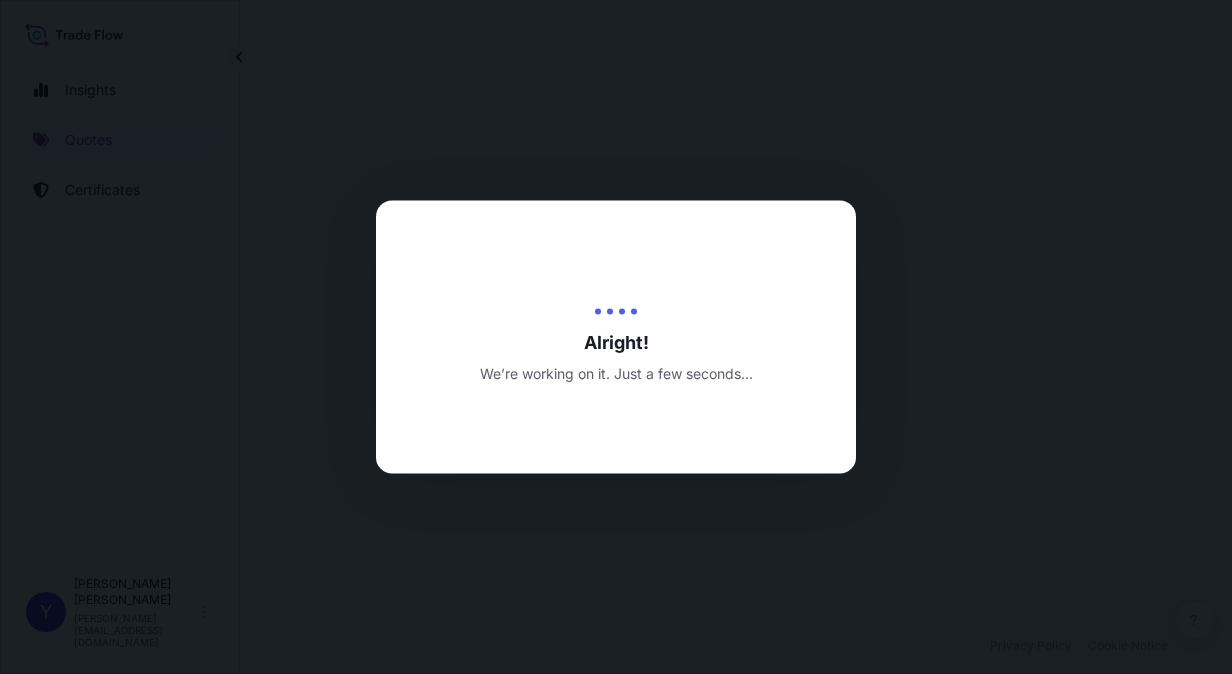 select on "31846" 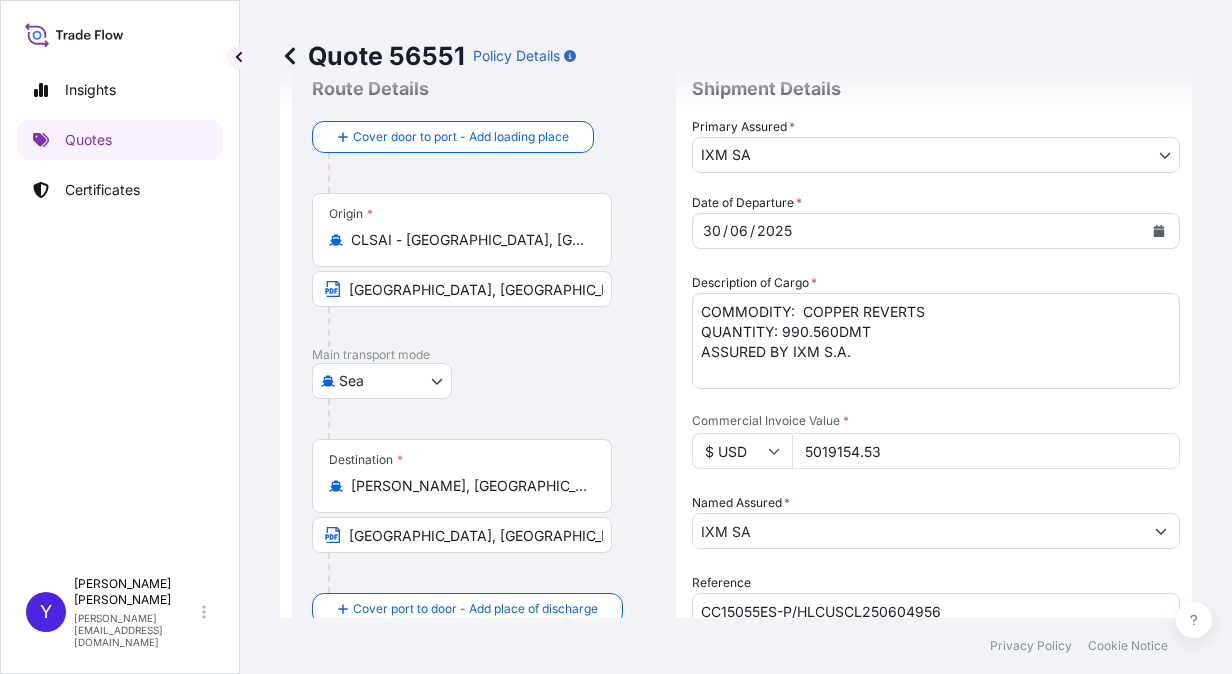 scroll, scrollTop: 66, scrollLeft: 0, axis: vertical 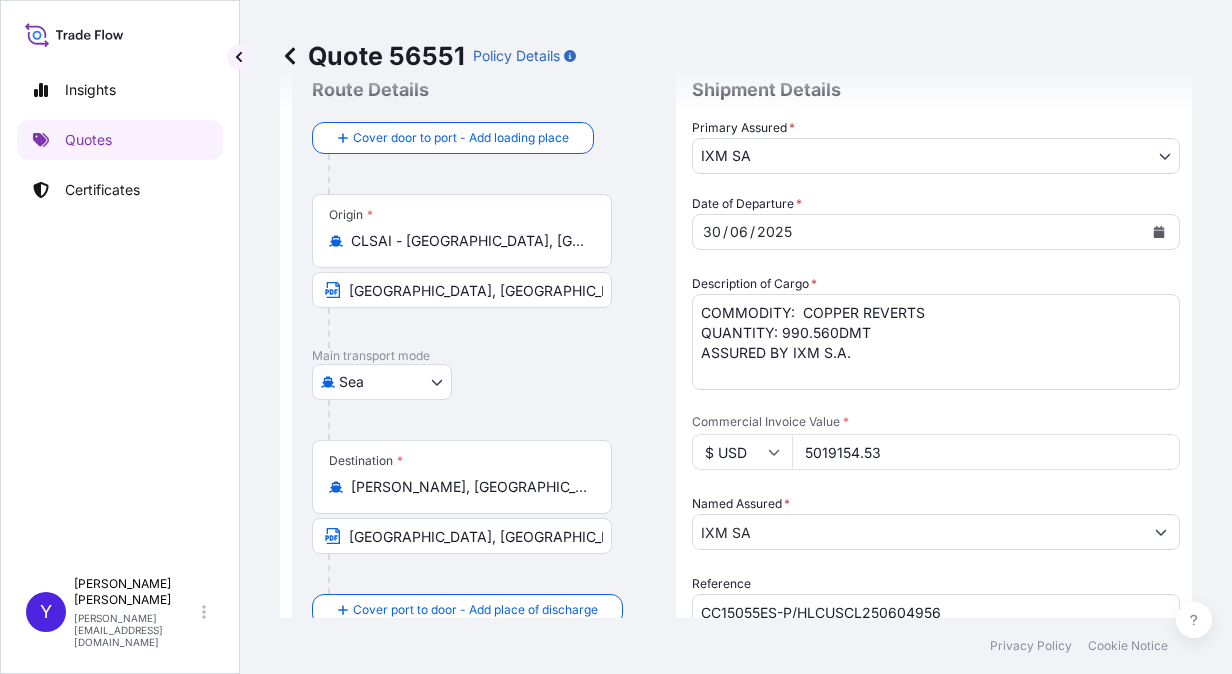 click on "Destination * [PERSON_NAME], [GEOGRAPHIC_DATA]" at bounding box center [462, 477] 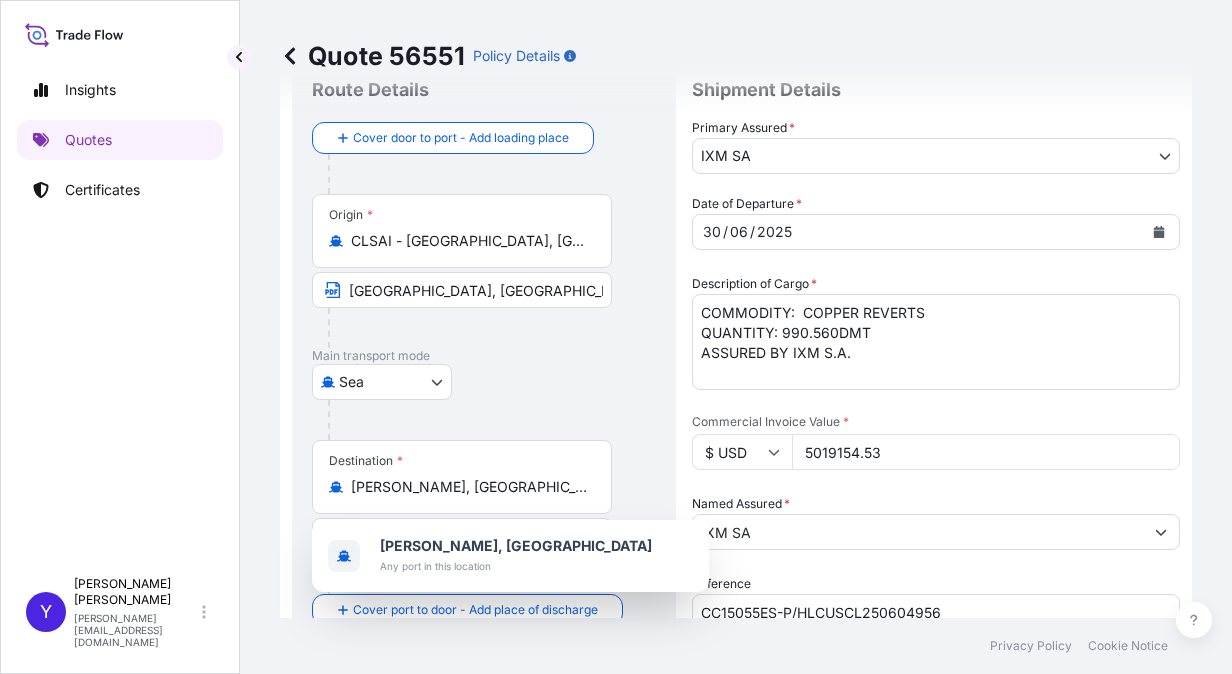 click on "Sea Air Road Mail / [GEOGRAPHIC_DATA]" at bounding box center [484, 382] 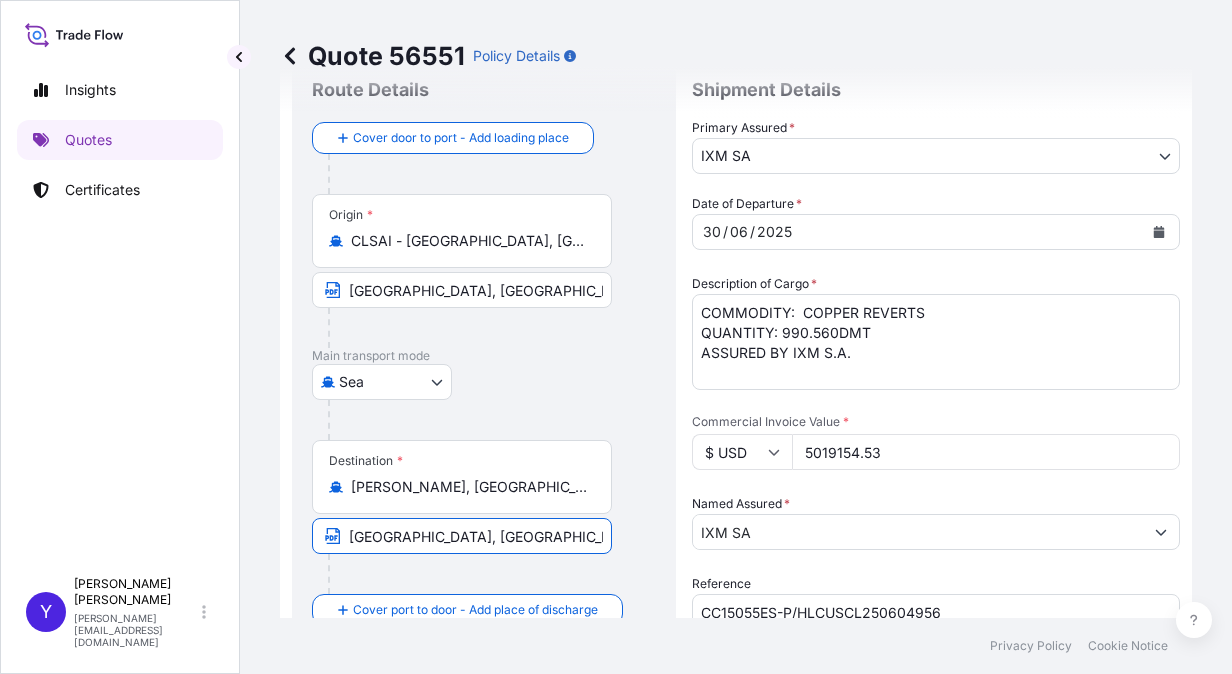 click on "[GEOGRAPHIC_DATA], [GEOGRAPHIC_DATA]" at bounding box center (462, 536) 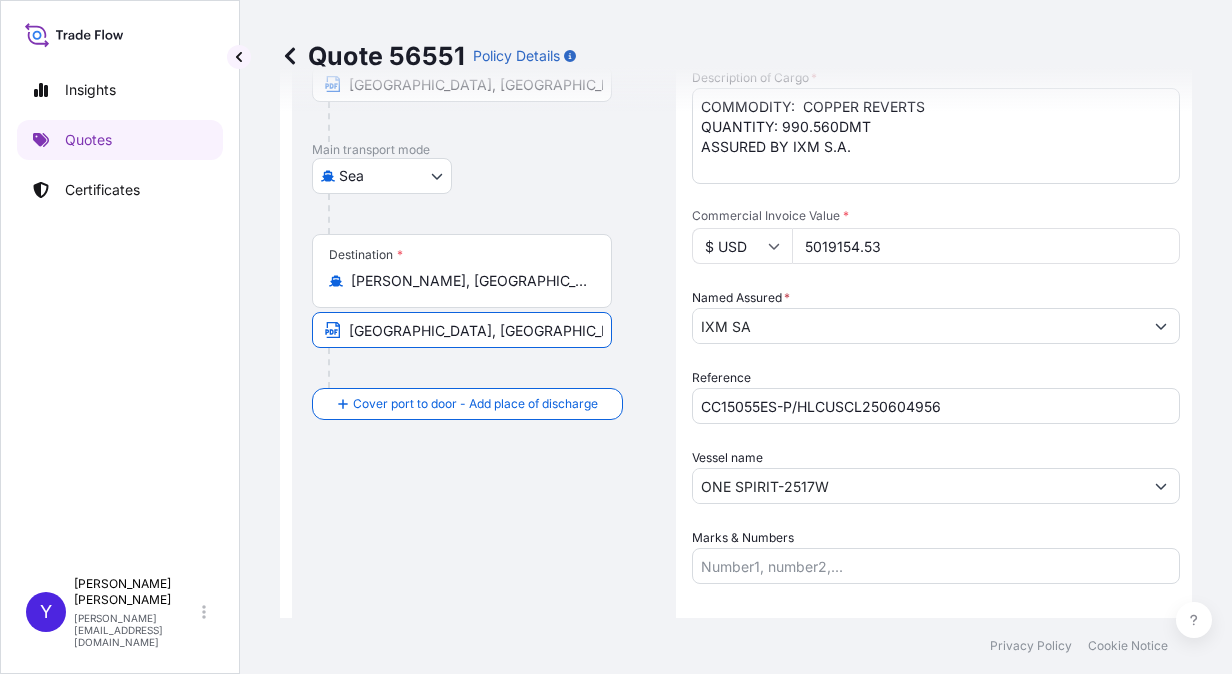 scroll, scrollTop: 255, scrollLeft: 0, axis: vertical 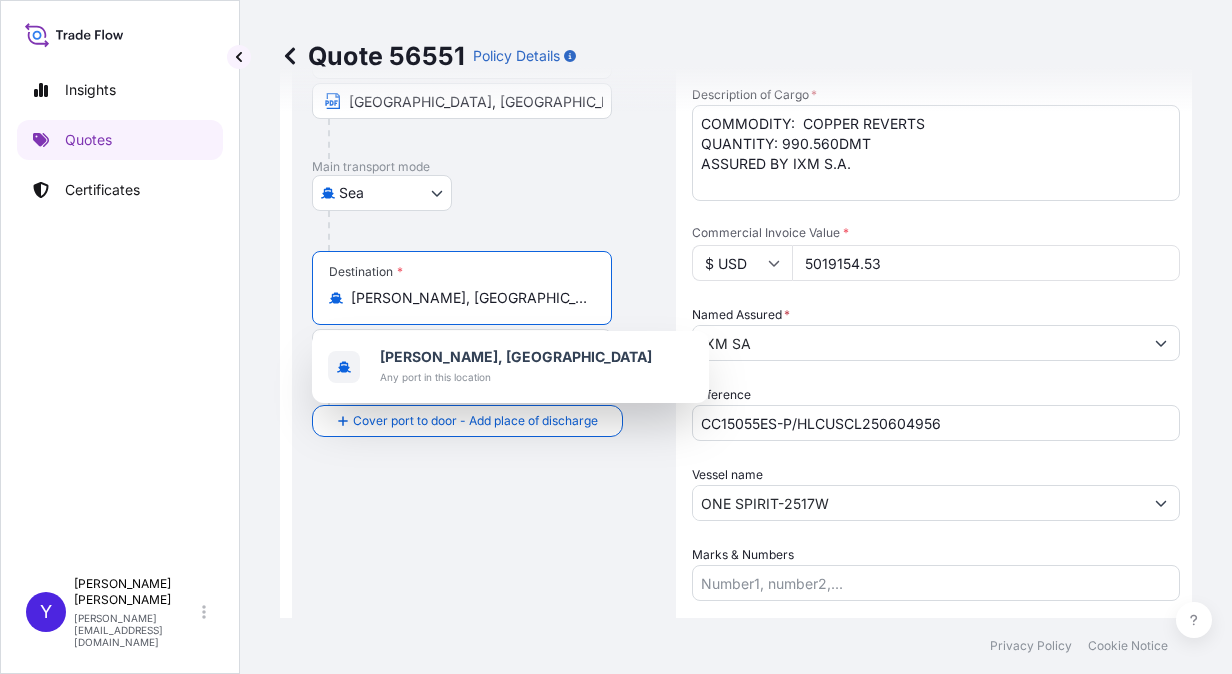 click on "[PERSON_NAME], [GEOGRAPHIC_DATA]" at bounding box center [469, 298] 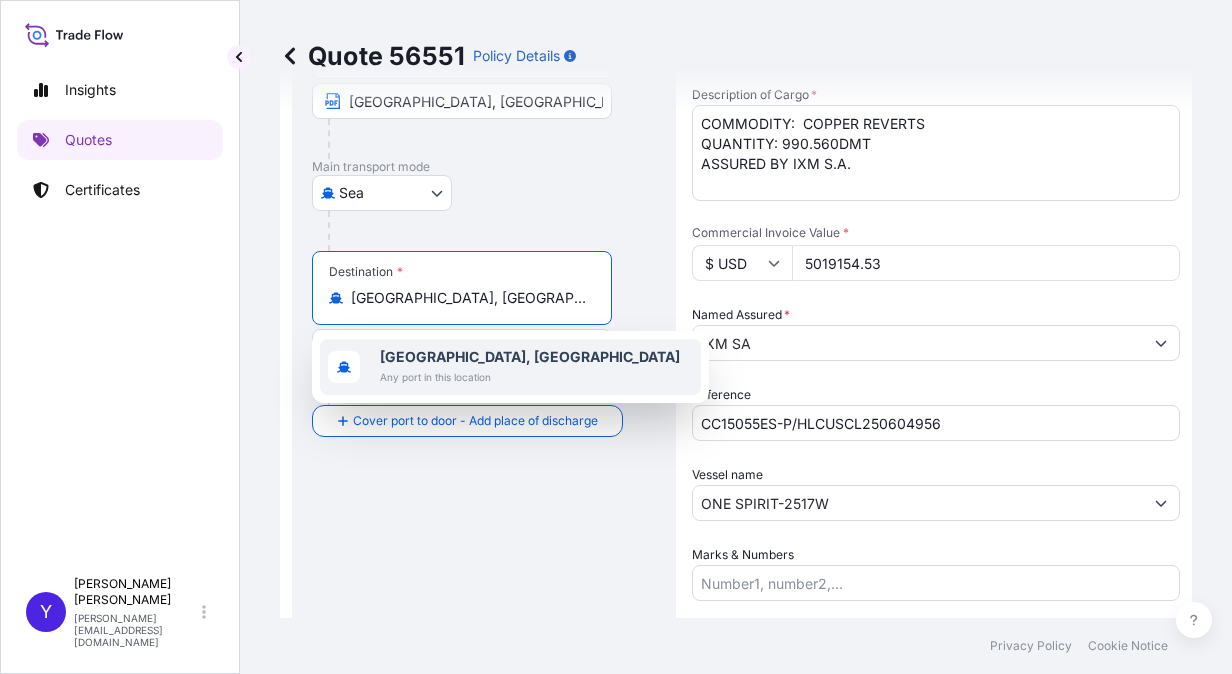 click on "[GEOGRAPHIC_DATA], [GEOGRAPHIC_DATA]" at bounding box center [530, 356] 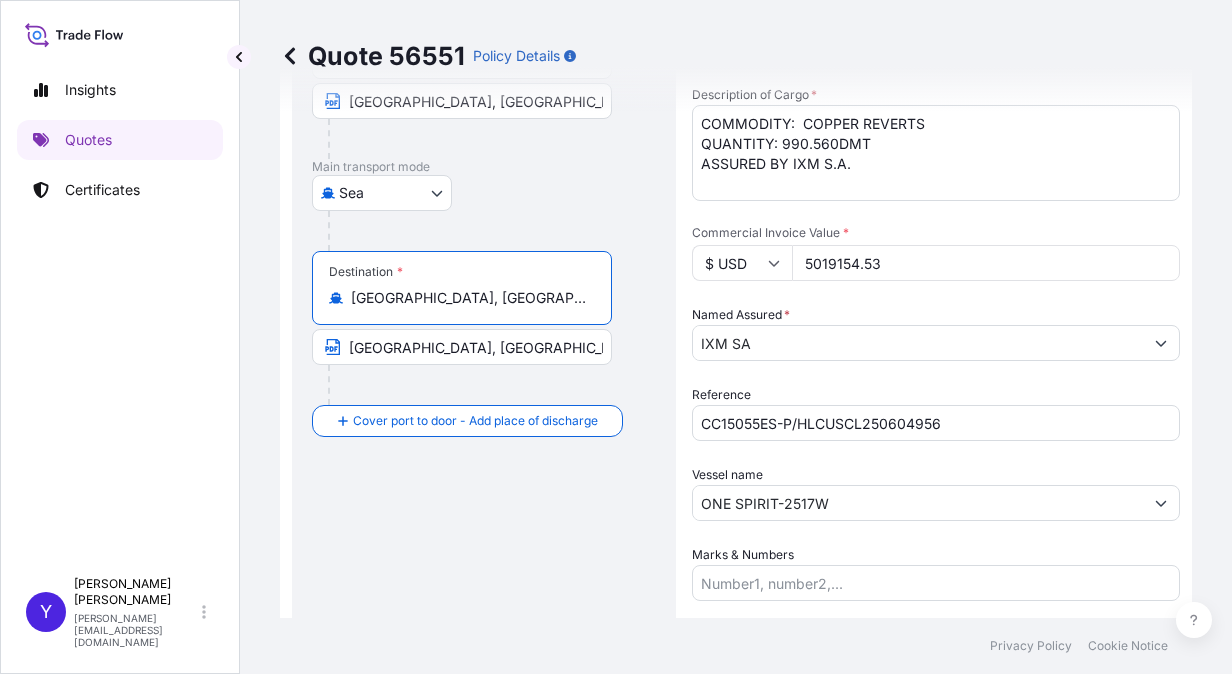 type on "[GEOGRAPHIC_DATA], [GEOGRAPHIC_DATA]" 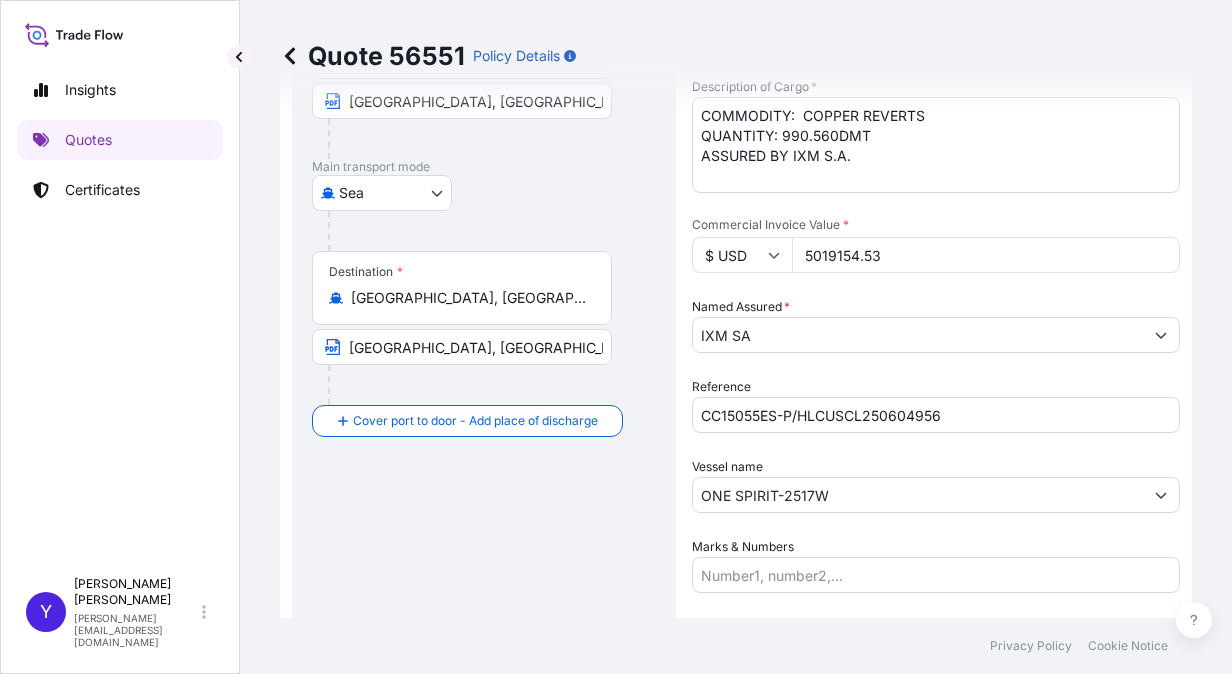 click on "Route Details Reset Route Details   Cover door to port - Add loading place Place of loading Road / [GEOGRAPHIC_DATA] / Inland Origin * CLSAI - [GEOGRAPHIC_DATA], [GEOGRAPHIC_DATA] [GEOGRAPHIC_DATA], [GEOGRAPHIC_DATA] Main transport mode [GEOGRAPHIC_DATA] Mail / [GEOGRAPHIC_DATA] Destination * [GEOGRAPHIC_DATA], [GEOGRAPHIC_DATA] [GEOGRAPHIC_DATA], [GEOGRAPHIC_DATA] Cover port to door - Add place of discharge Road / [GEOGRAPHIC_DATA] / Inland Place of Discharge" at bounding box center (484, 377) 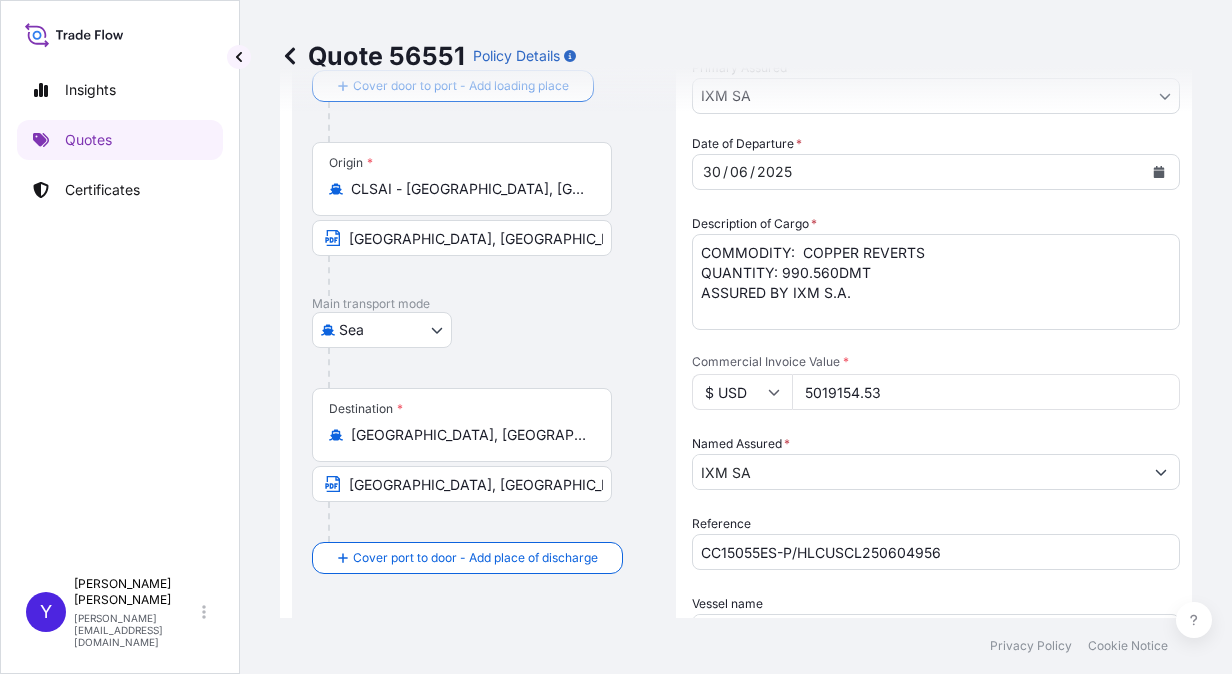 scroll, scrollTop: 88, scrollLeft: 0, axis: vertical 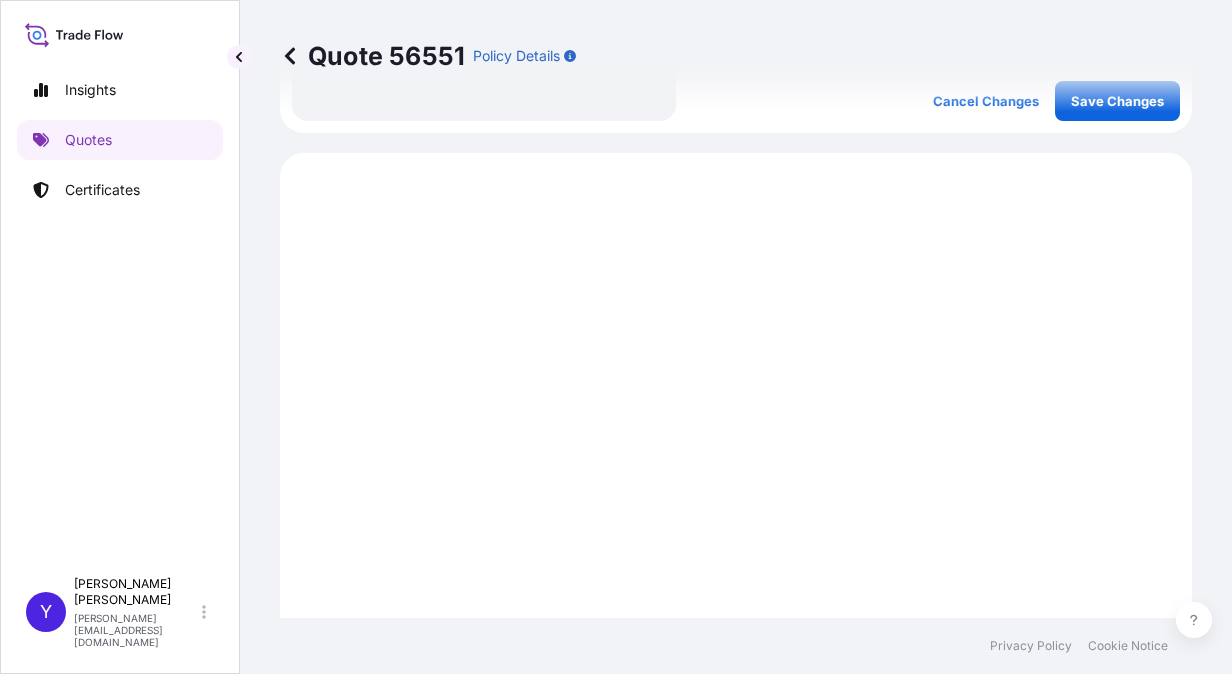 click on "Quote 56551 Policy Details" at bounding box center [736, 56] 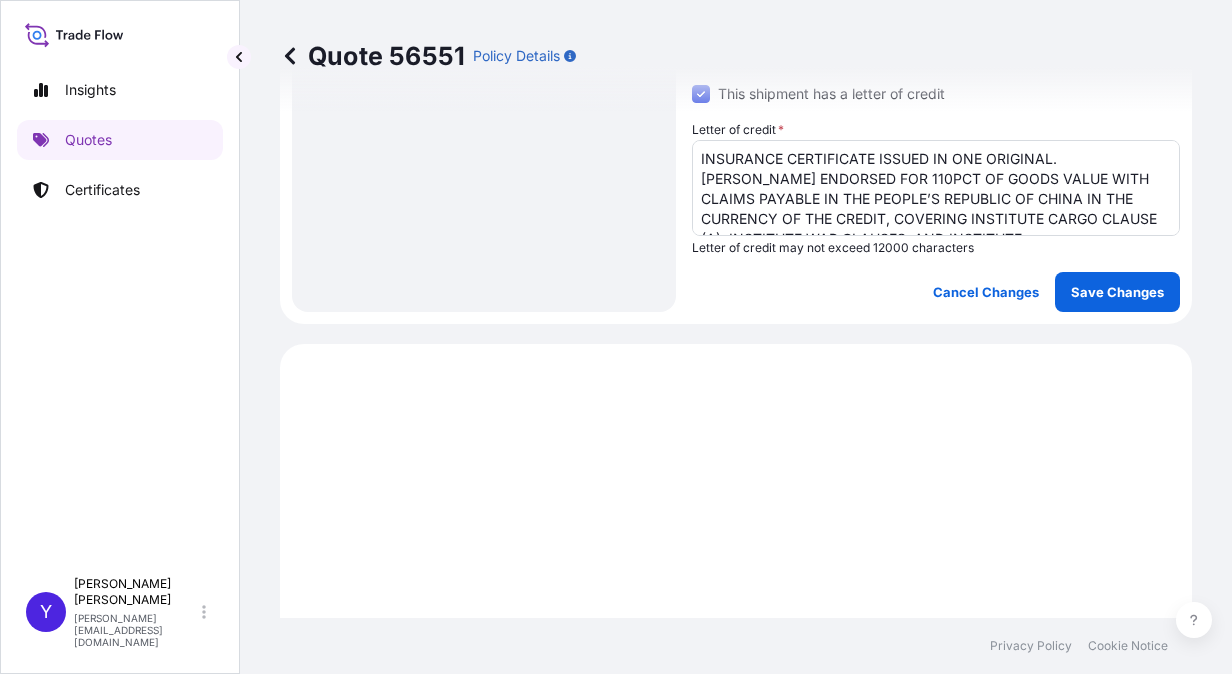 scroll, scrollTop: 840, scrollLeft: 0, axis: vertical 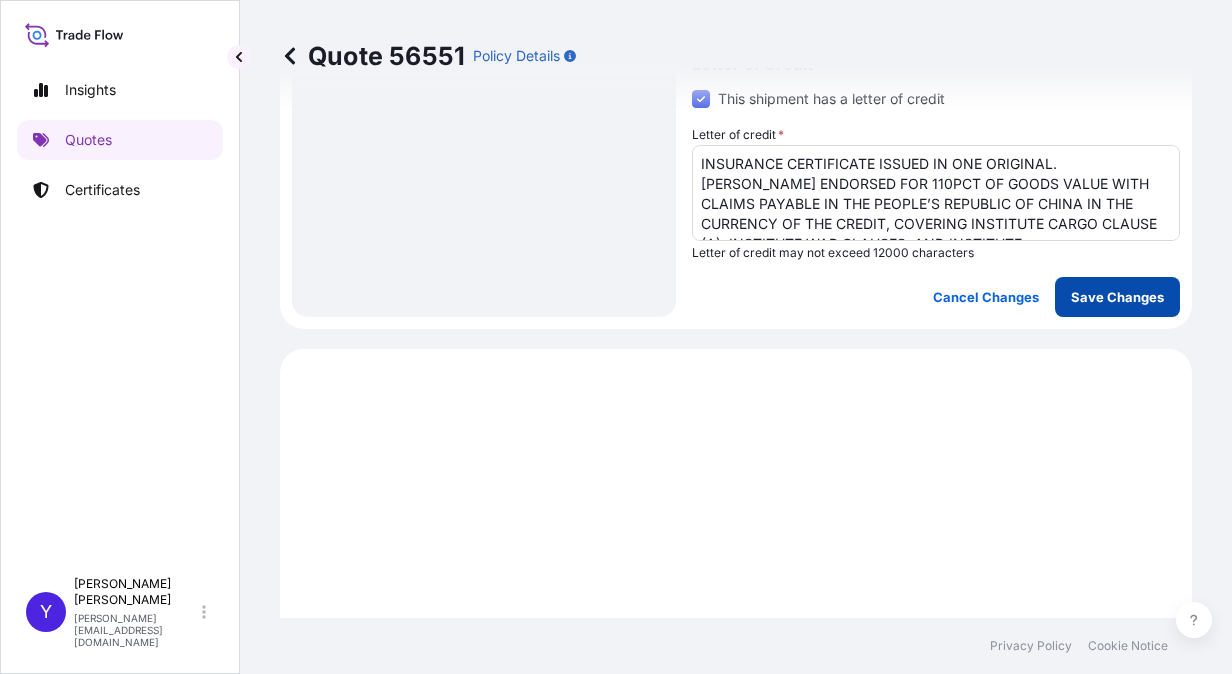 click on "Save Changes" at bounding box center (1117, 297) 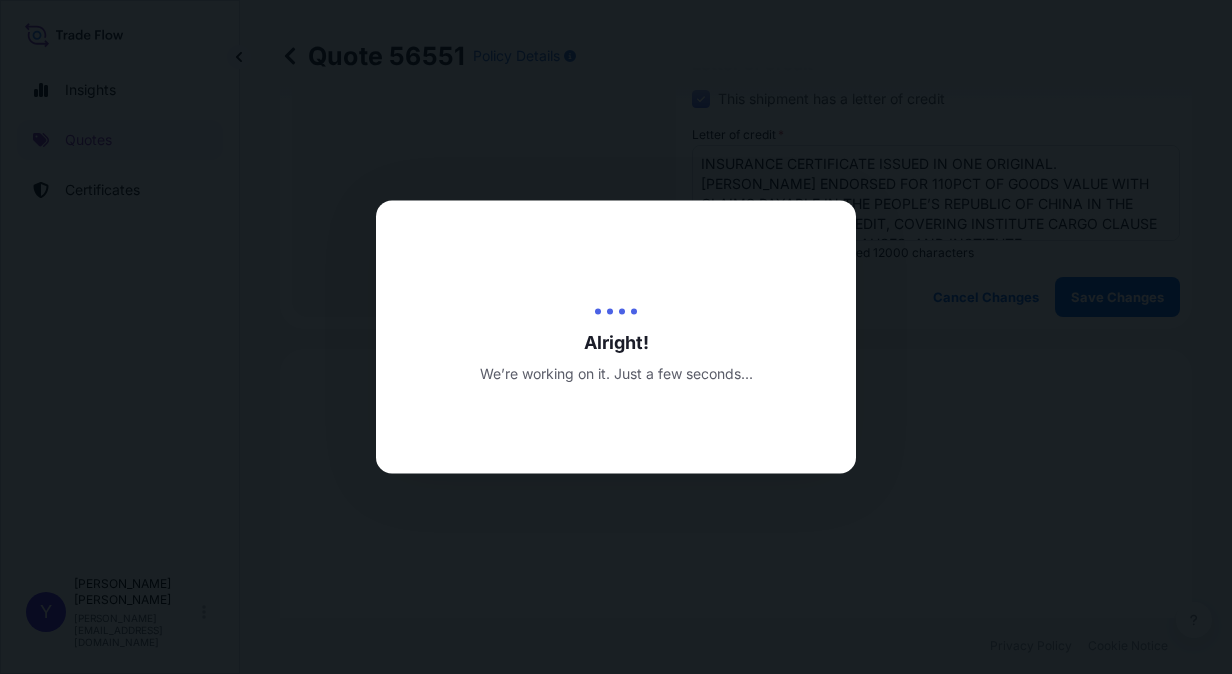 type on "[DATE]" 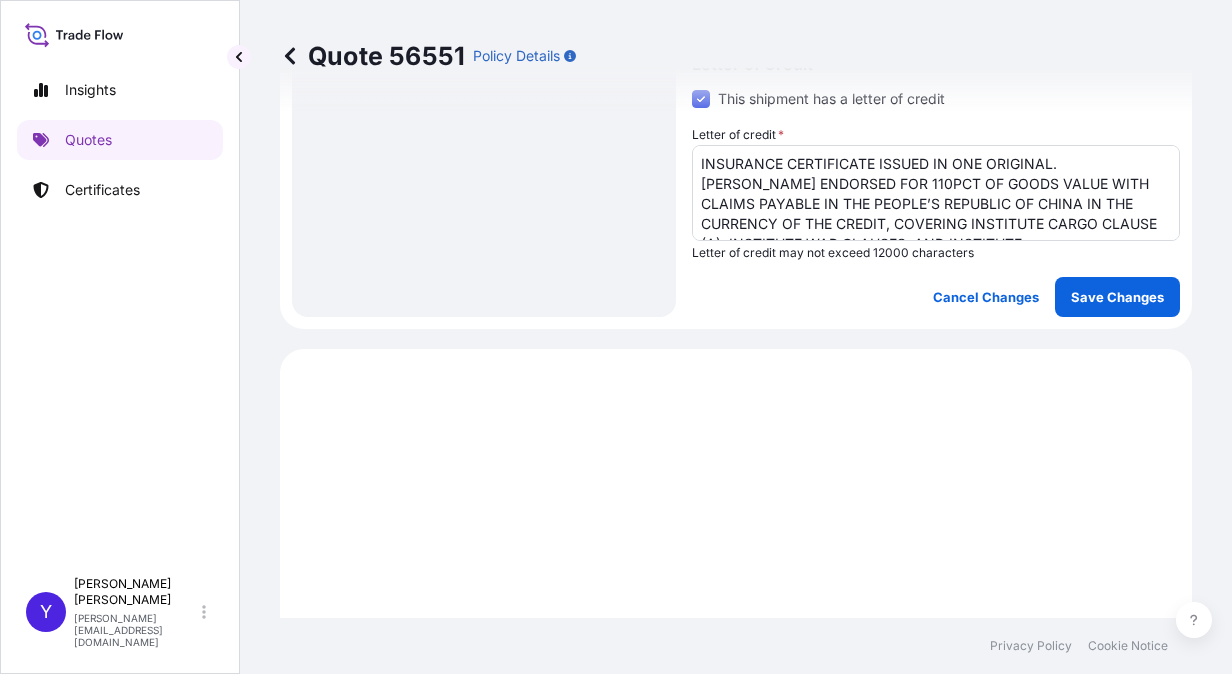 scroll, scrollTop: 1088, scrollLeft: 0, axis: vertical 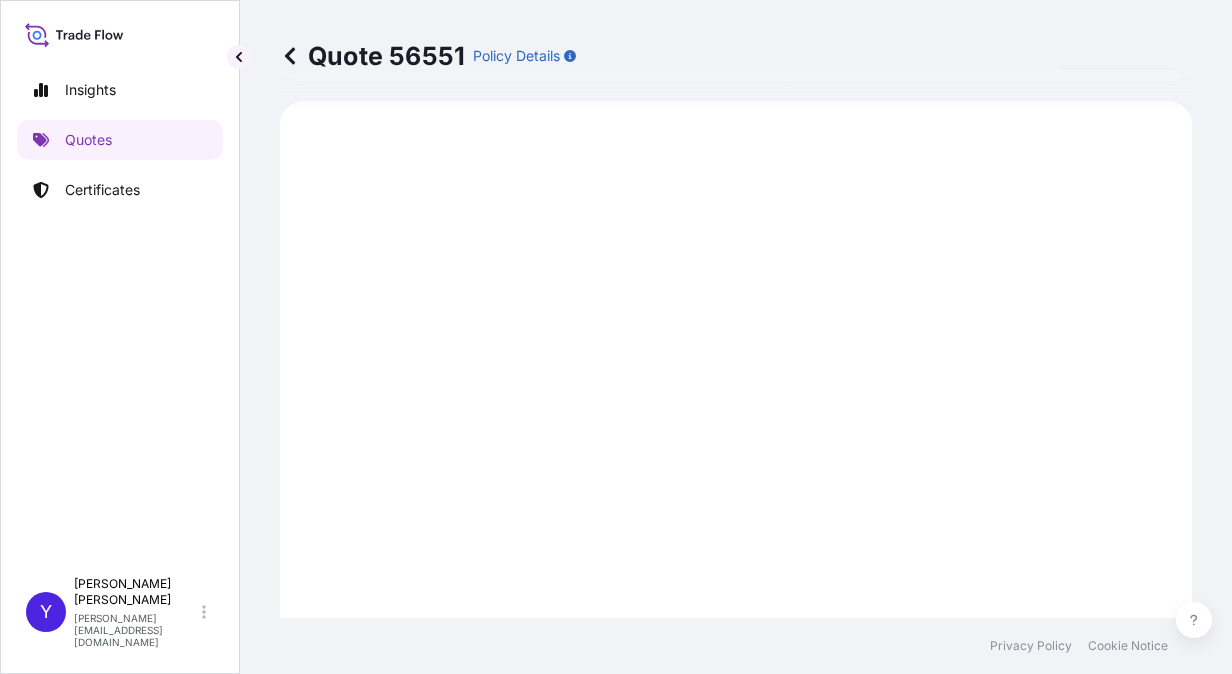 select on "Sea" 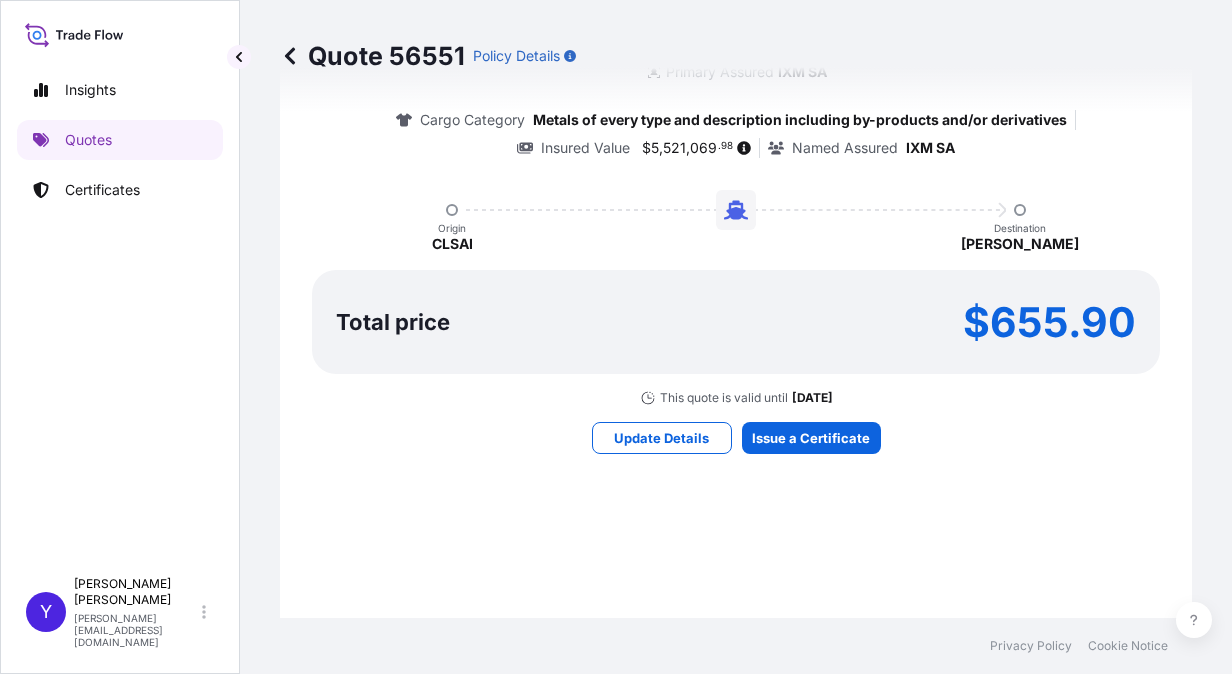 scroll, scrollTop: 1770, scrollLeft: 0, axis: vertical 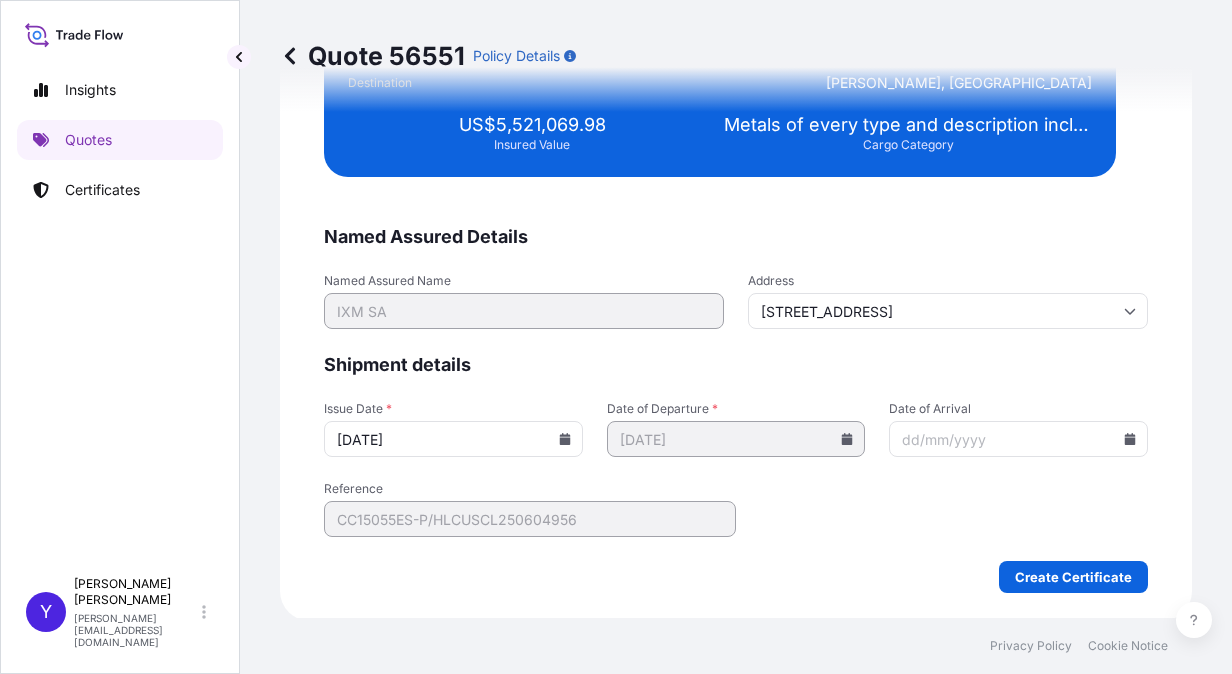 click 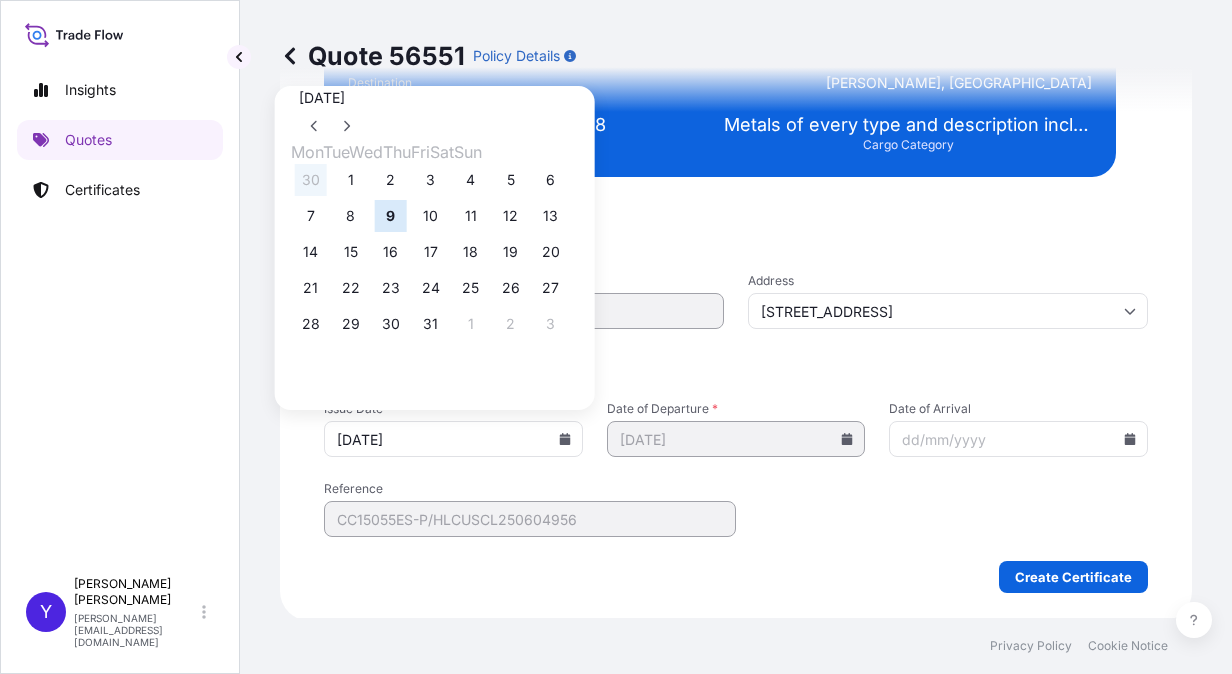 click on "30" at bounding box center [311, 180] 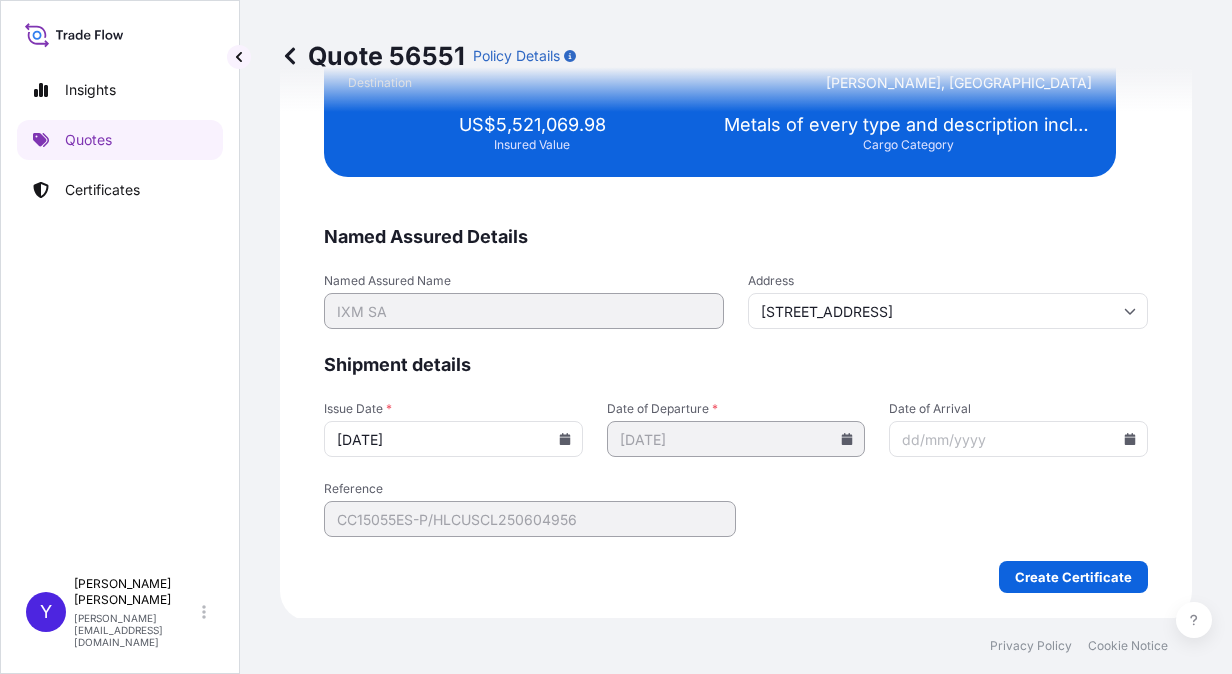 type on "[DATE]" 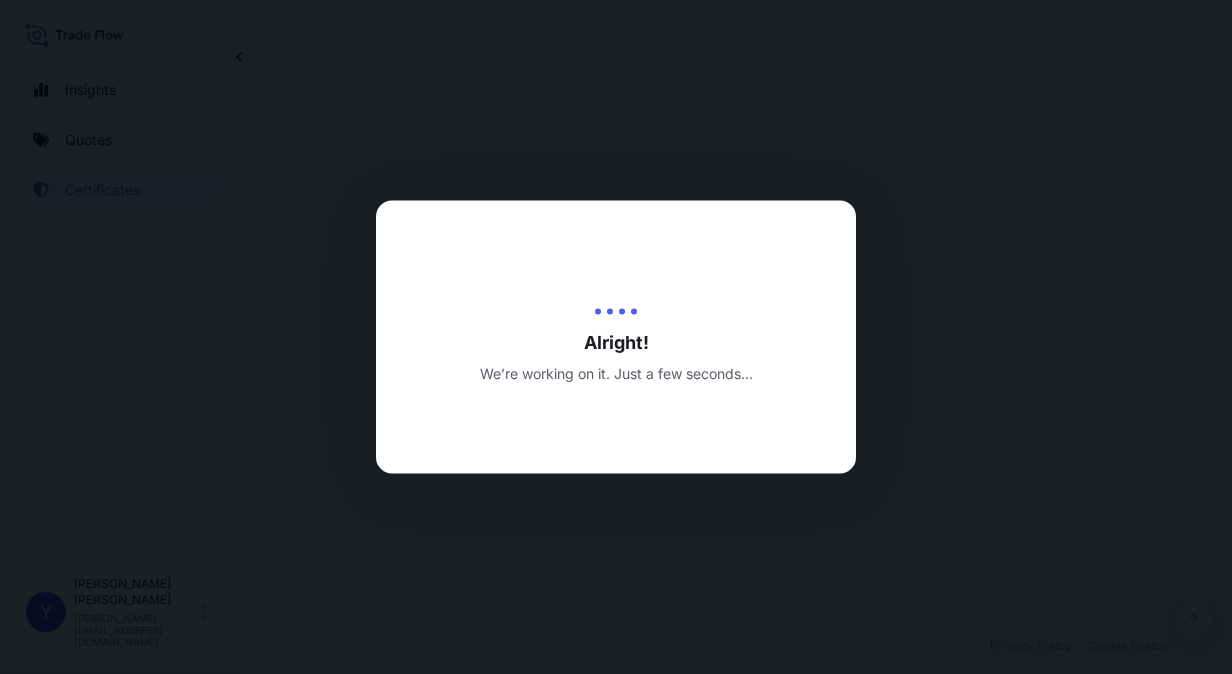 scroll, scrollTop: 0, scrollLeft: 0, axis: both 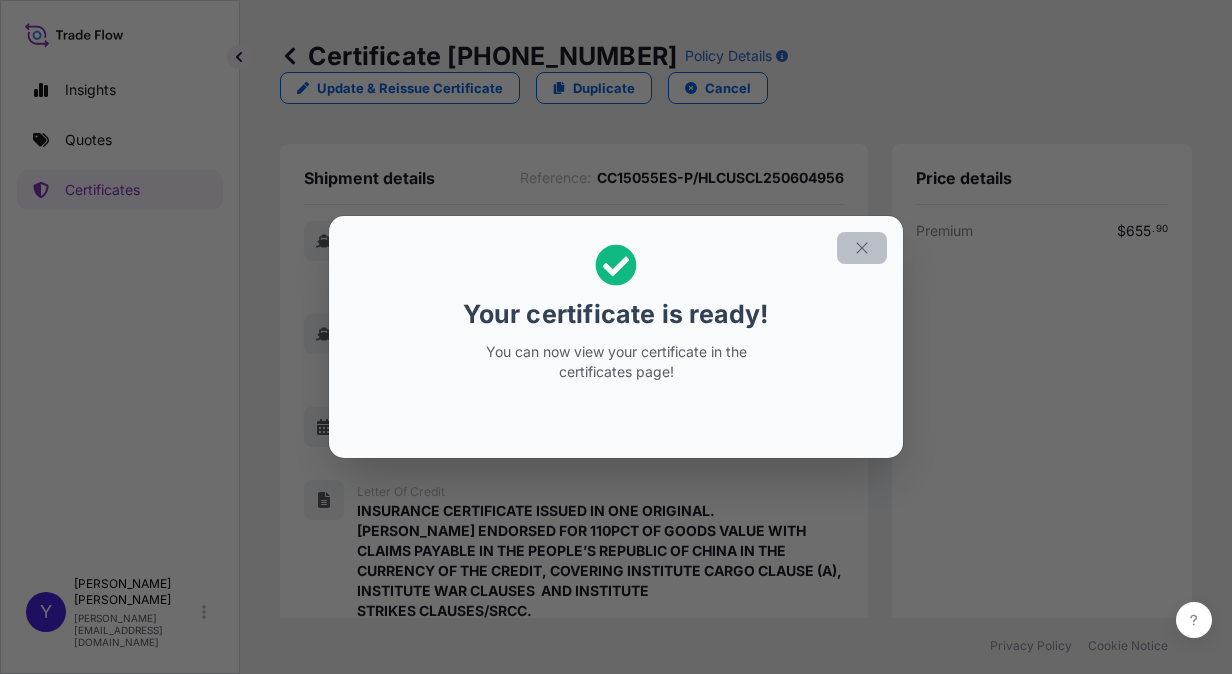 click 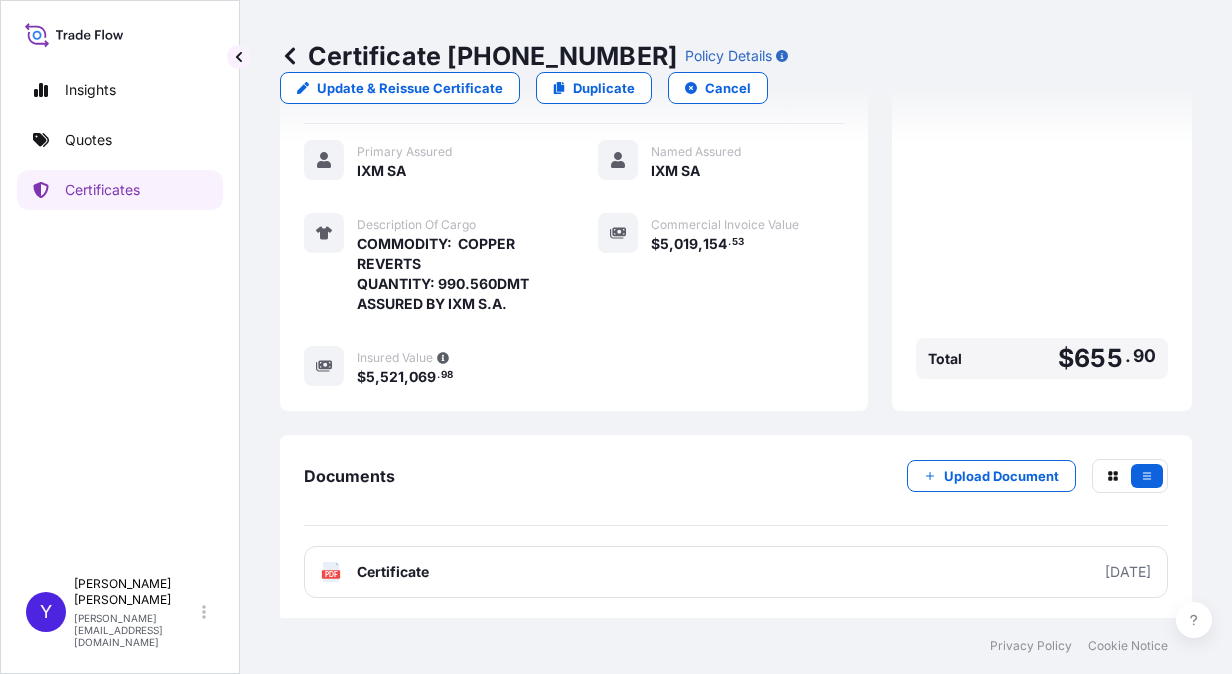 scroll, scrollTop: 606, scrollLeft: 0, axis: vertical 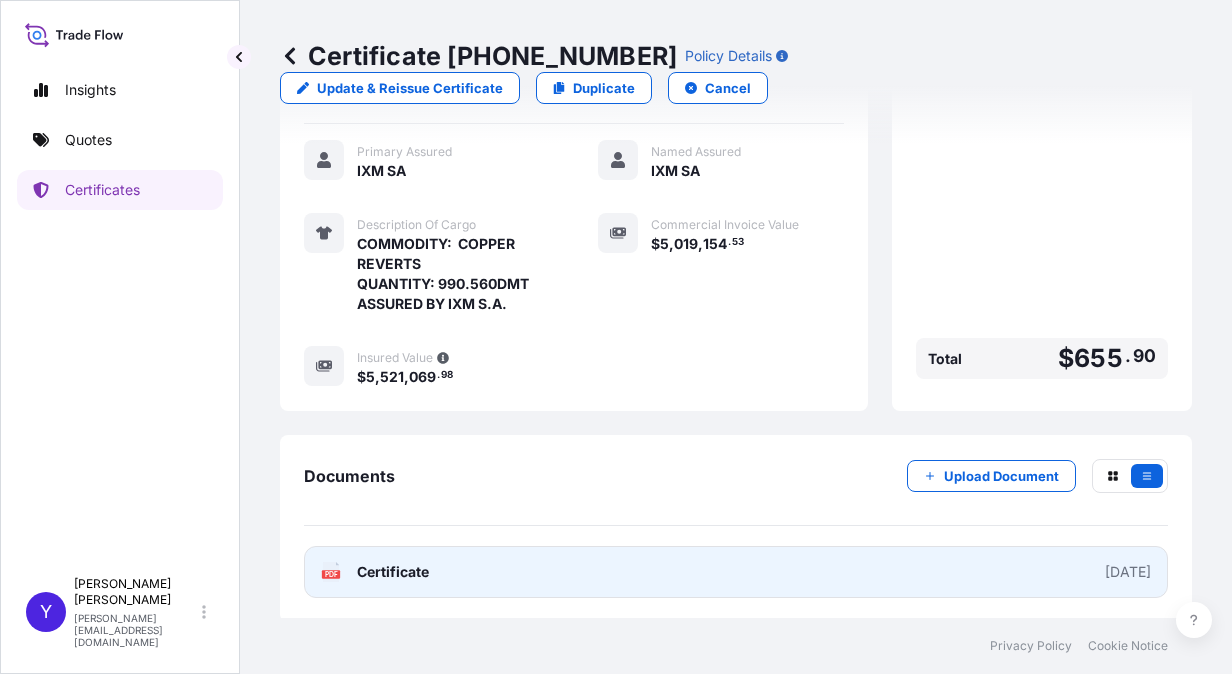click on "PDF Certificate [DATE]" at bounding box center [736, 572] 